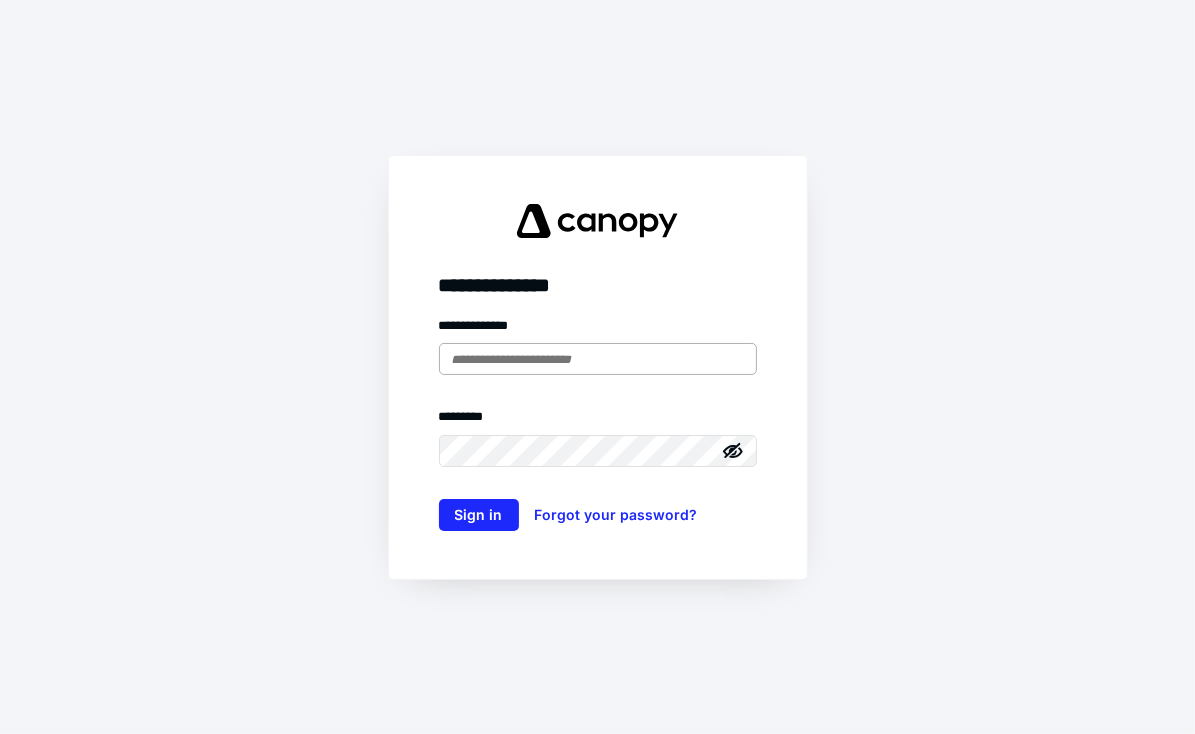 scroll, scrollTop: 0, scrollLeft: 0, axis: both 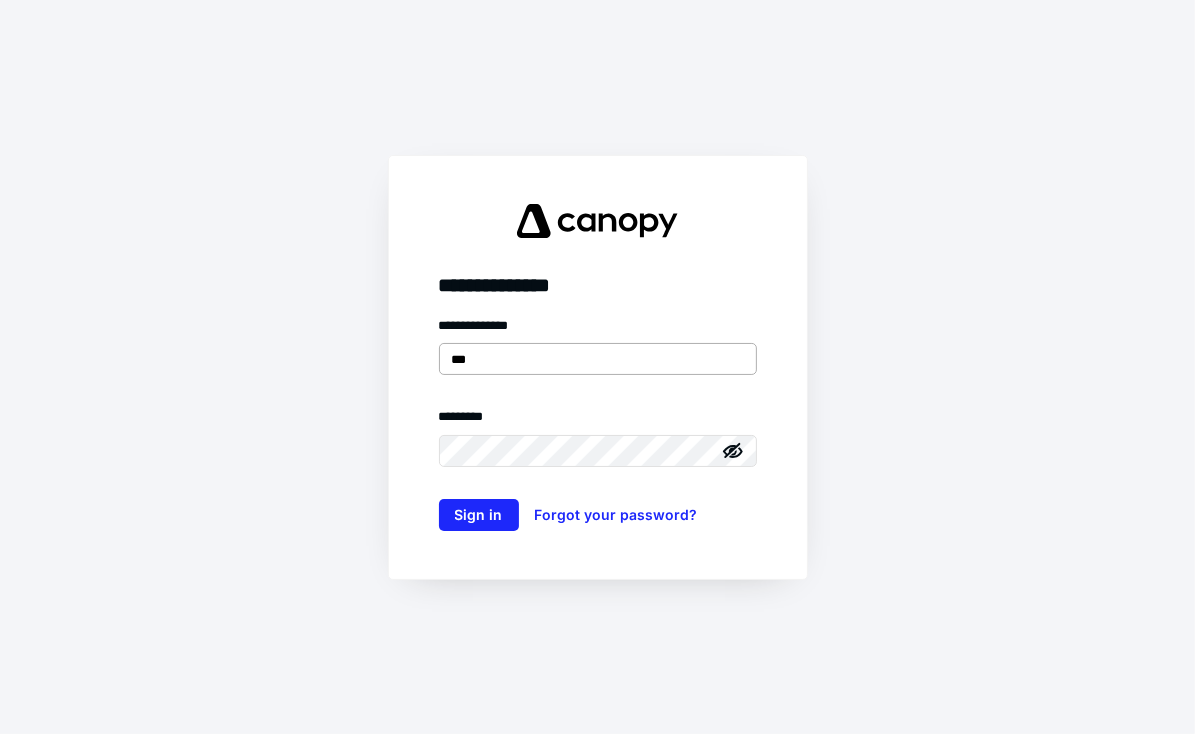 type on "**********" 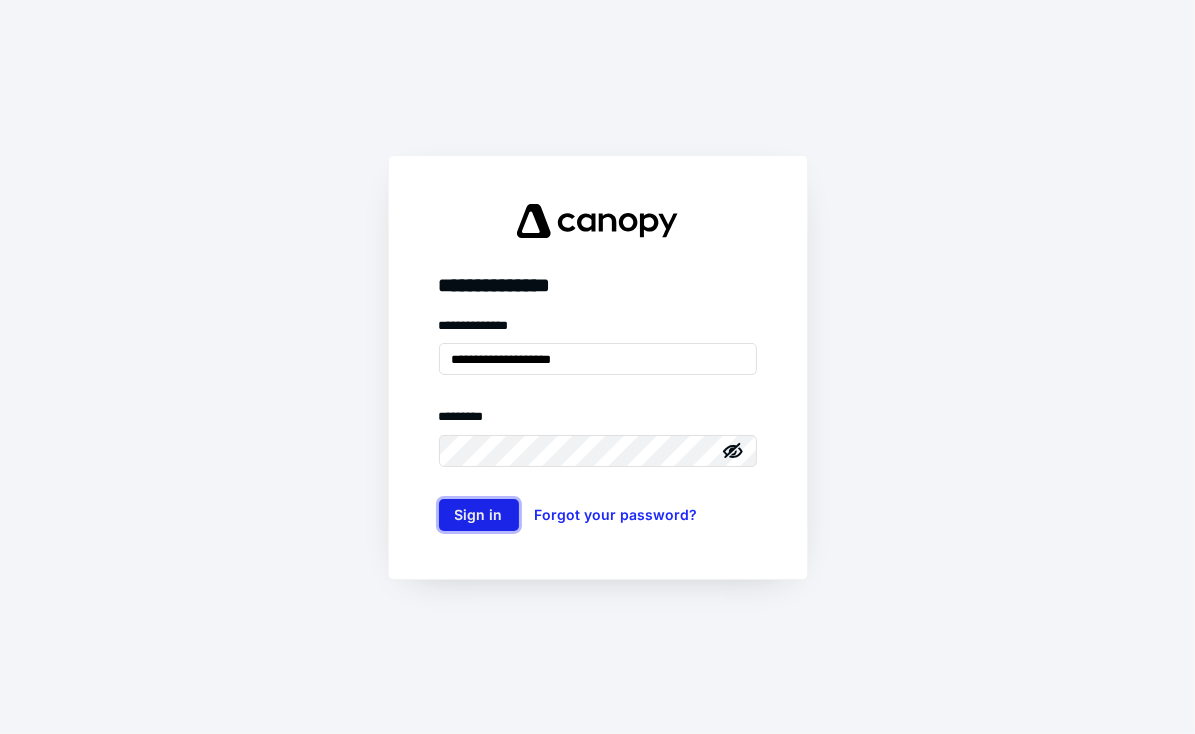click on "Sign in" at bounding box center [479, 515] 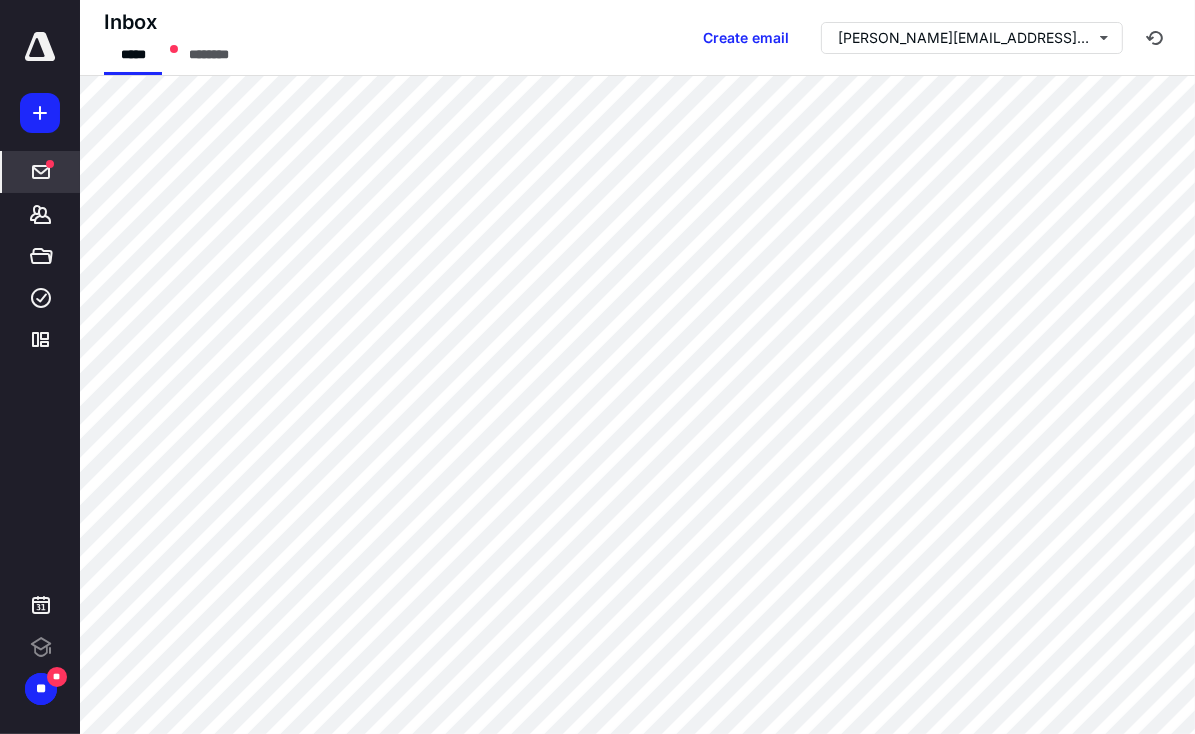 scroll, scrollTop: 0, scrollLeft: 0, axis: both 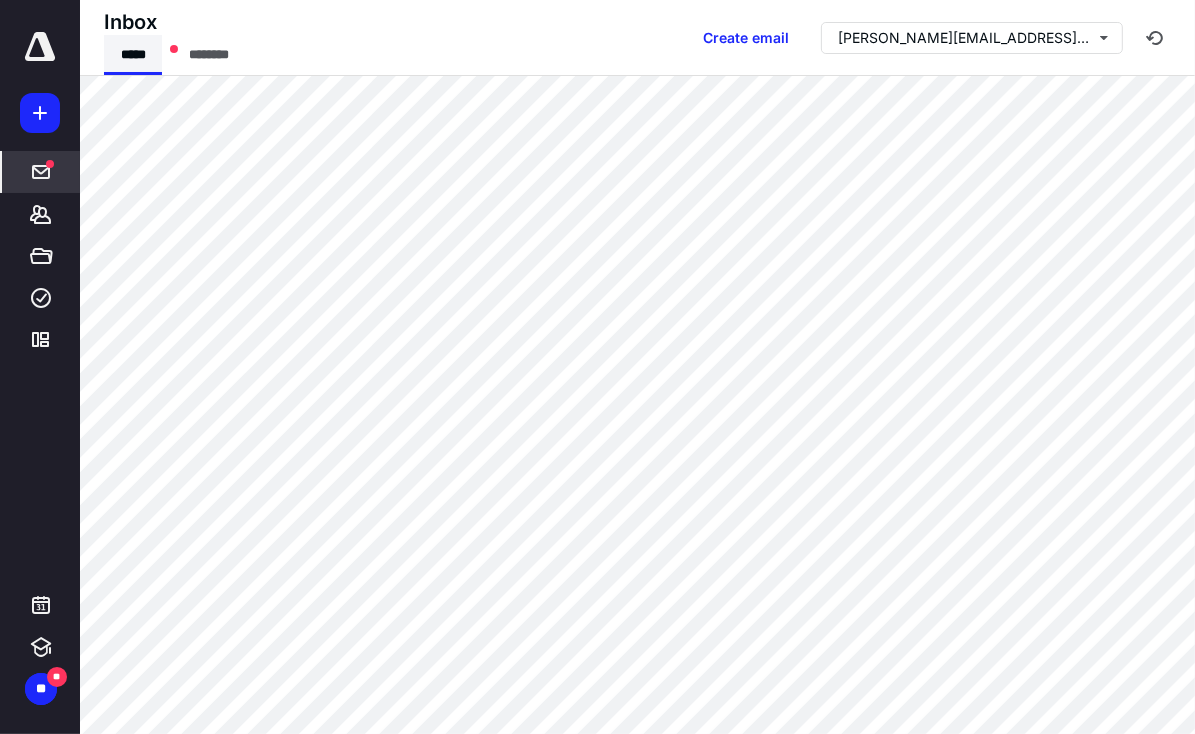 click on "*****" at bounding box center (133, 55) 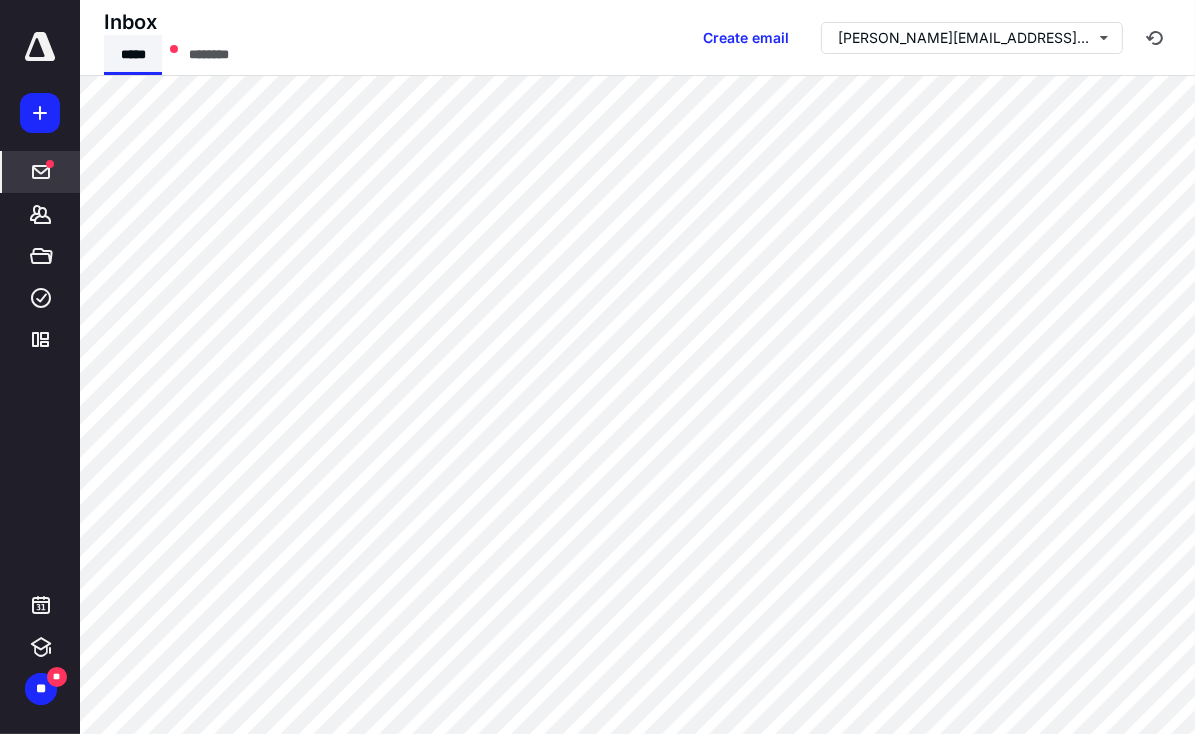 click on "*****" at bounding box center (133, 55) 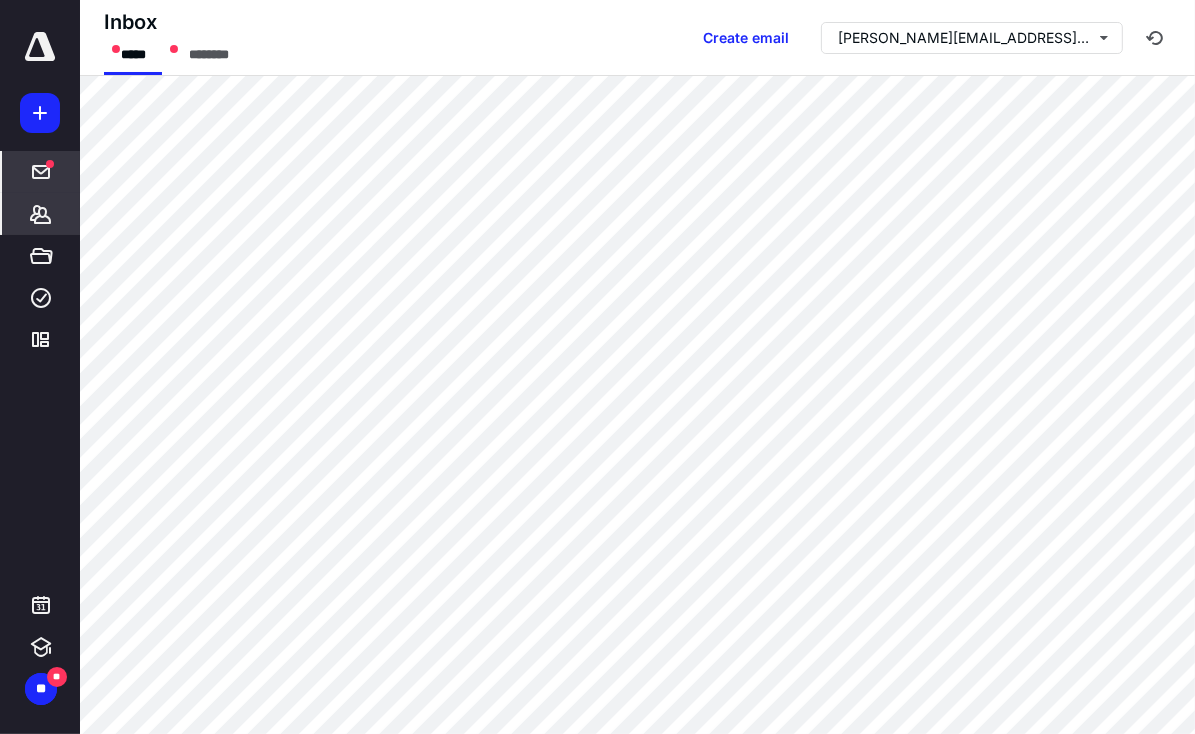 click 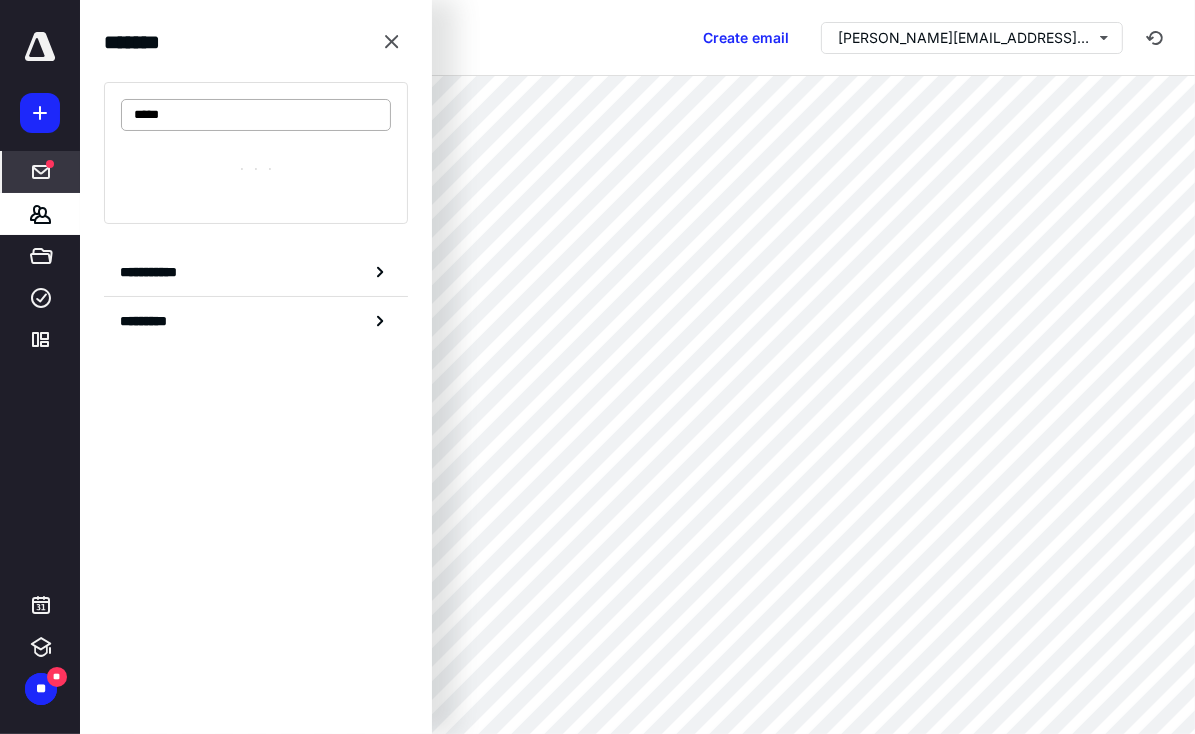 type on "*****" 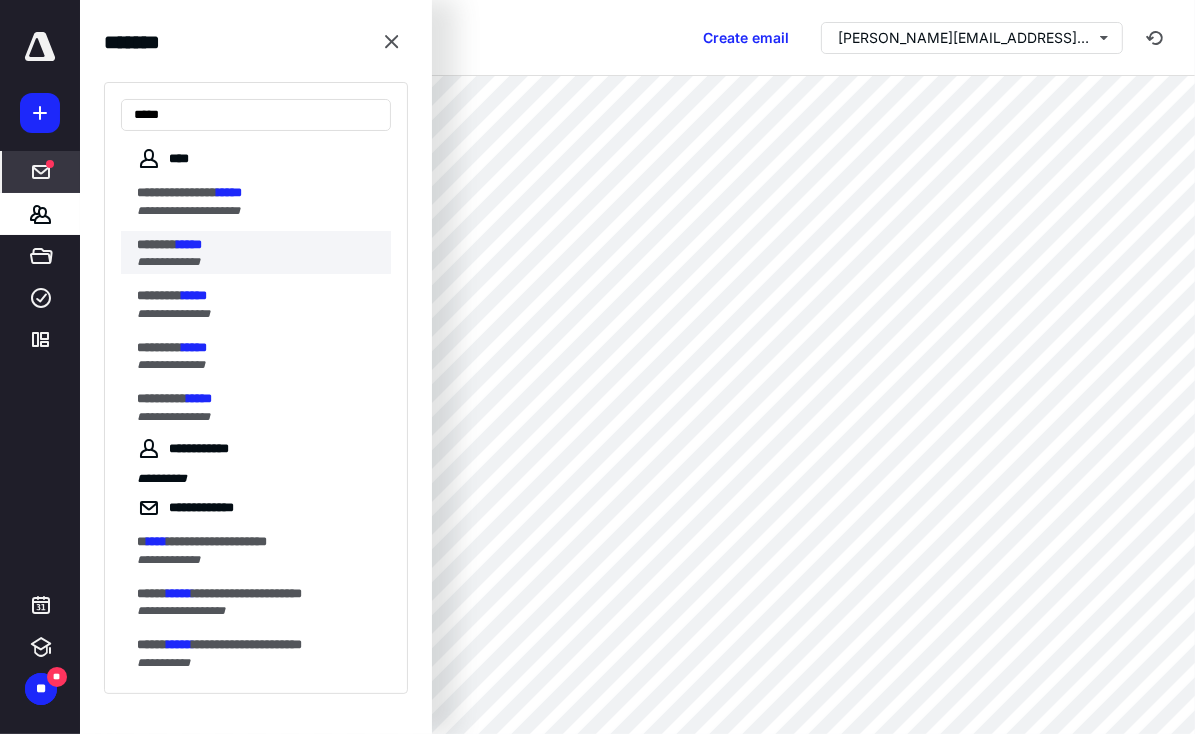 click on "**********" at bounding box center (168, 262) 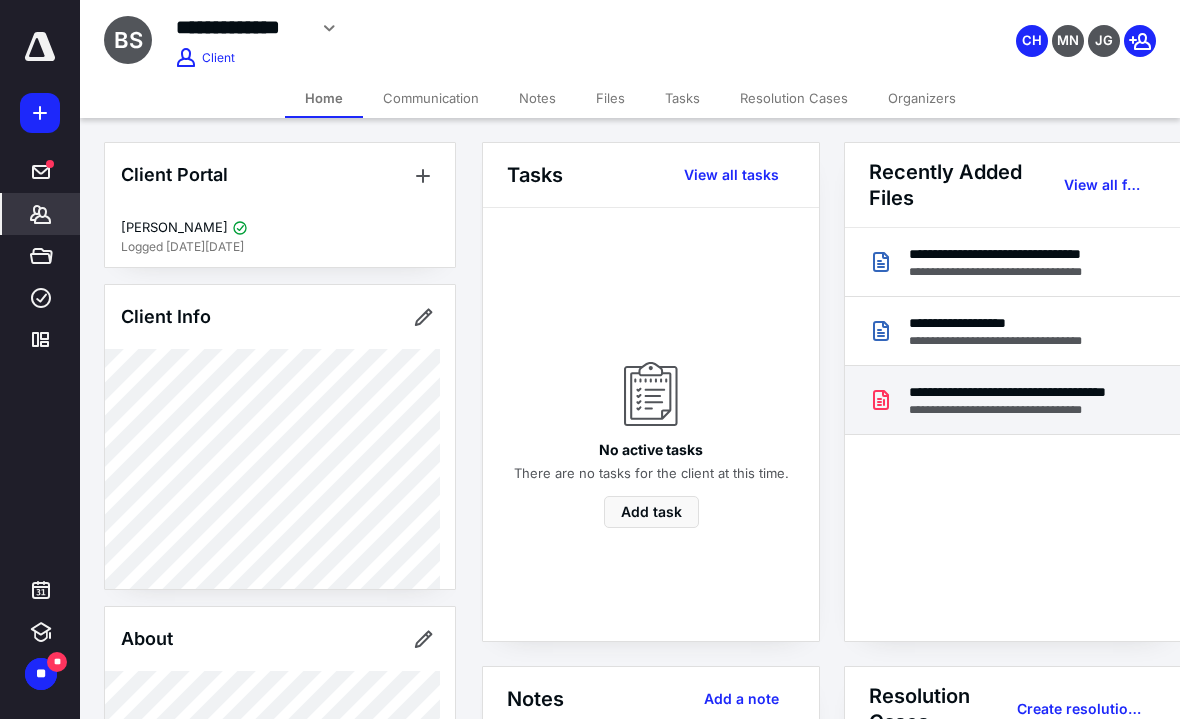 click on "**********" at bounding box center (1024, 410) 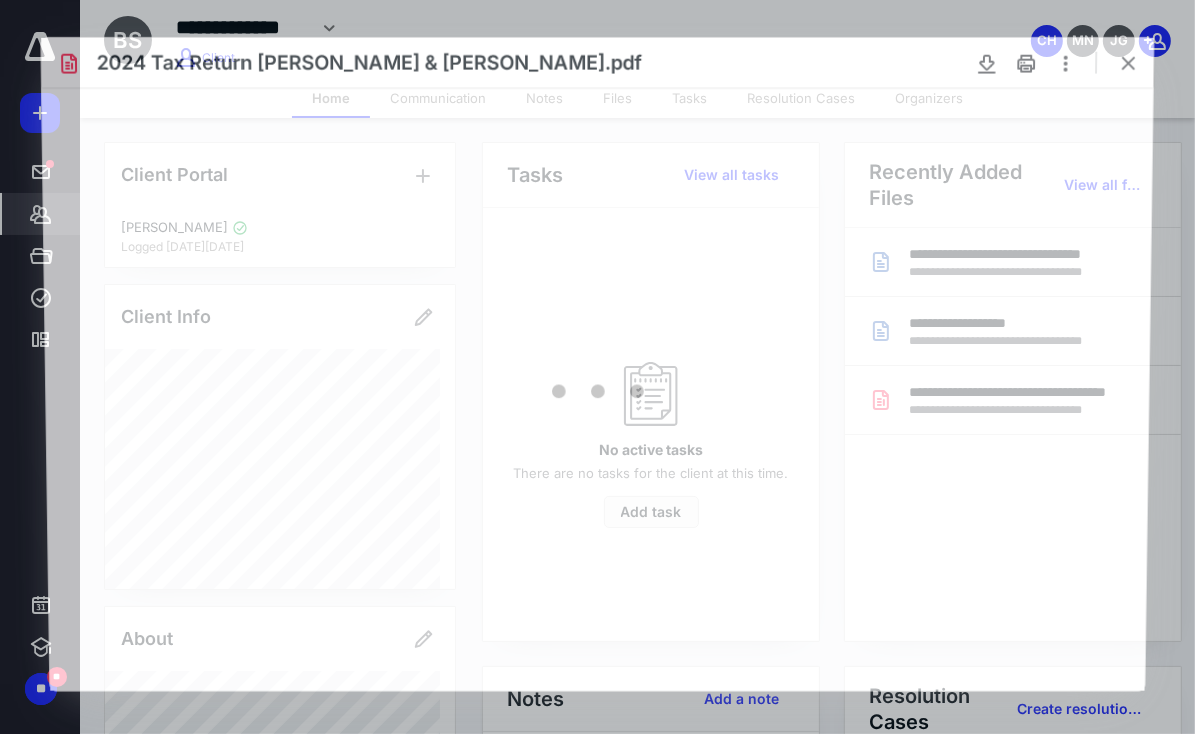 scroll, scrollTop: 0, scrollLeft: 0, axis: both 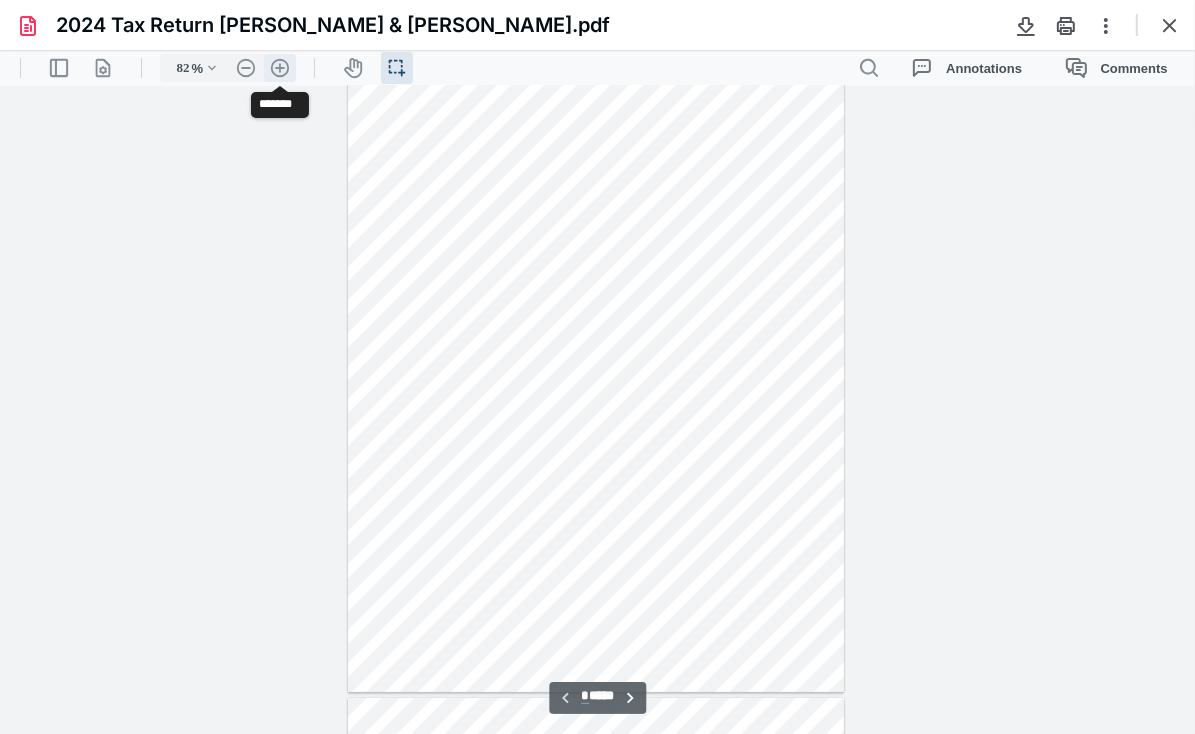 click on ".cls-1{fill:#abb0c4;} icon - header - zoom - in - line" at bounding box center [280, 67] 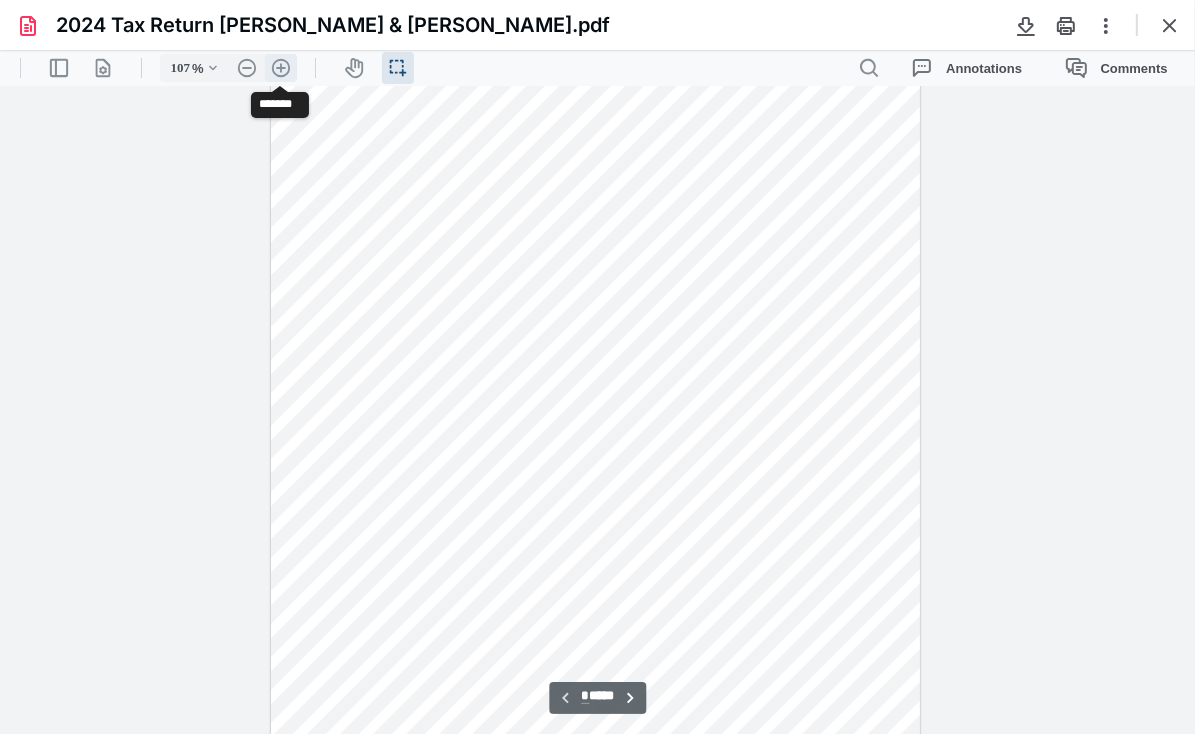 click on ".cls-1{fill:#abb0c4;} icon - header - zoom - in - line" at bounding box center [281, 67] 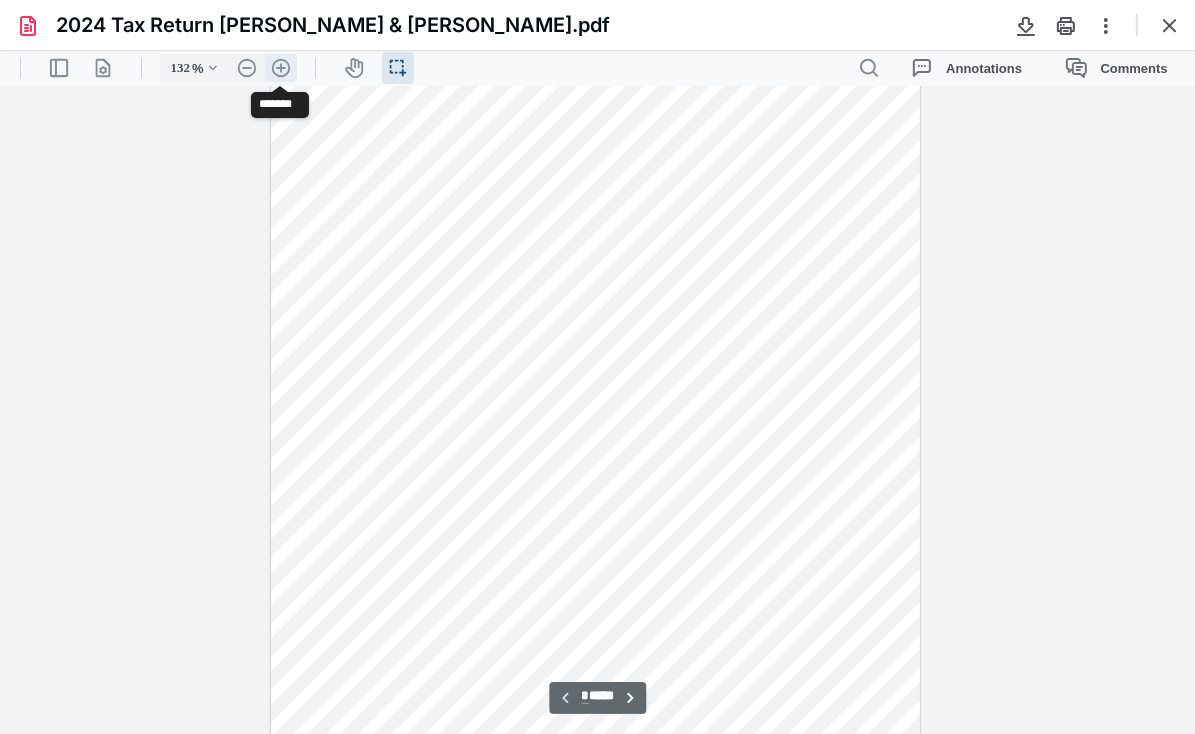 scroll, scrollTop: 252, scrollLeft: 0, axis: vertical 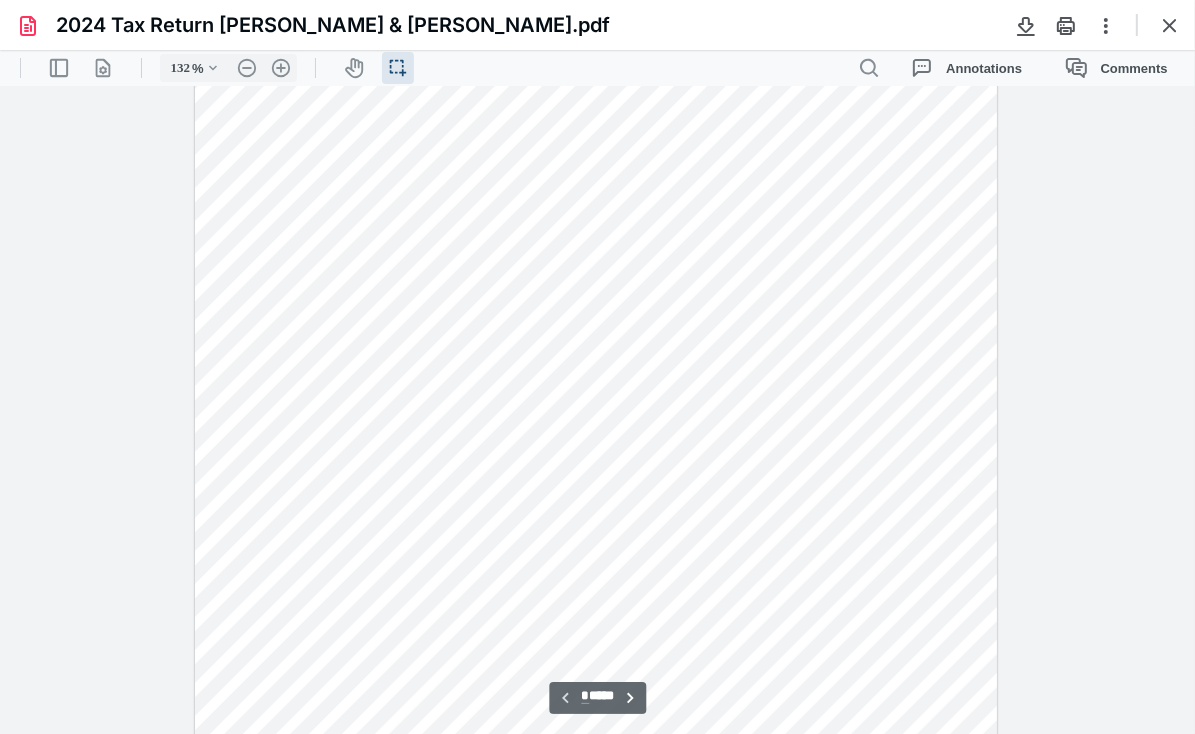 click at bounding box center (597, 409) 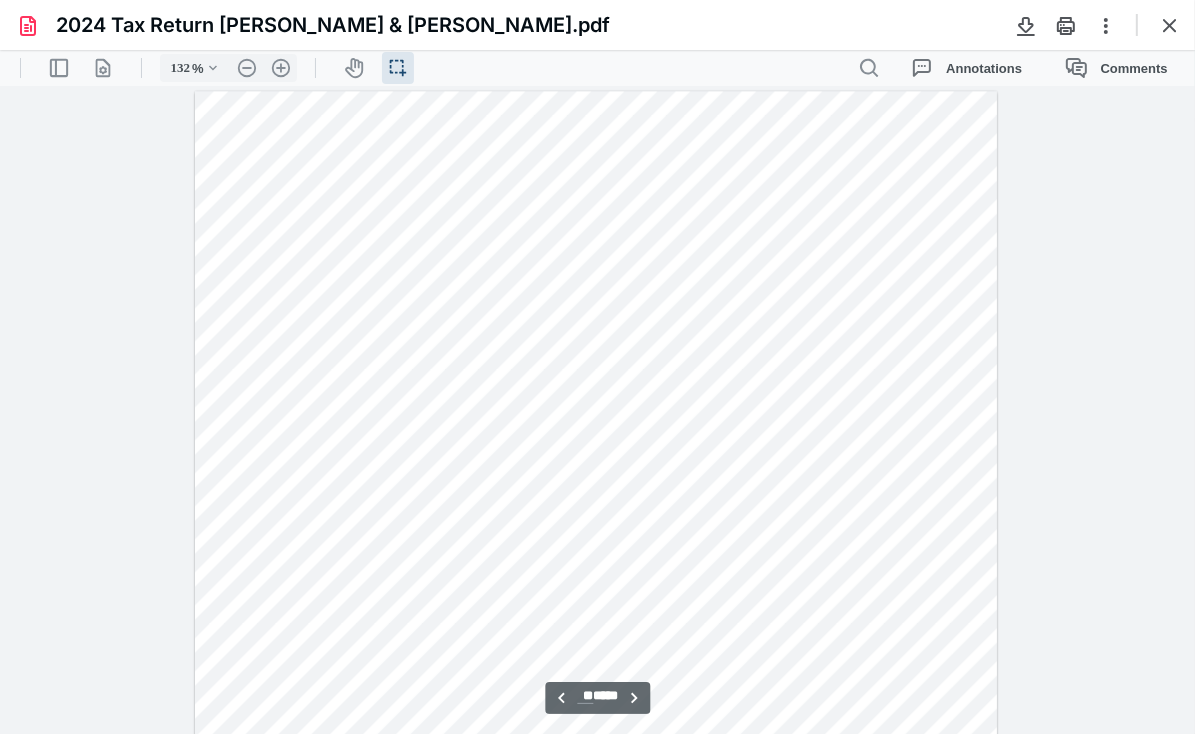 scroll, scrollTop: 14672, scrollLeft: 0, axis: vertical 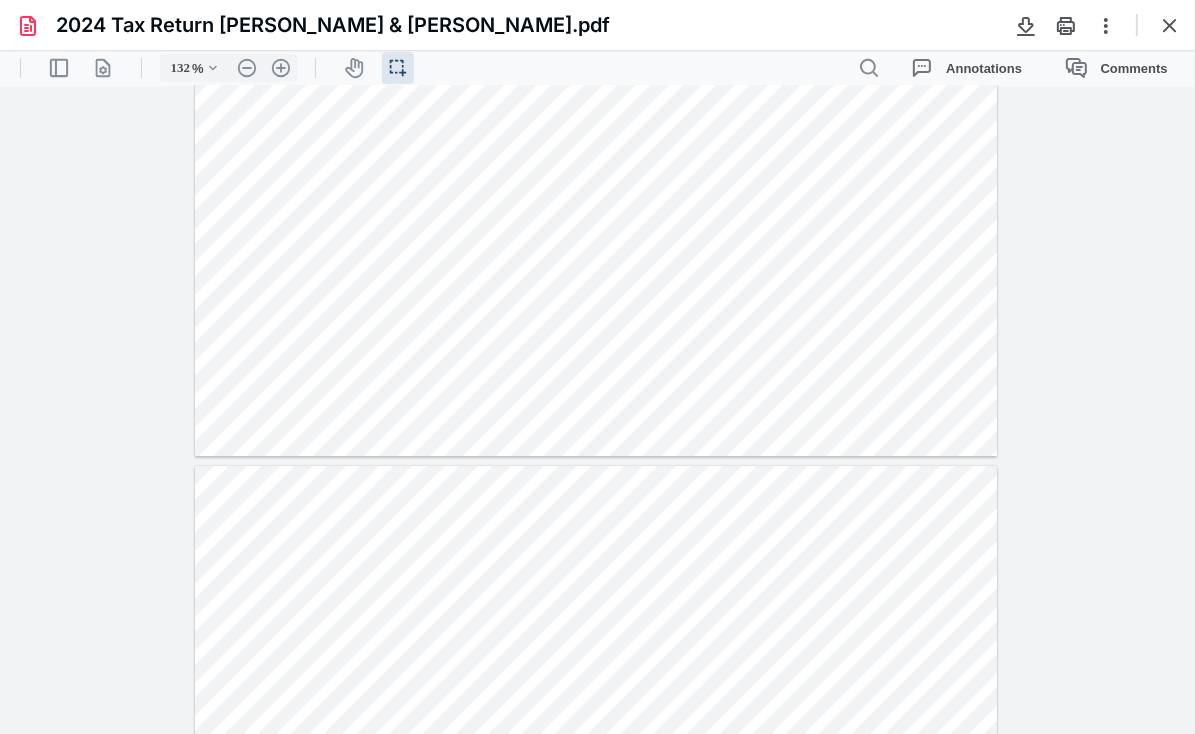 drag, startPoint x: 1185, startPoint y: 332, endPoint x: 1201, endPoint y: 352, distance: 25.612497 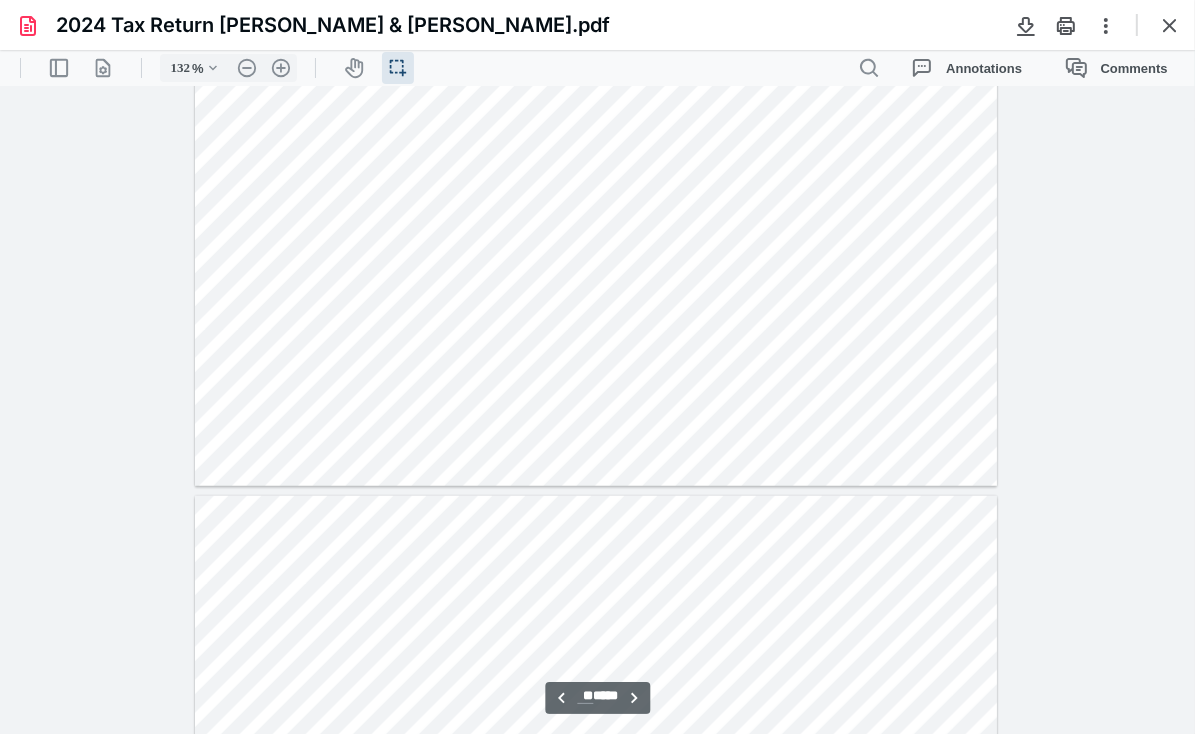 scroll, scrollTop: 13068, scrollLeft: 0, axis: vertical 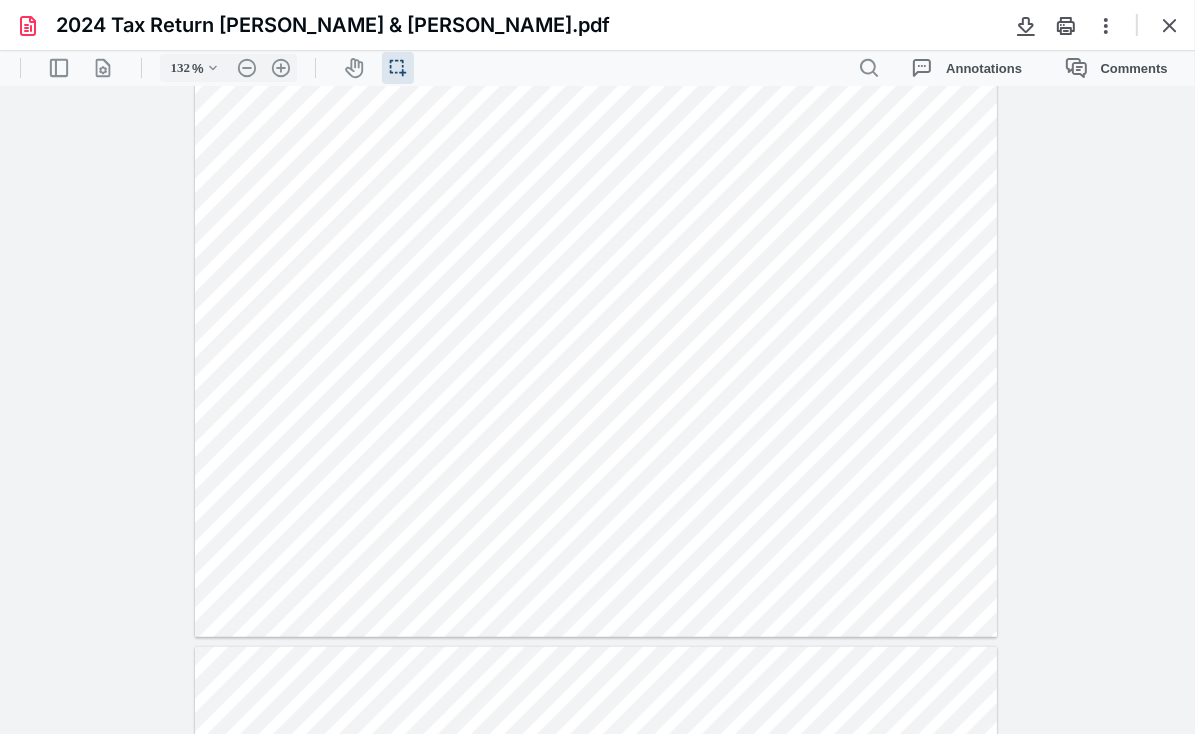 click on "******** ******** ****** ***** .cls-1{fill:#abb0c4;} icon - header - sidebar - line .cls-1{fill:#abb0c4;} icon - header - page manipulation - line 132 % .cls-1{fill:#abb0c4;} icon - chevron - down .cls-1{fill:#abb0c4;} icon - header - zoom - out - line Current zoom is   132 % .cls-1{fill:#abb0c4;} icon - header - zoom - in - line icon-header-pan20 icon / operation / multi select .cls-1{fill:#abb0c4;} icon - header - search Annotations Comments .cls-1{fill:#abb0c4;} icon - tool - text manipulation - underline .cls-1{fill:#8c8c8c;} icon - line - tool - highlight  .st0{fill:#868E96;}  .cls-1{fill:#abb0c4;} icon - tool - text - free text .cls-1{fill:#abb0c4;} icon - tool - pen - highlight .cls-1{fill:#abb0c4;} icon - tool - pen - line .cls-1{fill:#abb0c4;} icon - tool - comment - line .cls-1{fill:#abb0c4;} icon - tool - text manipulation - strikethrough .cls-1{fill:#abb0c4;} icon - tool - image - line  .st0{fill:#868E96;}  No Presets .cls-1{fill:#abb0c4;} icon - operation - undo .cls-1{fill:#abb0c4;}" at bounding box center (597, 391) 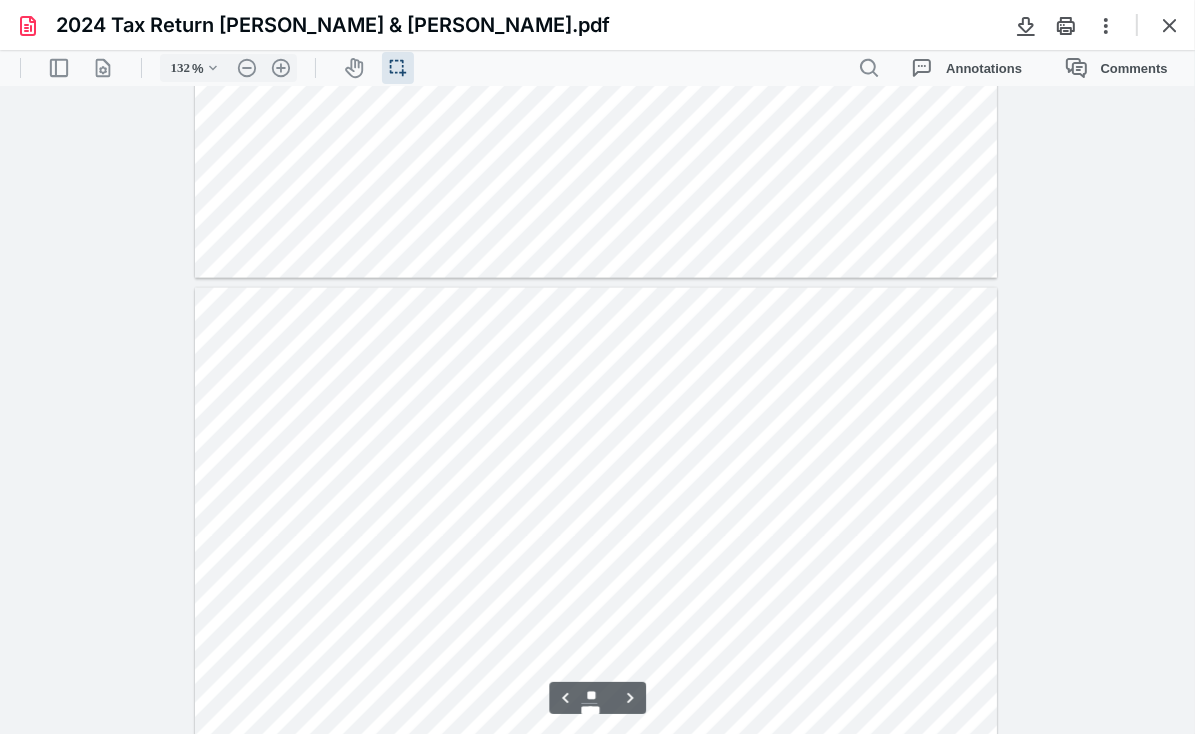scroll, scrollTop: 13068, scrollLeft: 0, axis: vertical 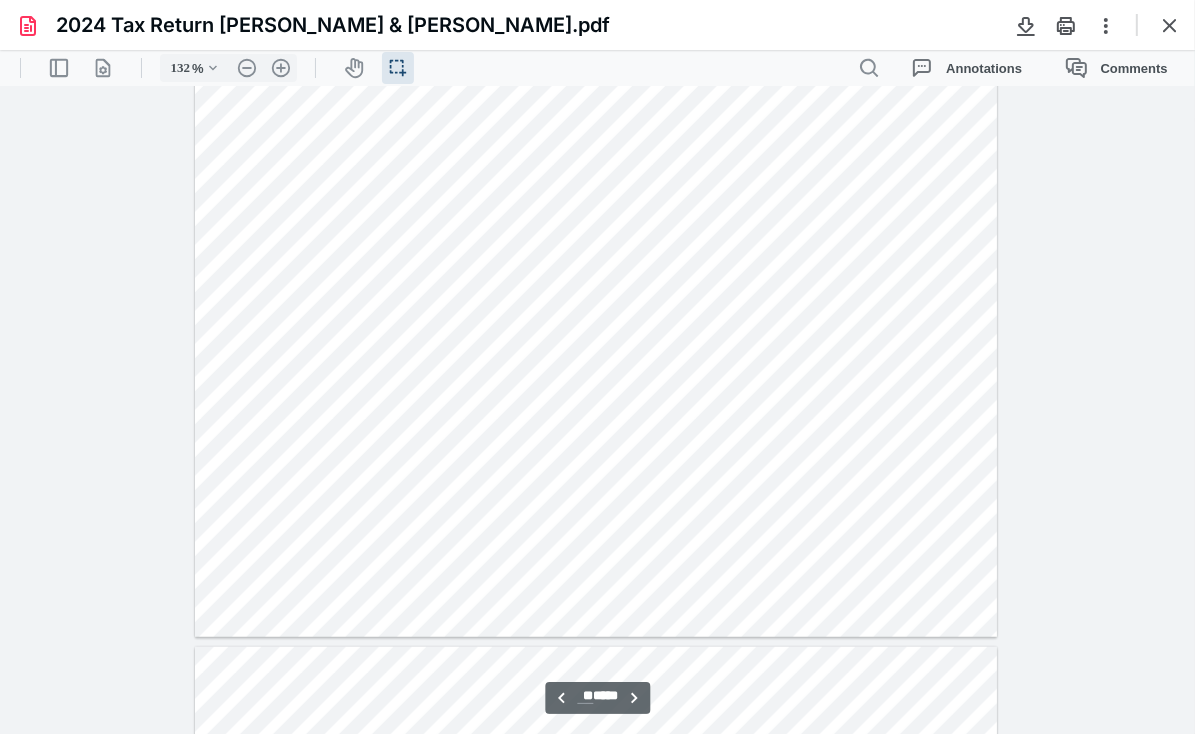 drag, startPoint x: 1193, startPoint y: 368, endPoint x: 1172, endPoint y: 296, distance: 75 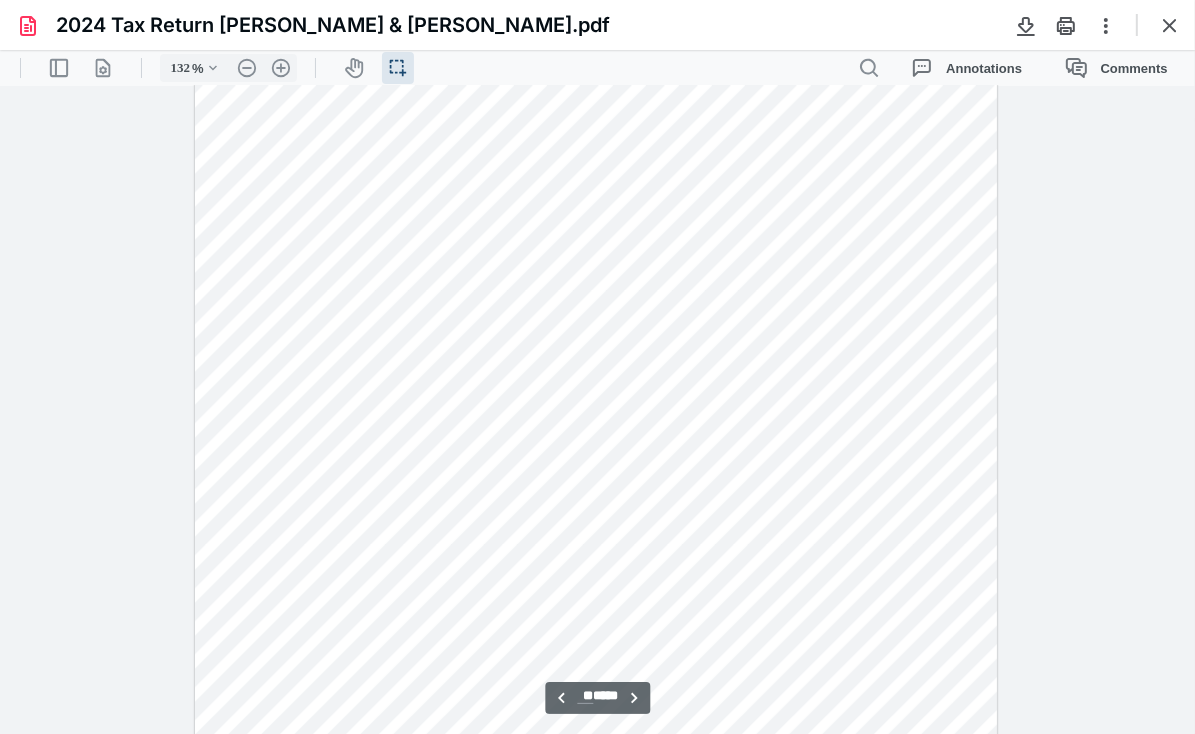 scroll, scrollTop: 22344, scrollLeft: 0, axis: vertical 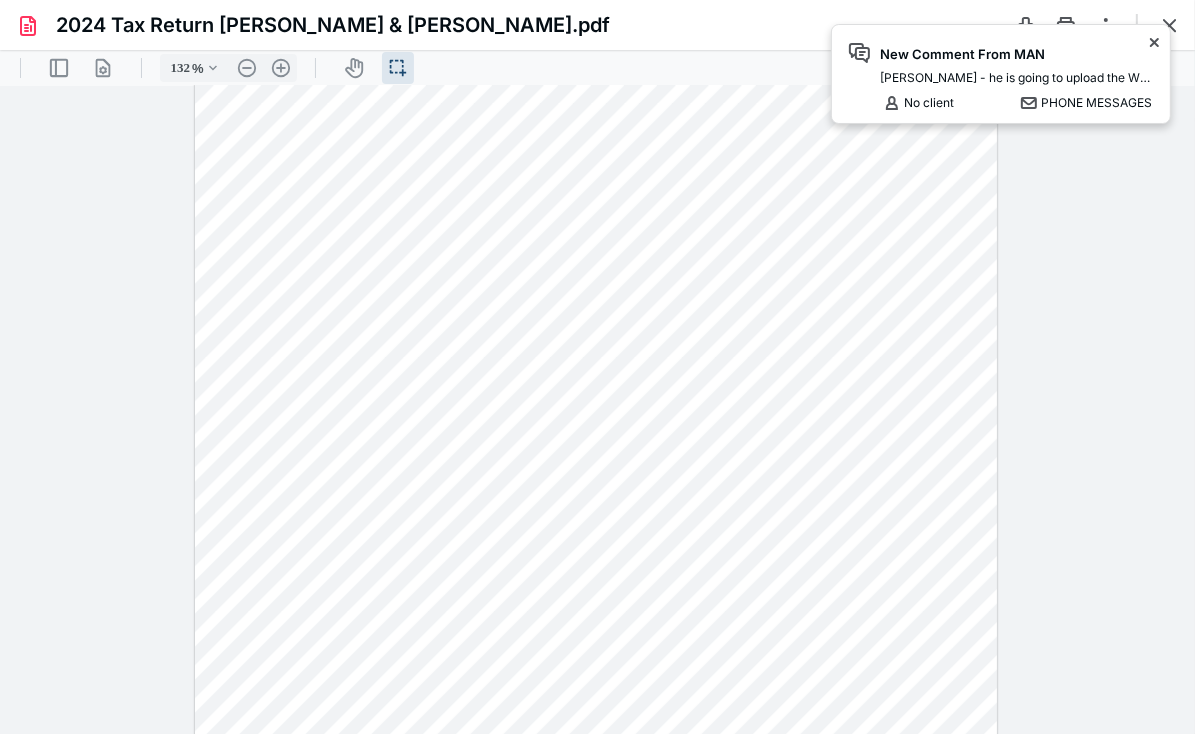 click at bounding box center [597, 409] 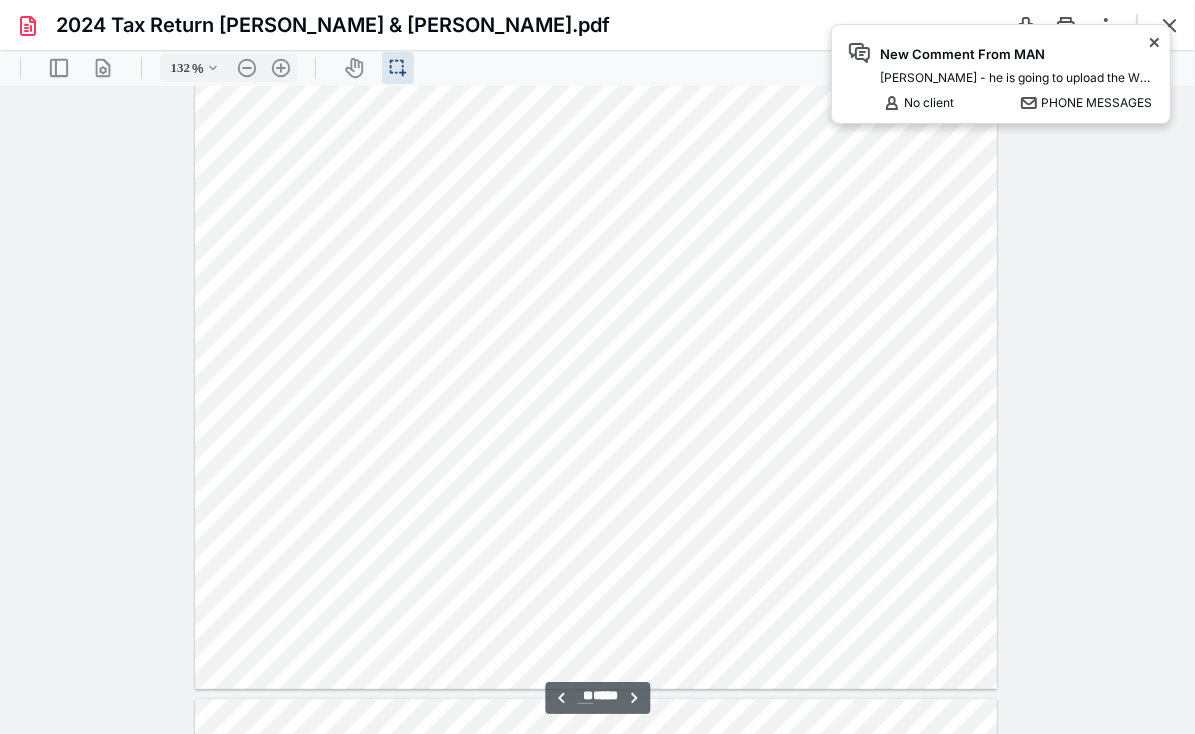 scroll, scrollTop: 24580, scrollLeft: 0, axis: vertical 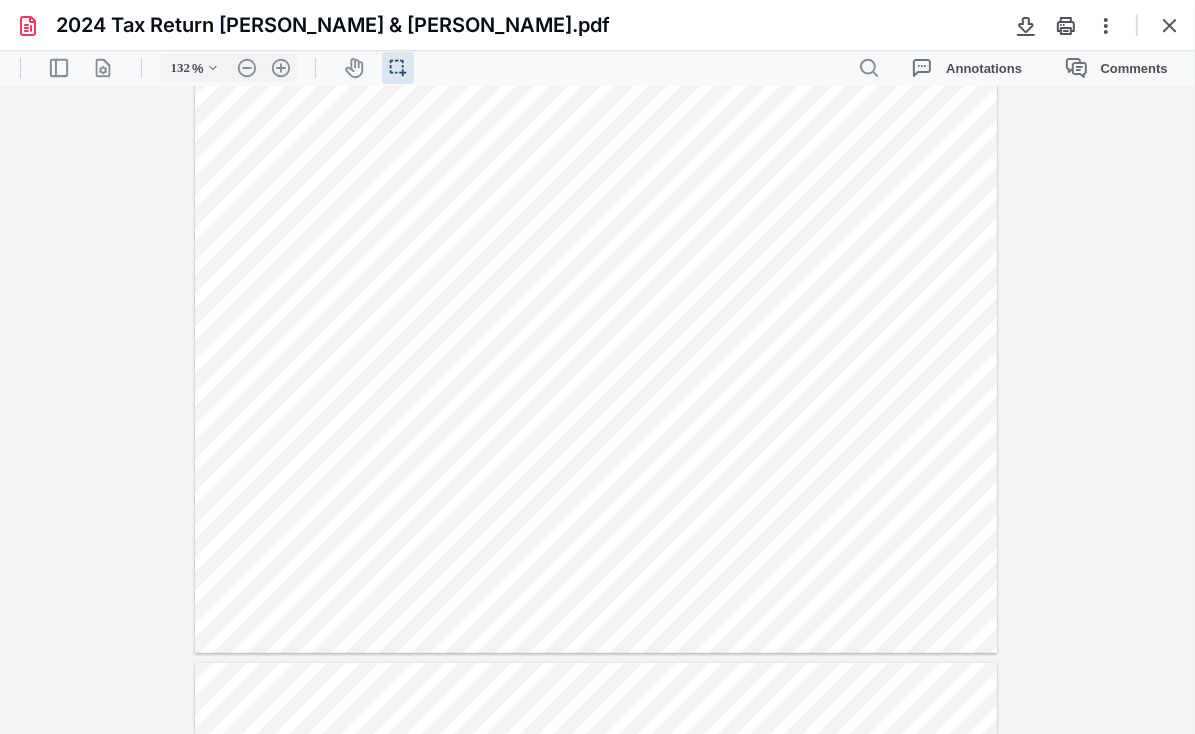 type on "**" 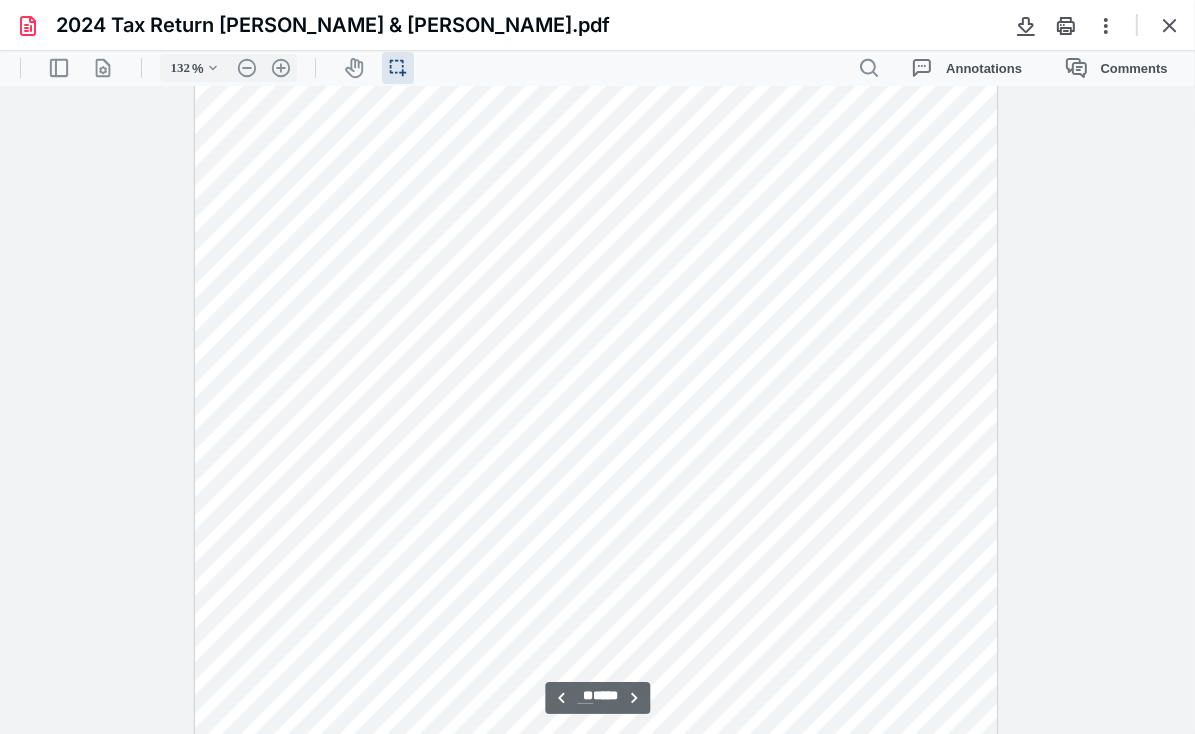 scroll, scrollTop: 25236, scrollLeft: 0, axis: vertical 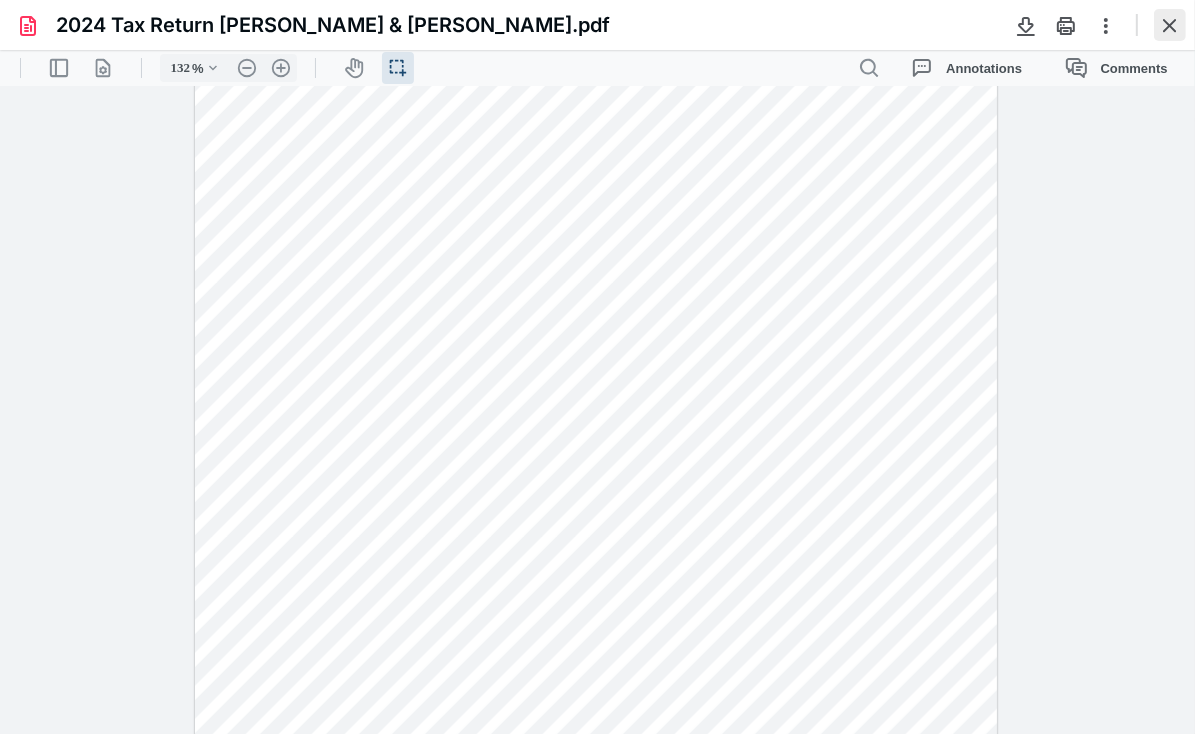 click at bounding box center [1170, 25] 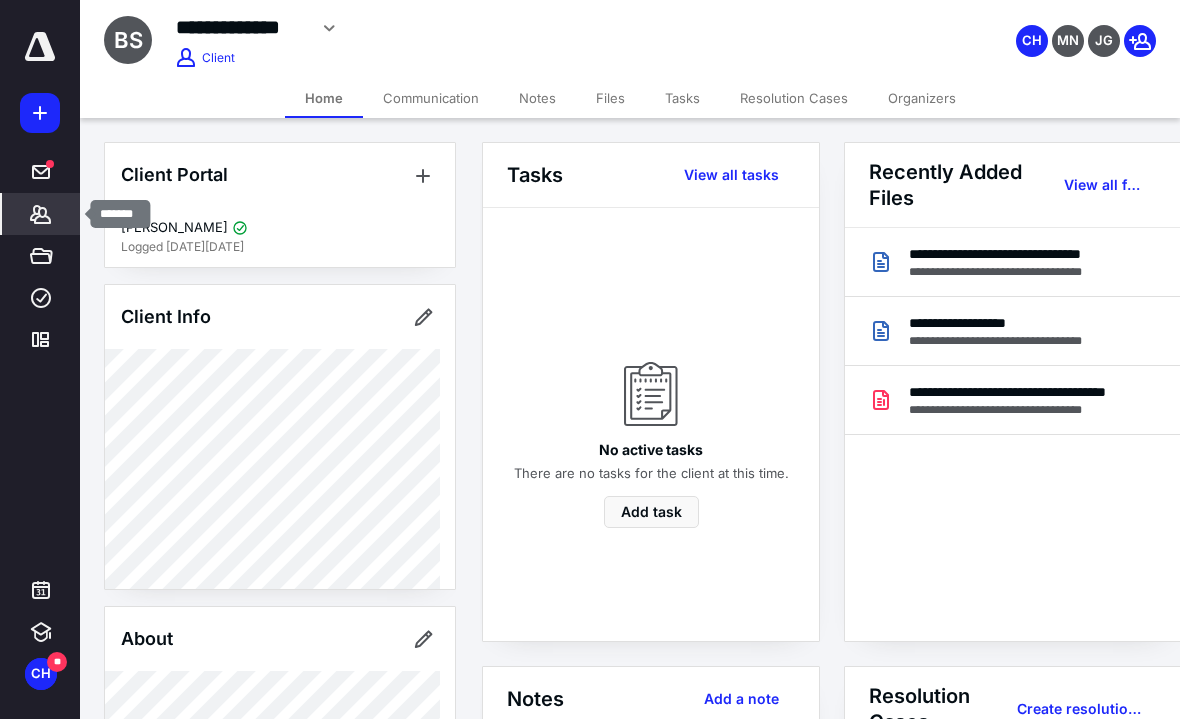 click on "*******" at bounding box center [41, 214] 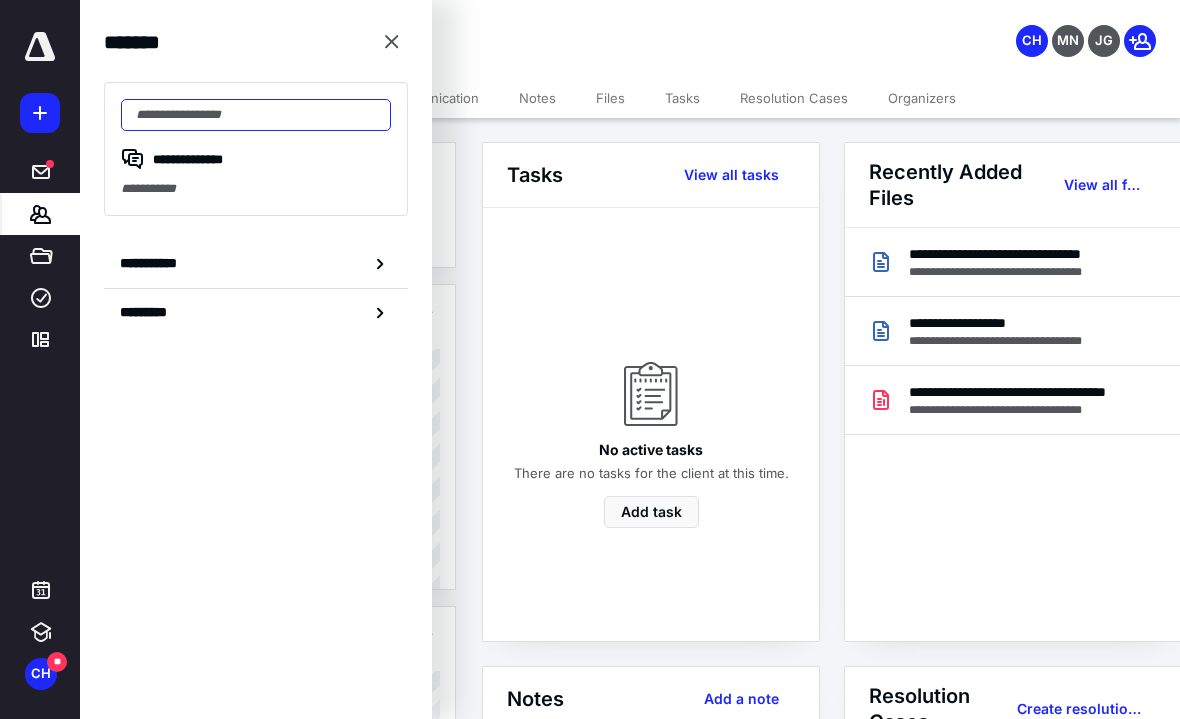 click at bounding box center (256, 115) 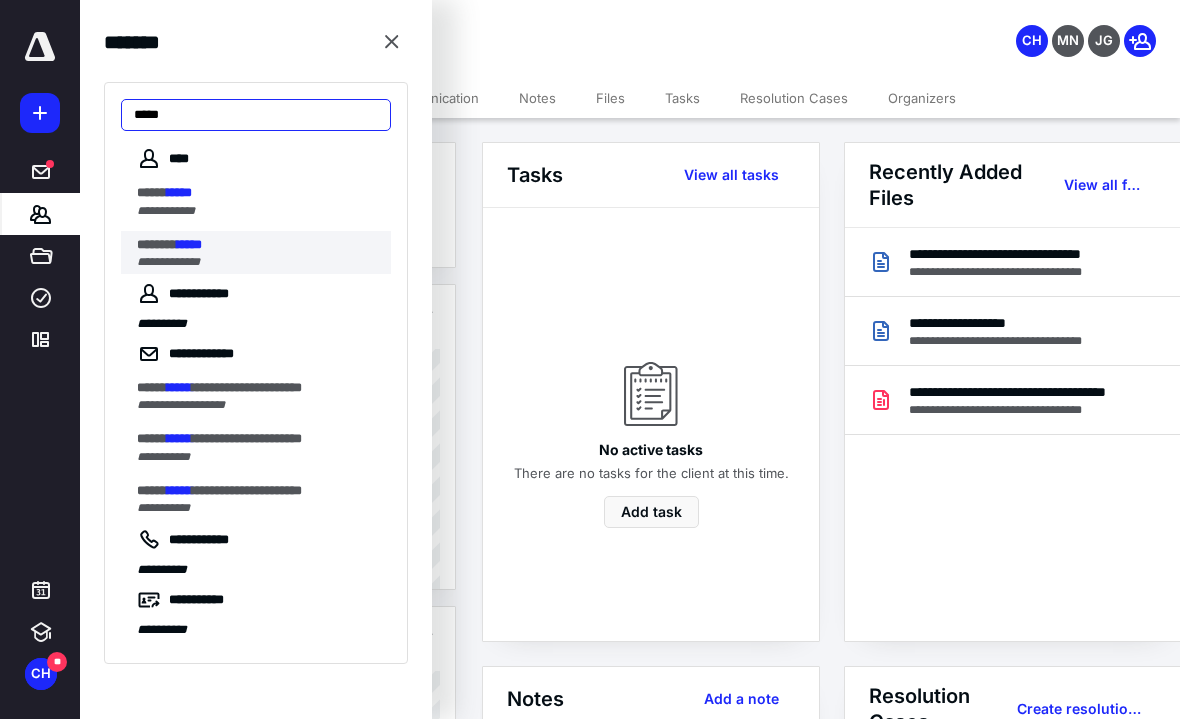 type on "*****" 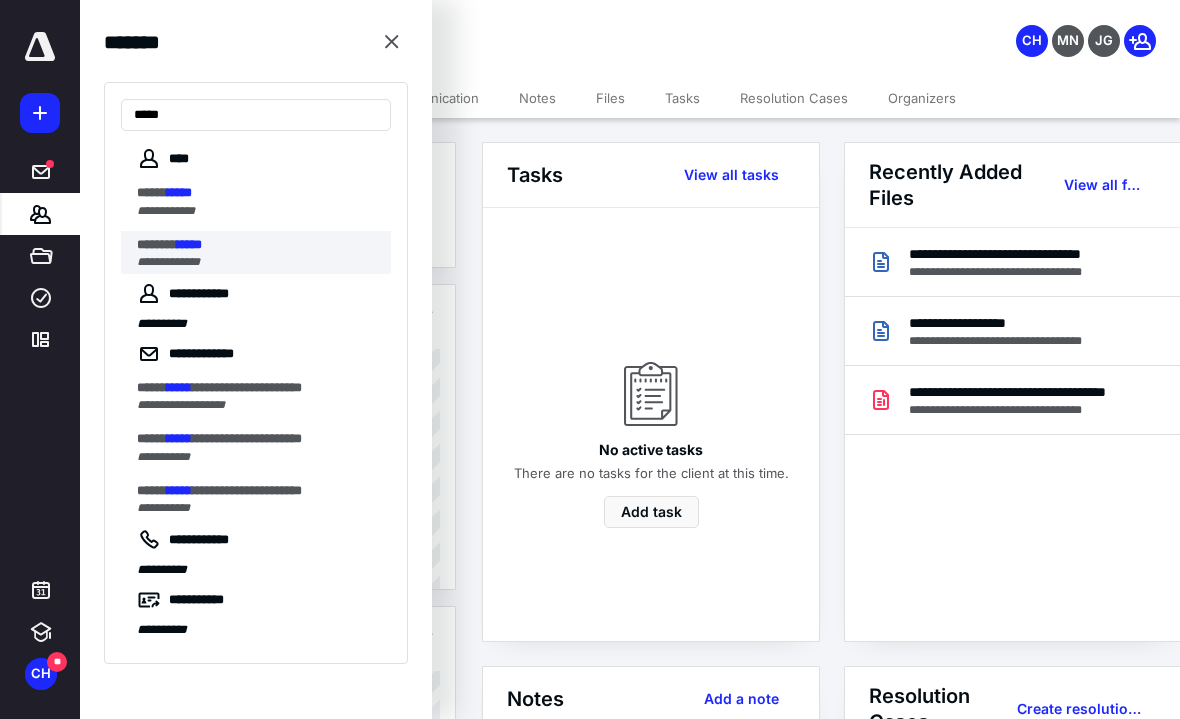 click on "**********" at bounding box center (168, 262) 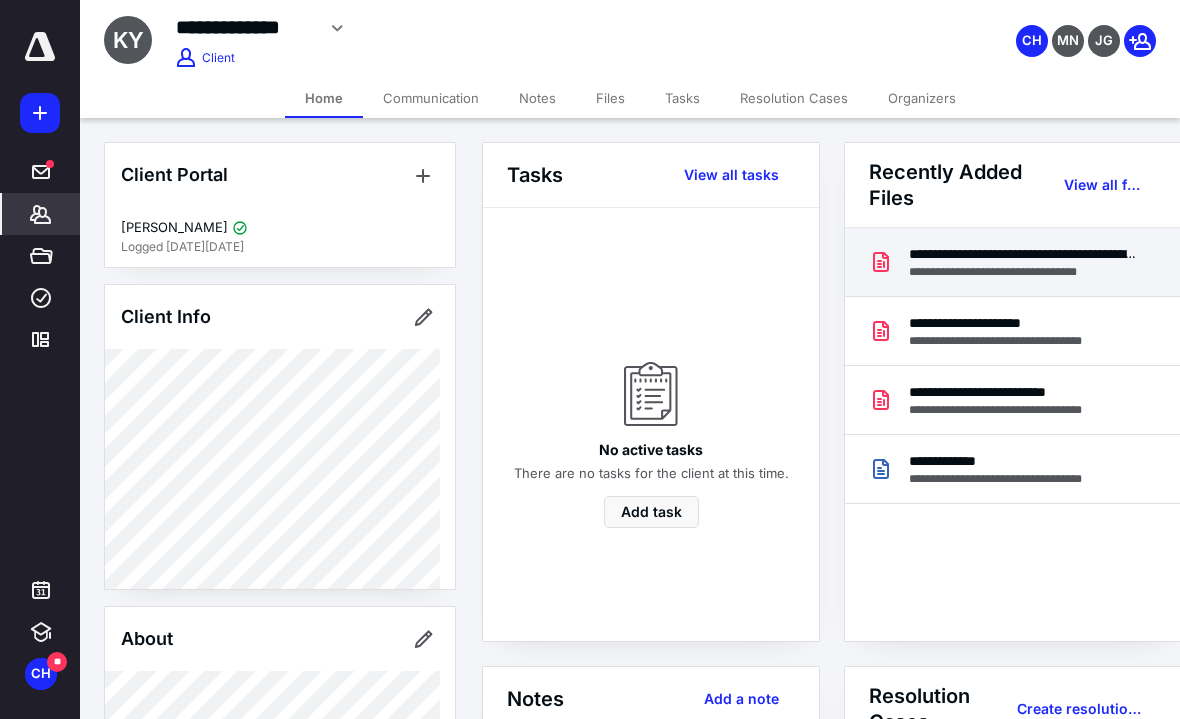 click on "**********" at bounding box center (1024, 254) 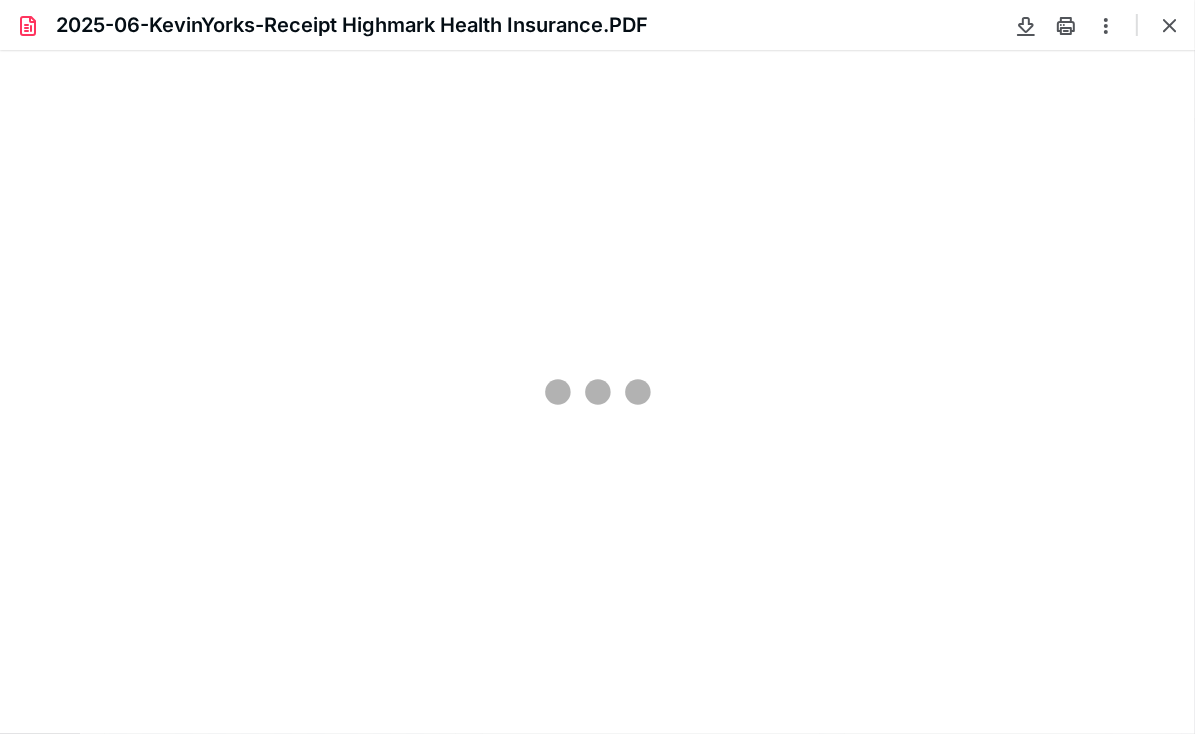 scroll, scrollTop: 0, scrollLeft: 0, axis: both 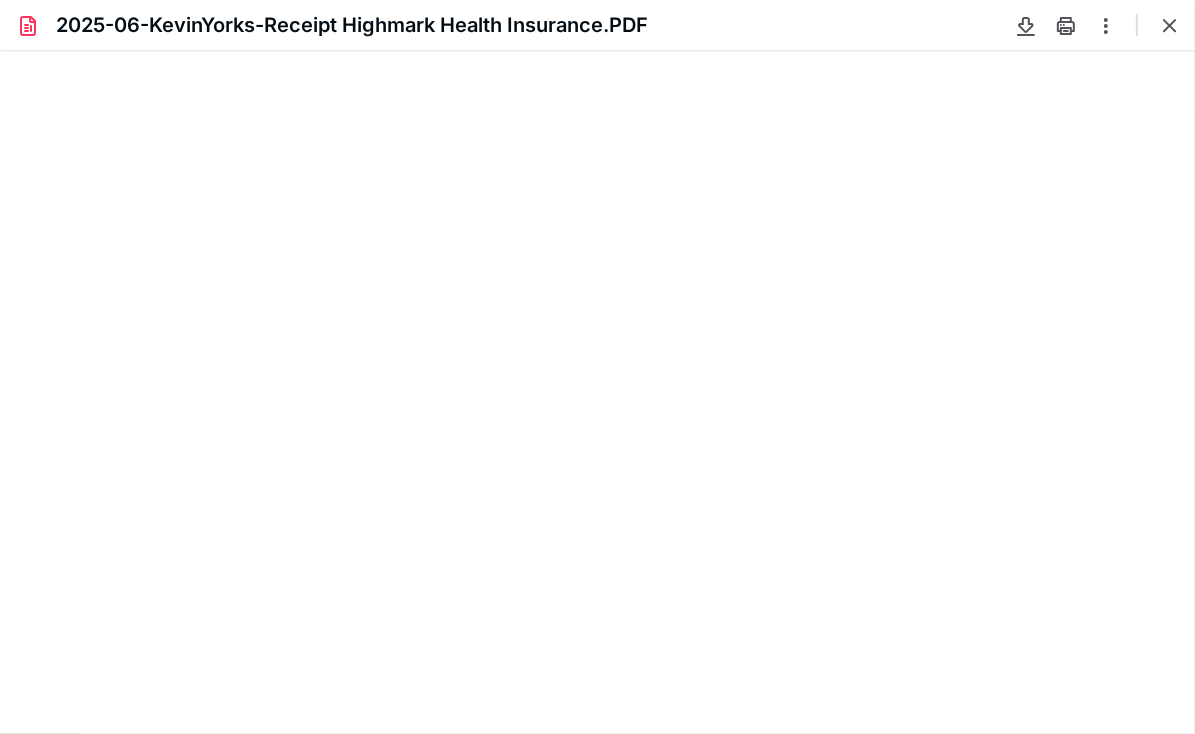type on "82" 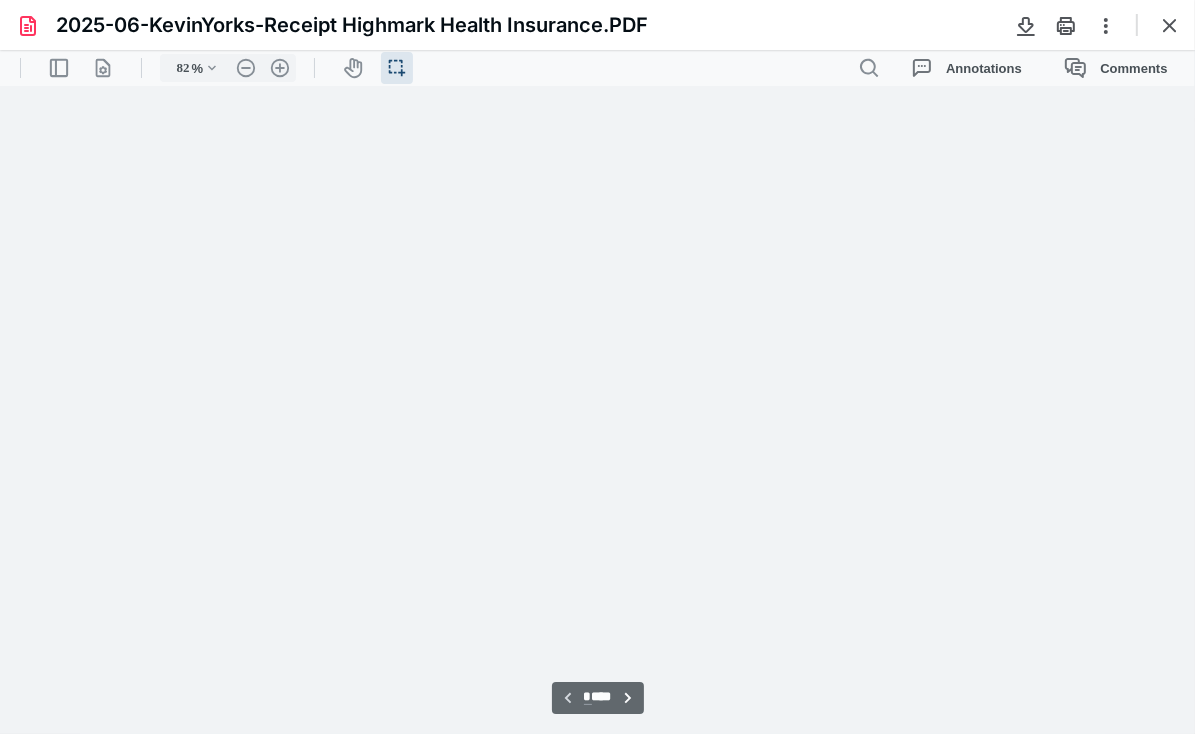 scroll, scrollTop: 39, scrollLeft: 0, axis: vertical 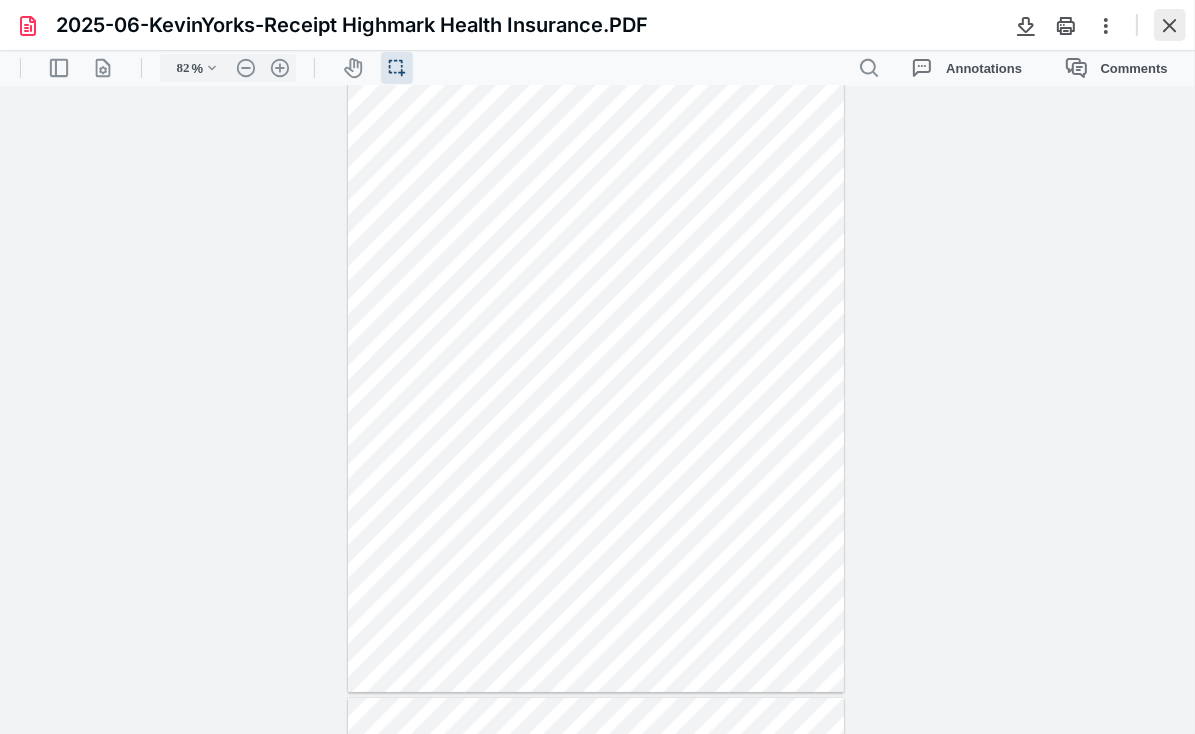 click at bounding box center [1170, 25] 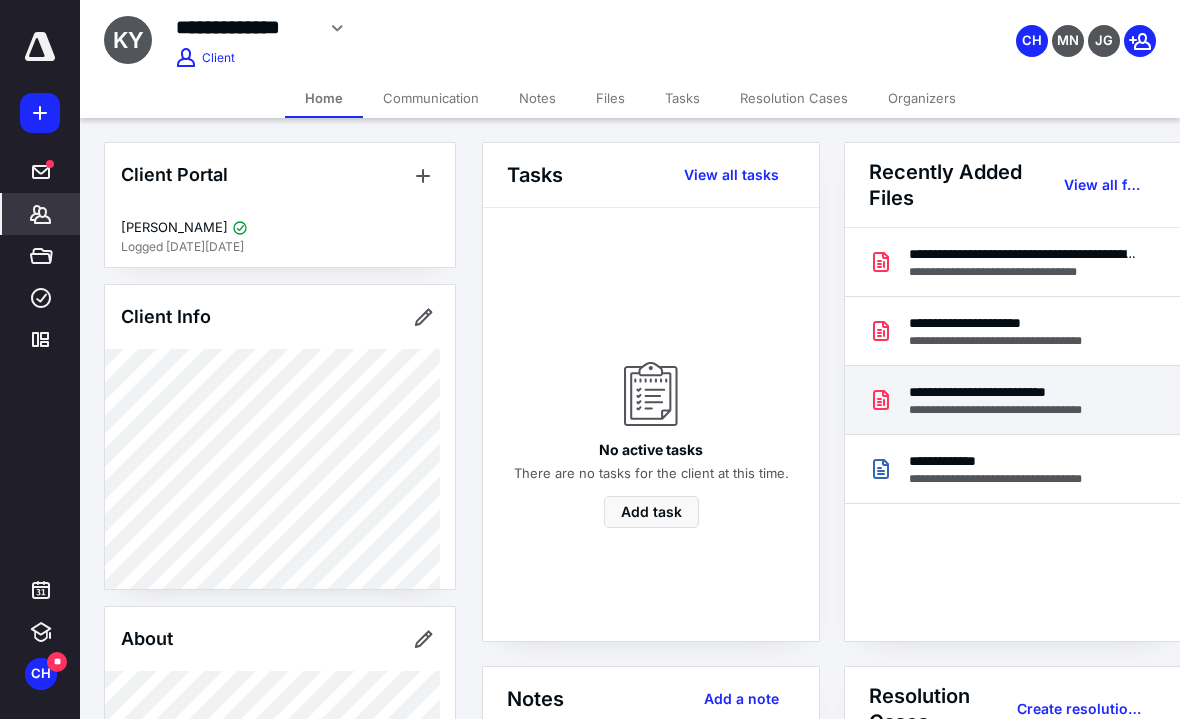 click on "**********" at bounding box center [1014, 392] 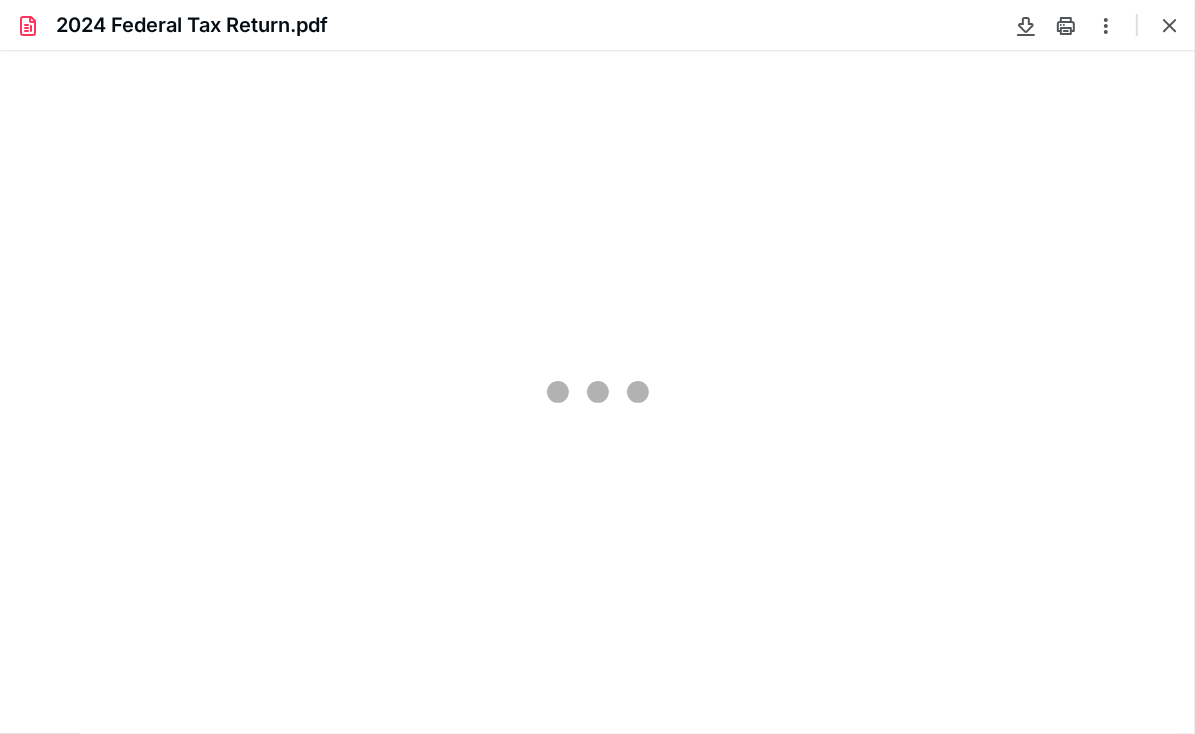 scroll, scrollTop: 0, scrollLeft: 0, axis: both 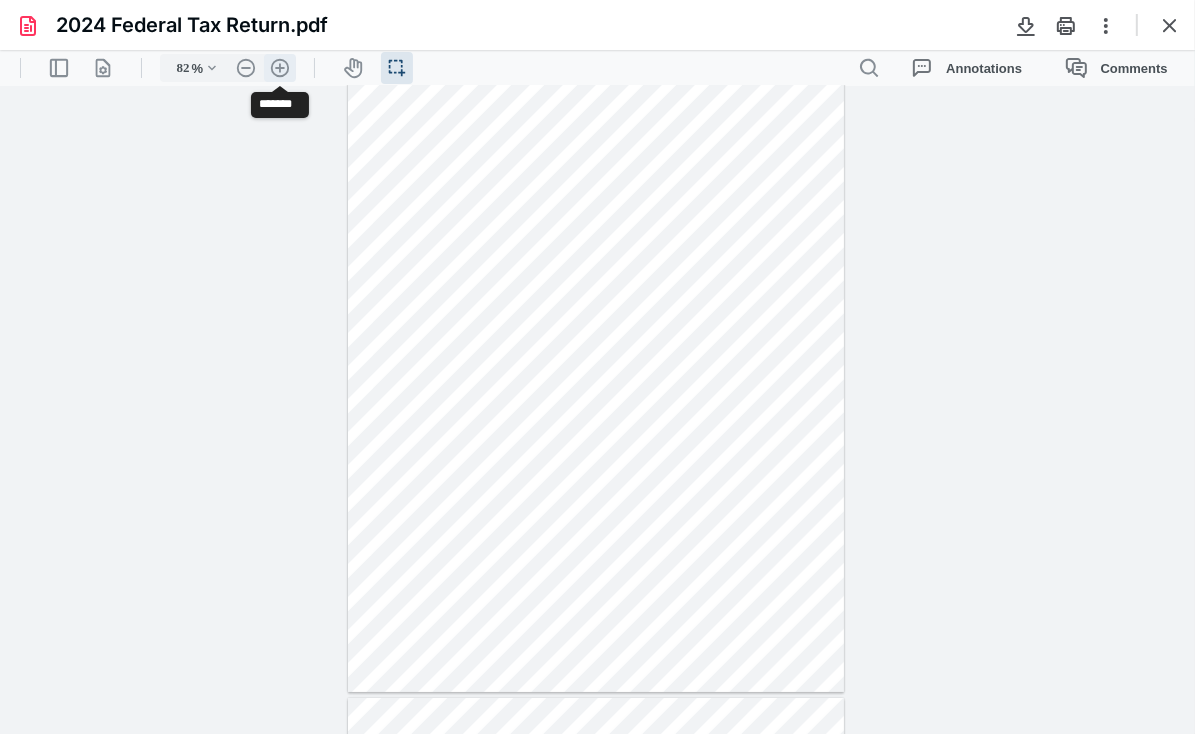 click on ".cls-1{fill:#abb0c4;} icon - header - zoom - in - line" at bounding box center [280, 67] 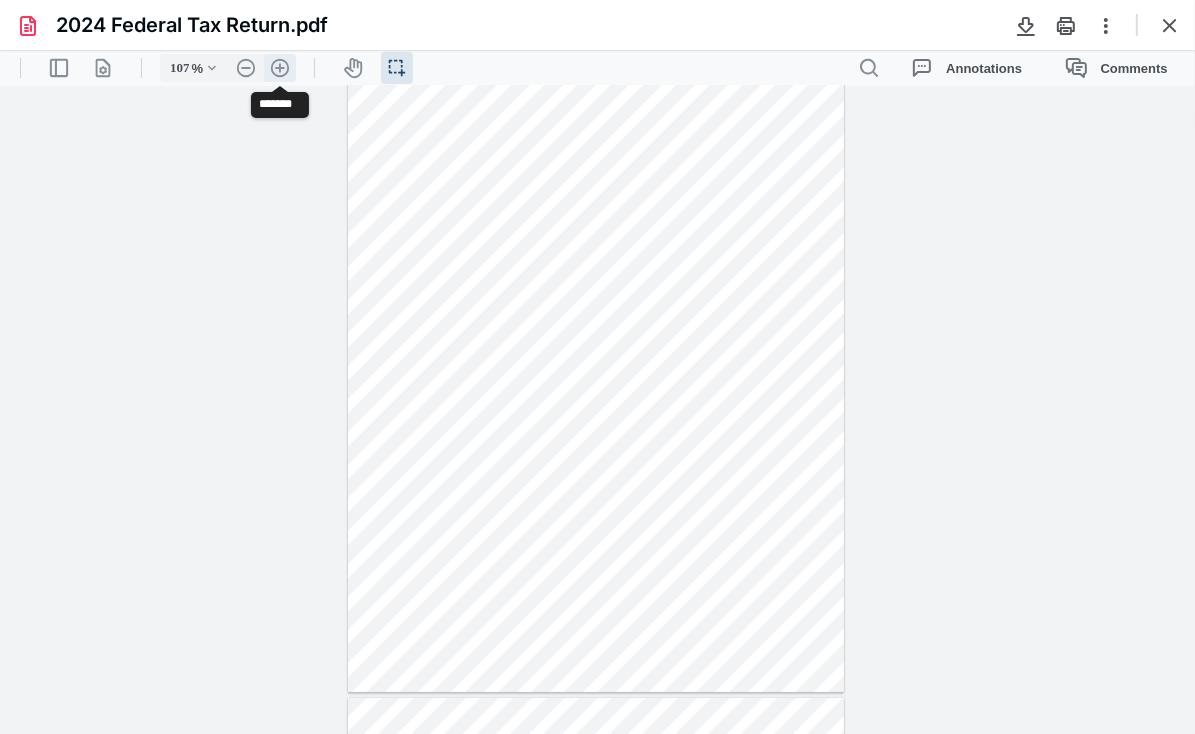 scroll, scrollTop: 145, scrollLeft: 0, axis: vertical 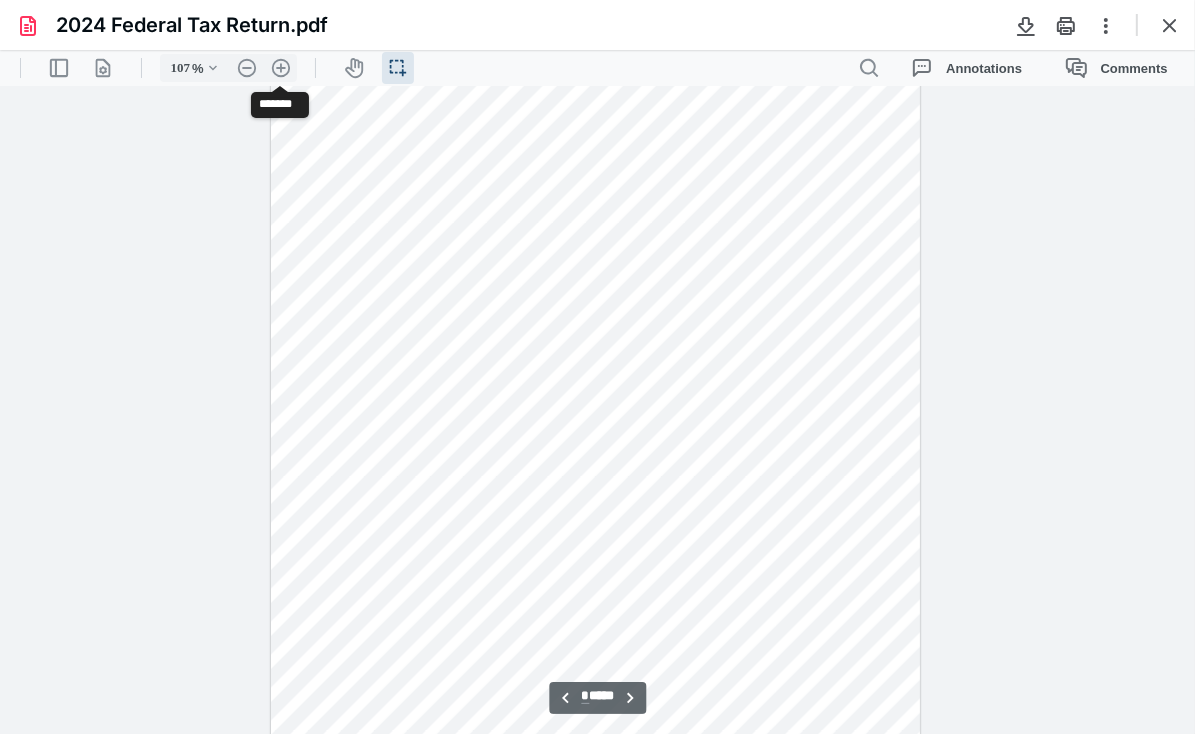 type on "*" 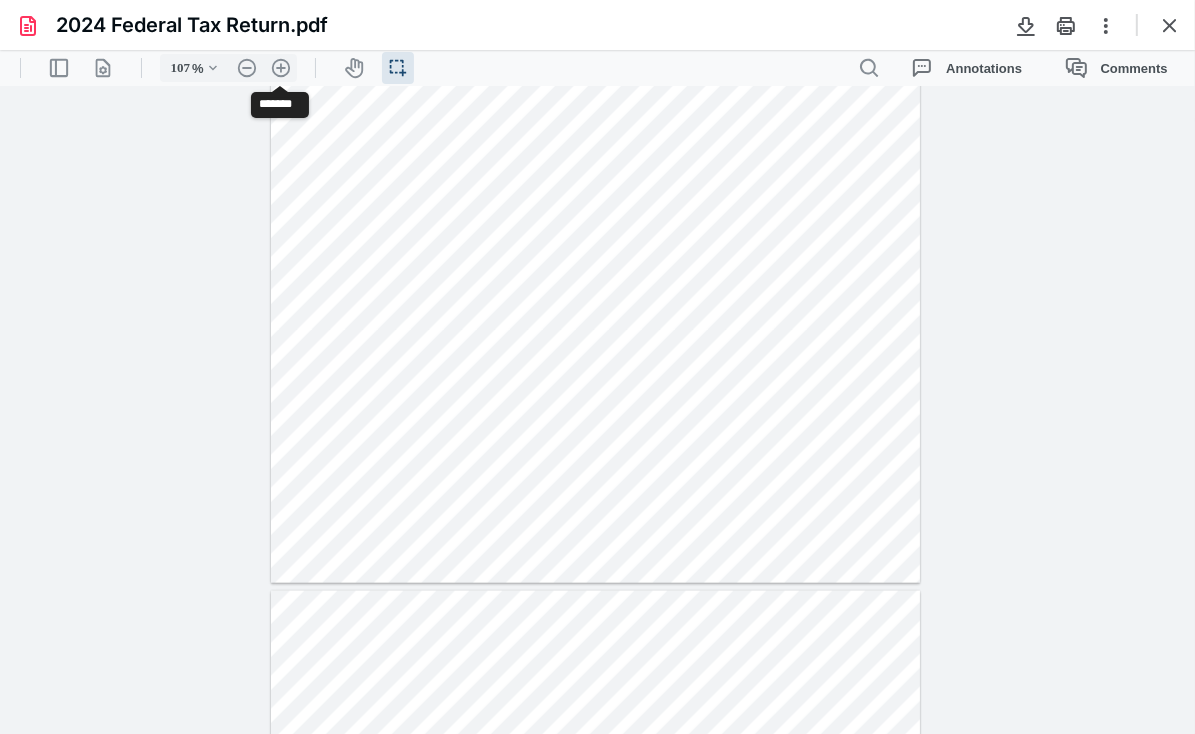 type 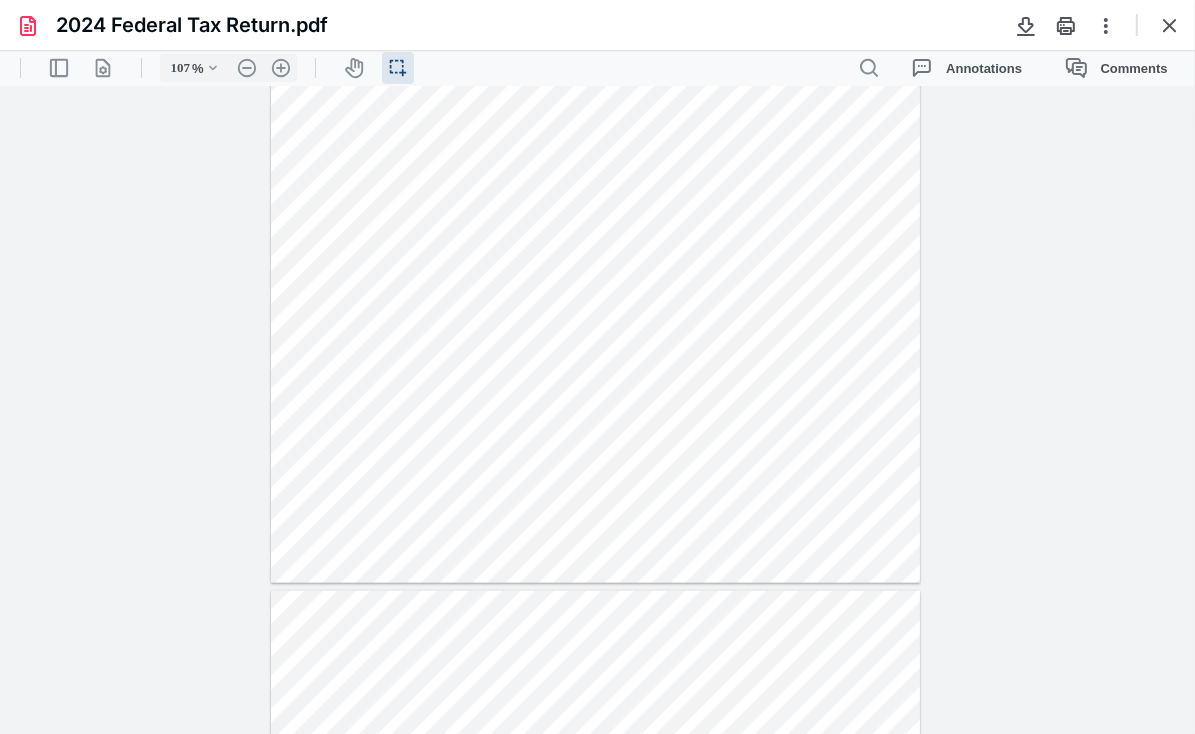 click on "**********" at bounding box center (597, 409) 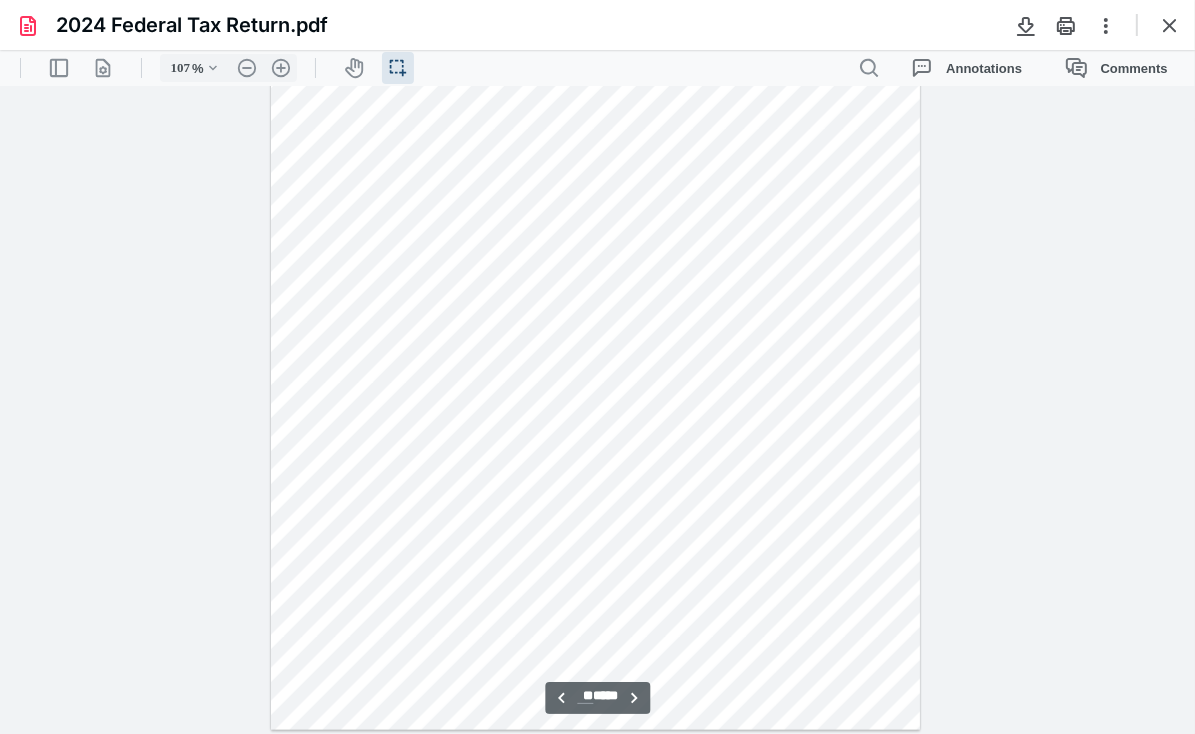 scroll, scrollTop: 7872, scrollLeft: 0, axis: vertical 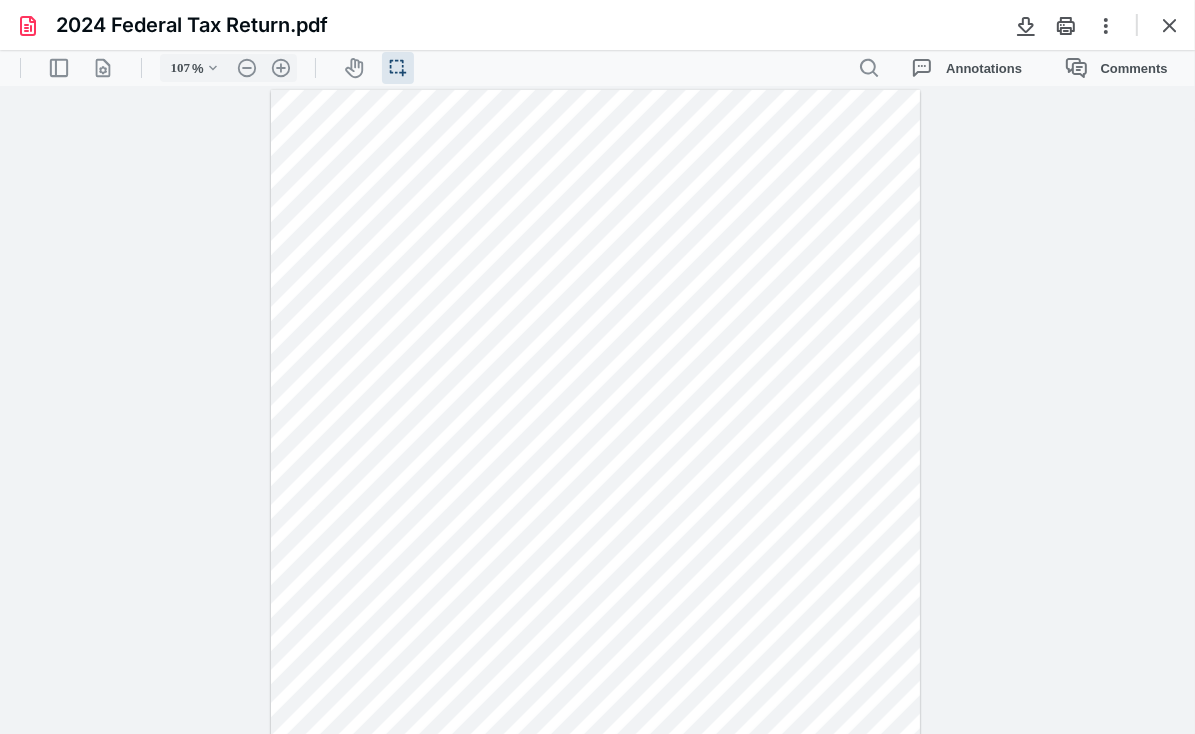 click at bounding box center (595, 509) 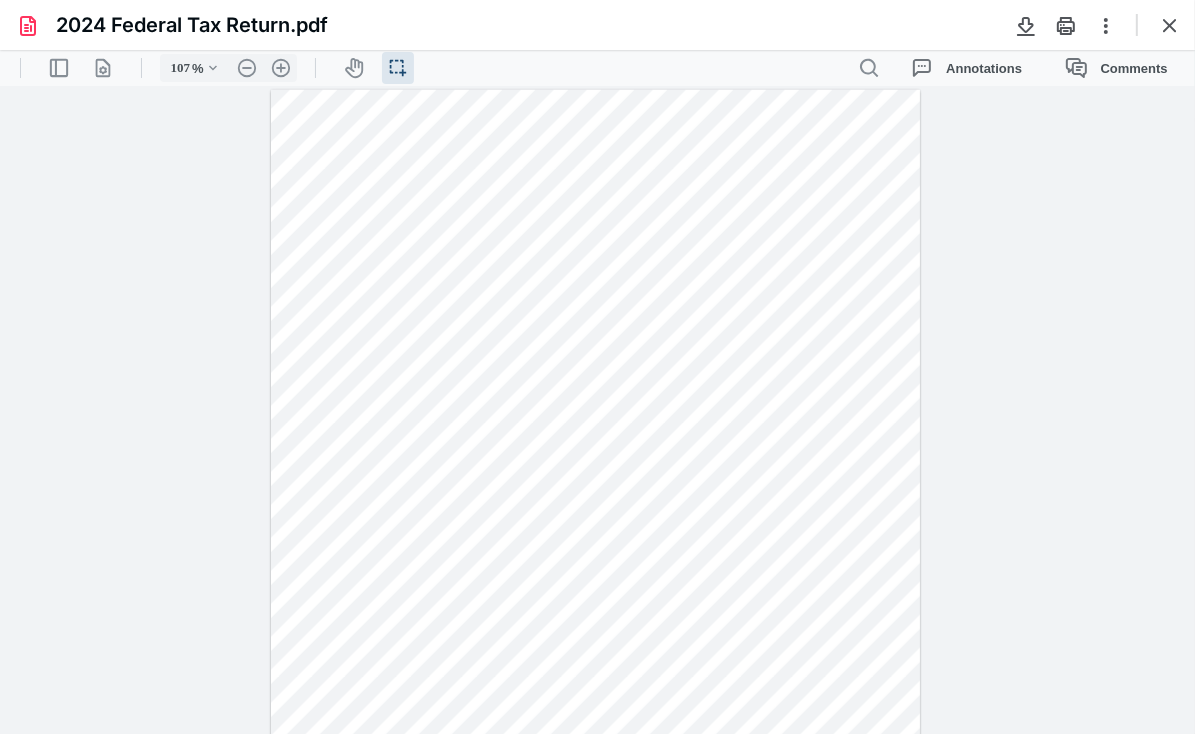 click on "**********" at bounding box center (597, 409) 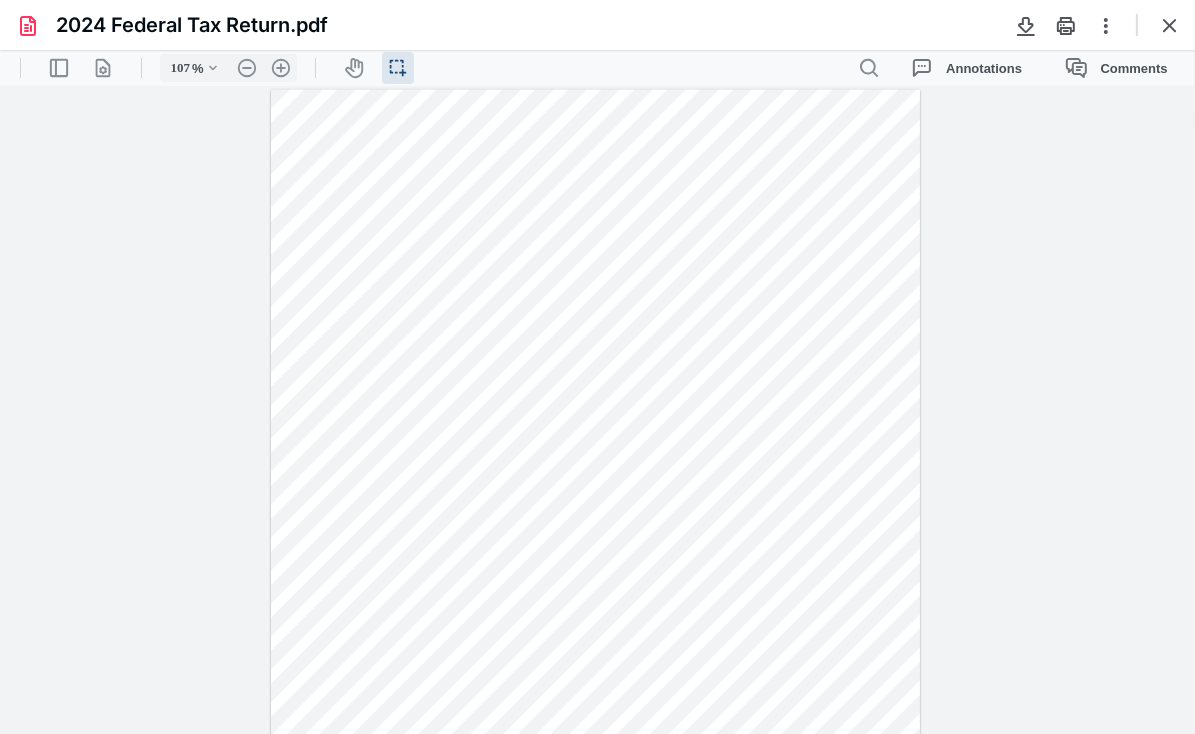click on "**********" at bounding box center (597, 409) 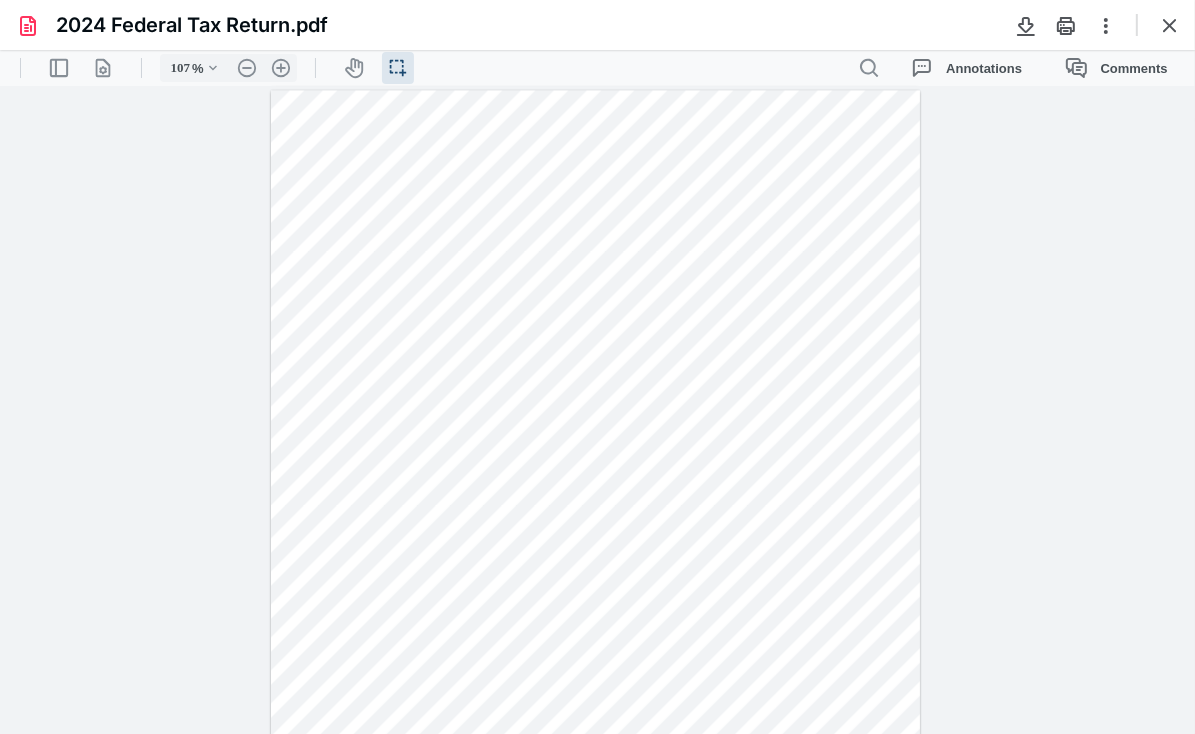 click on "**********" at bounding box center (597, 409) 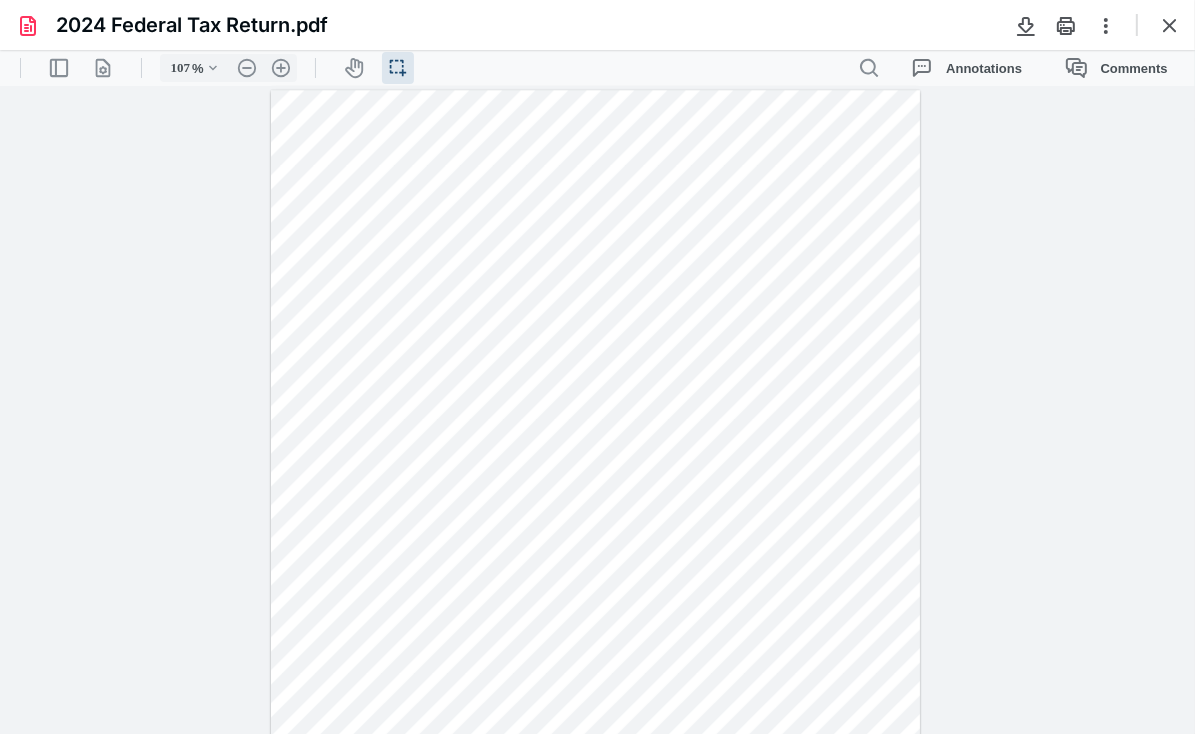 click at bounding box center (595, 509) 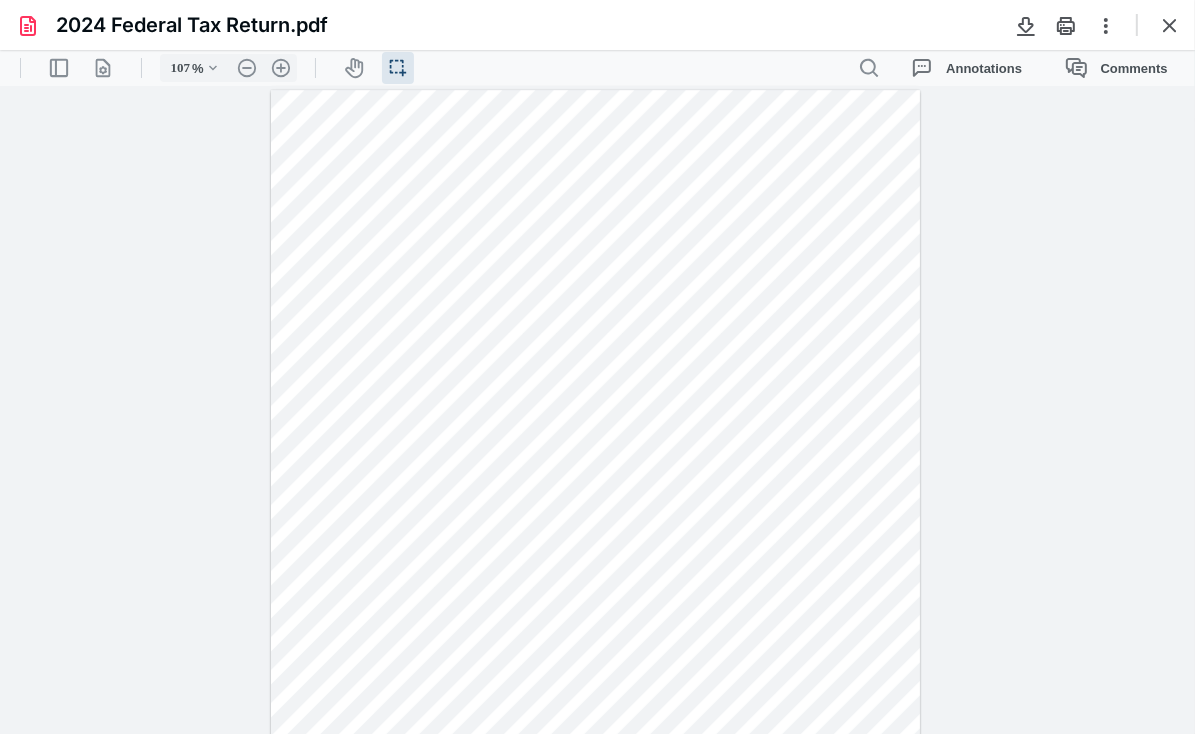 click on "**********" at bounding box center [597, 409] 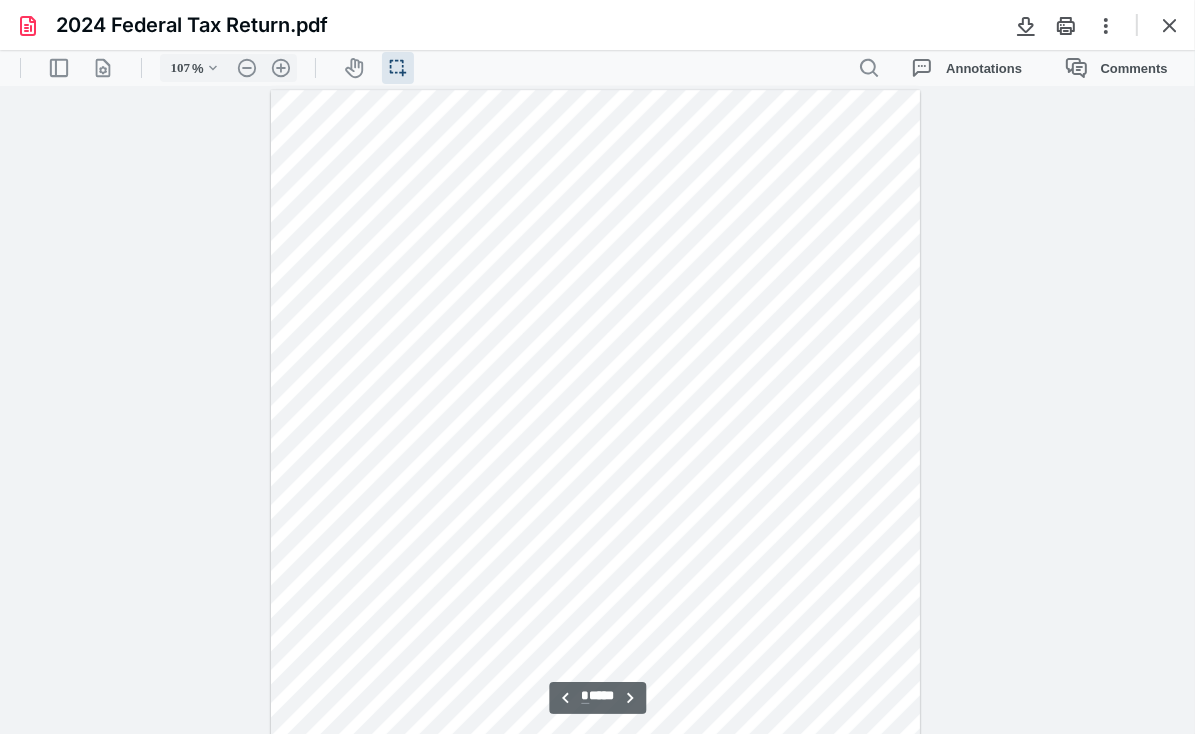 scroll, scrollTop: 5936, scrollLeft: 0, axis: vertical 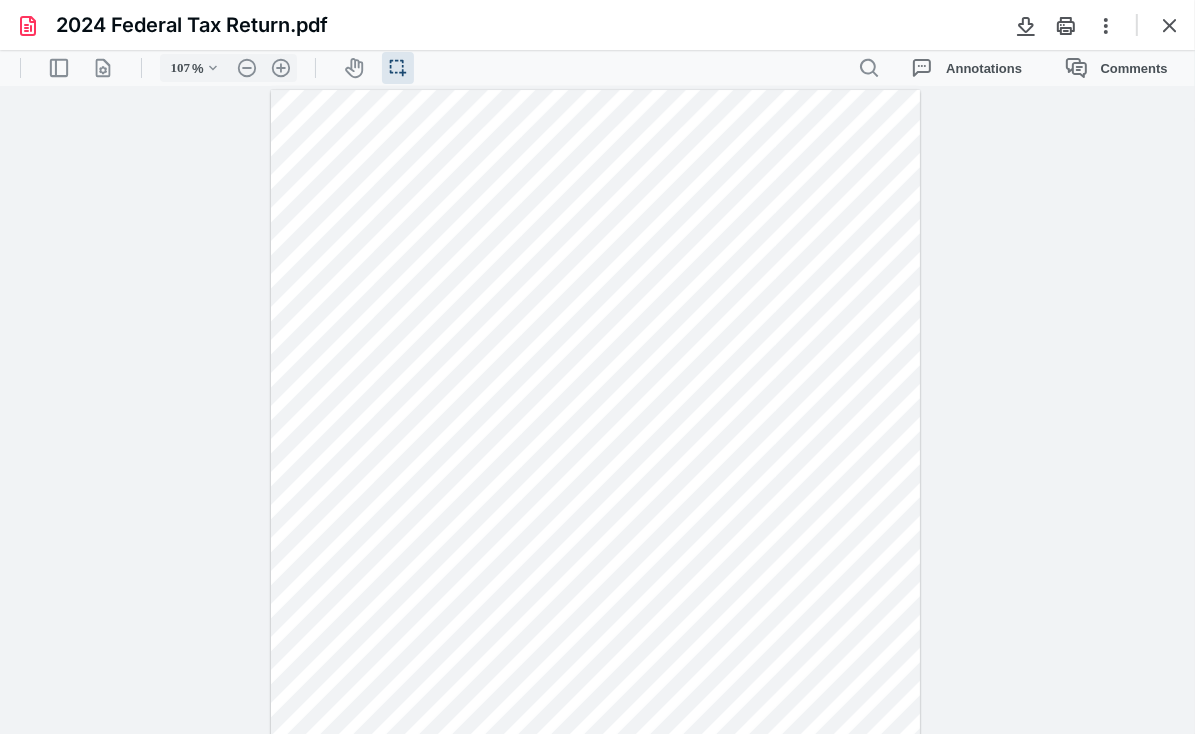 click on "**********" at bounding box center (597, 409) 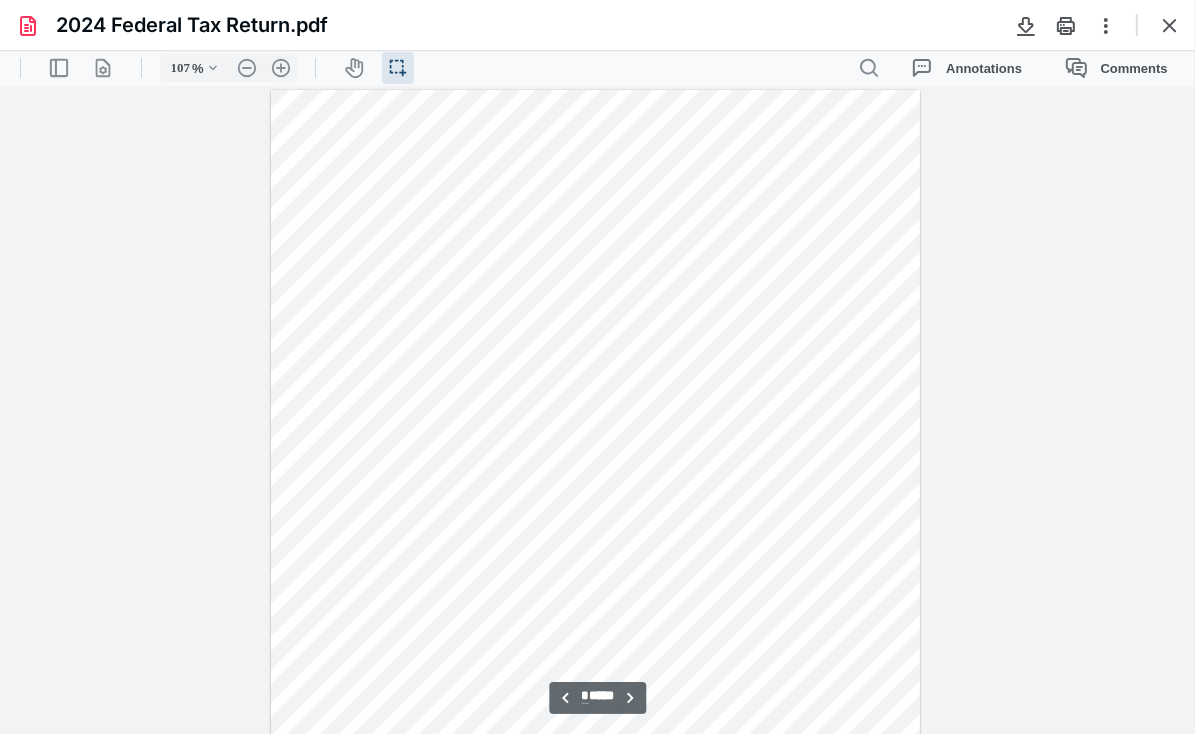 scroll, scrollTop: 6784, scrollLeft: 0, axis: vertical 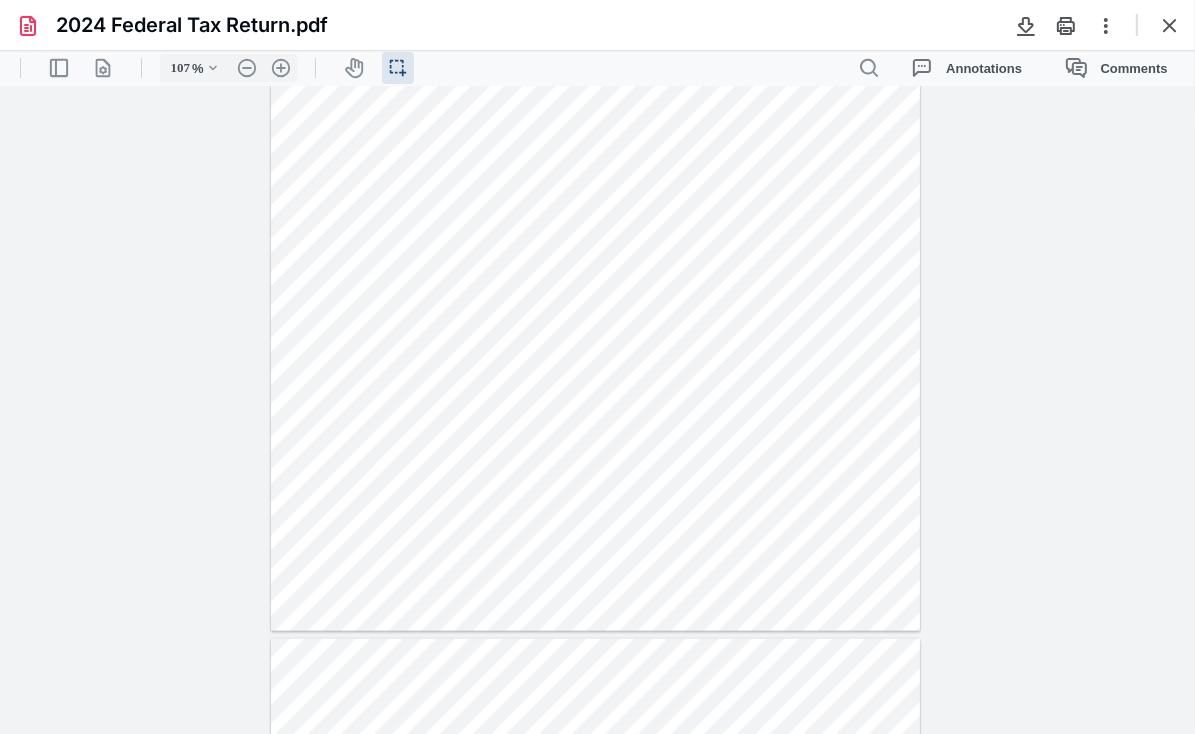 drag, startPoint x: 1183, startPoint y: 387, endPoint x: 1191, endPoint y: 397, distance: 12.806249 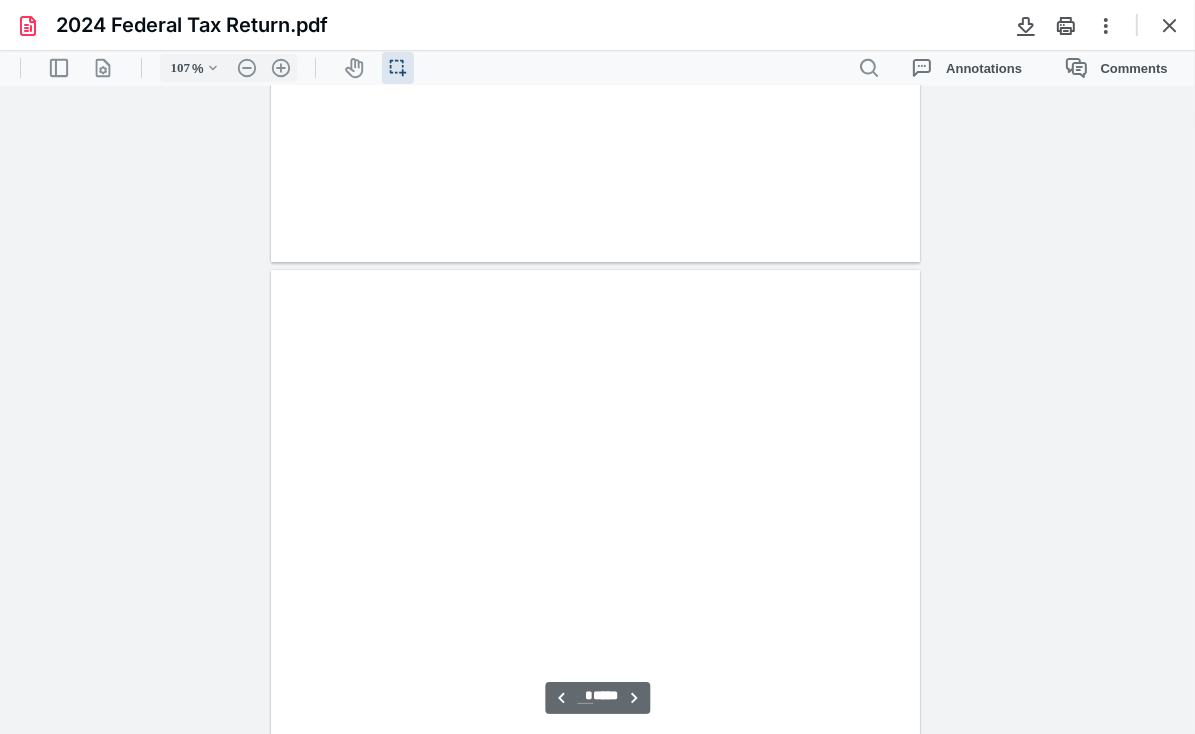 type on "*" 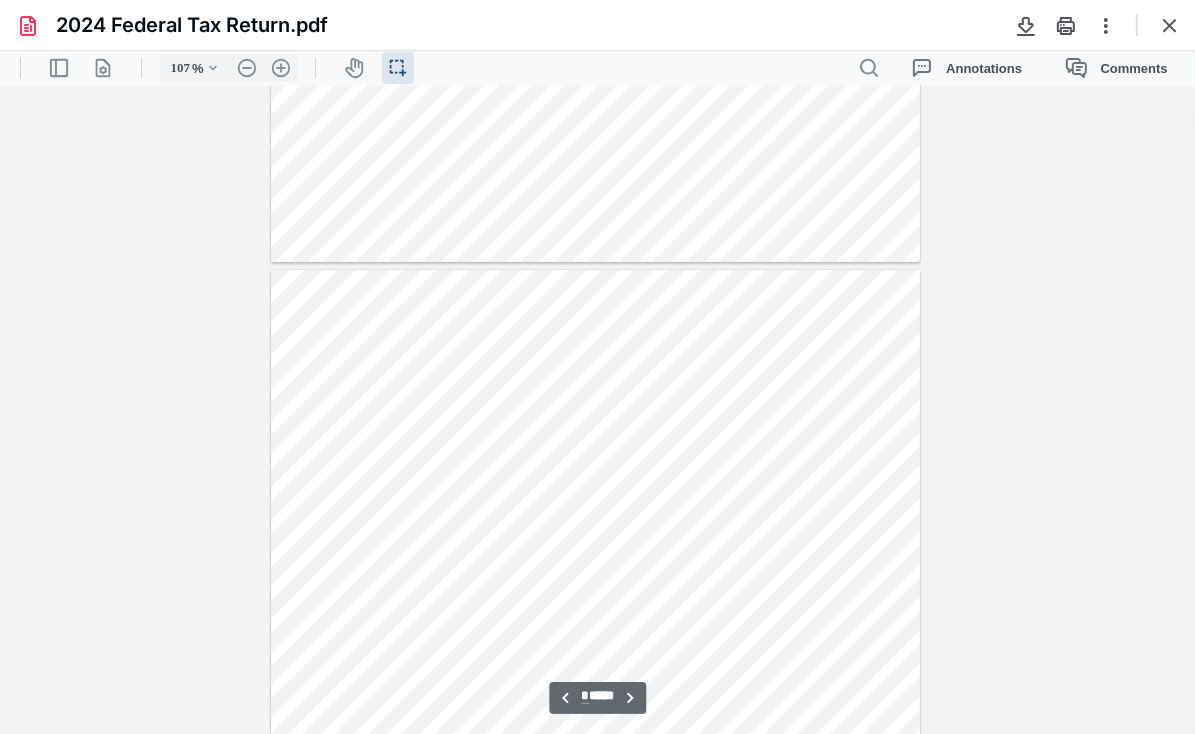 scroll, scrollTop: 5338, scrollLeft: 0, axis: vertical 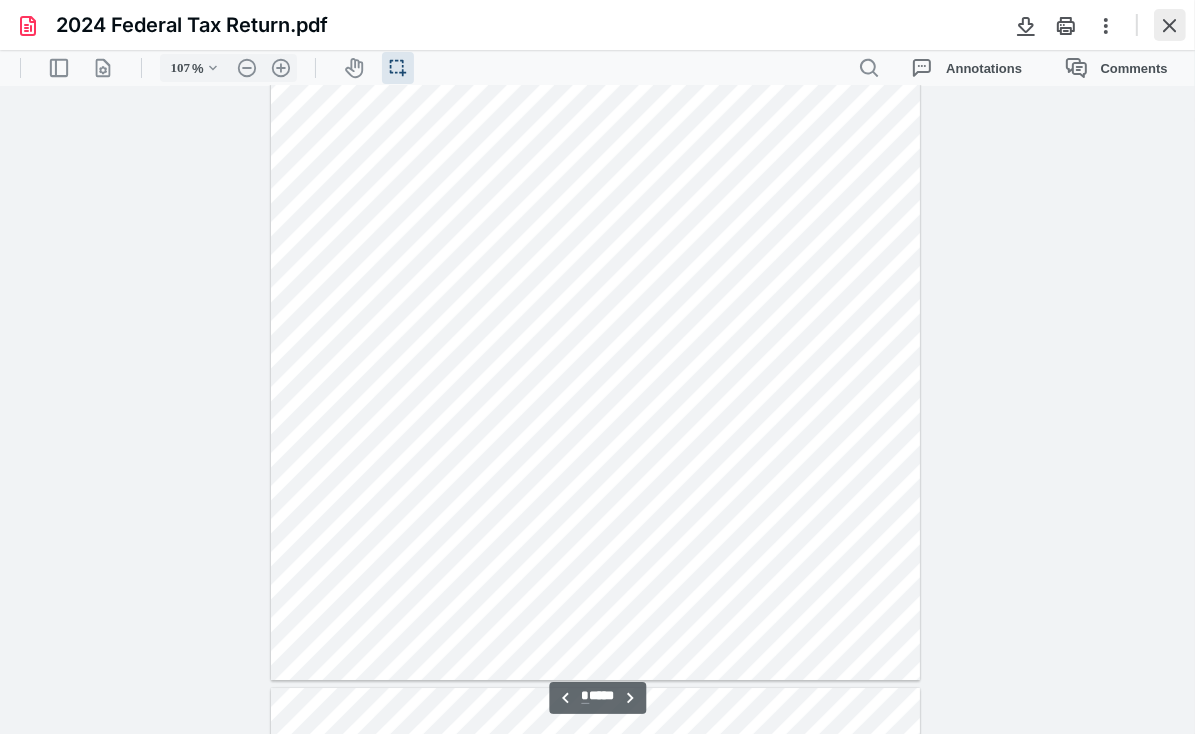 click at bounding box center (1170, 25) 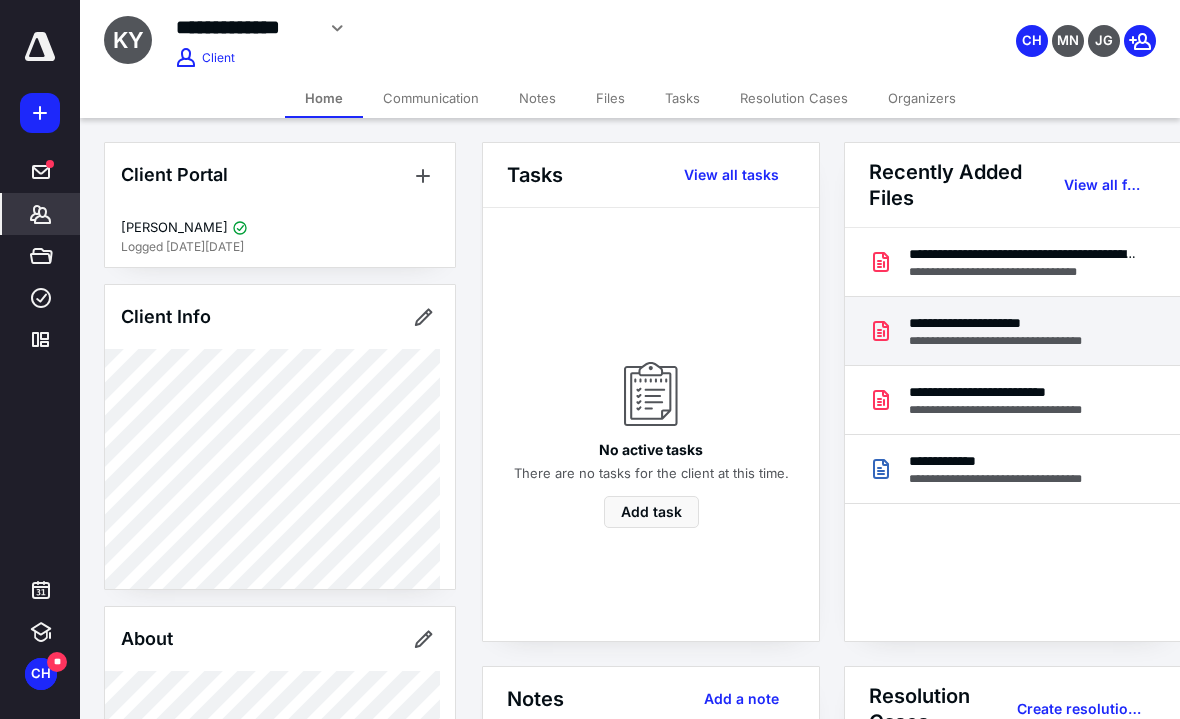 click on "**********" at bounding box center (1014, 323) 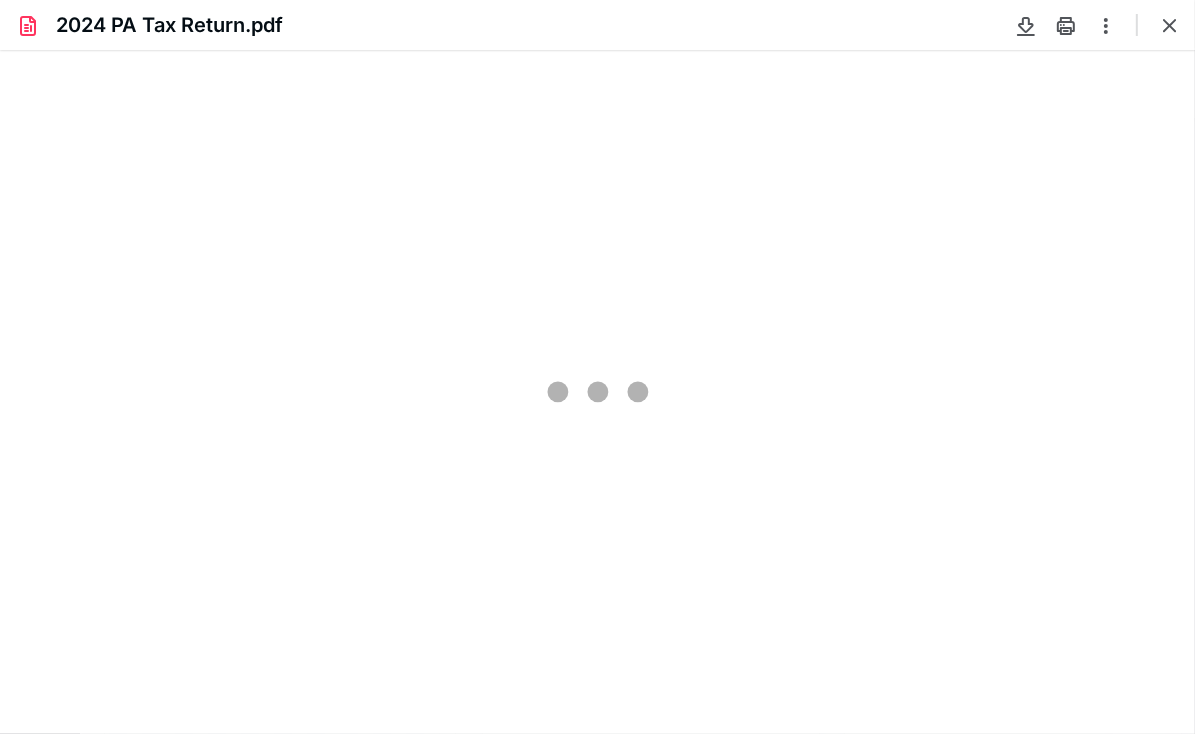 scroll, scrollTop: 0, scrollLeft: 0, axis: both 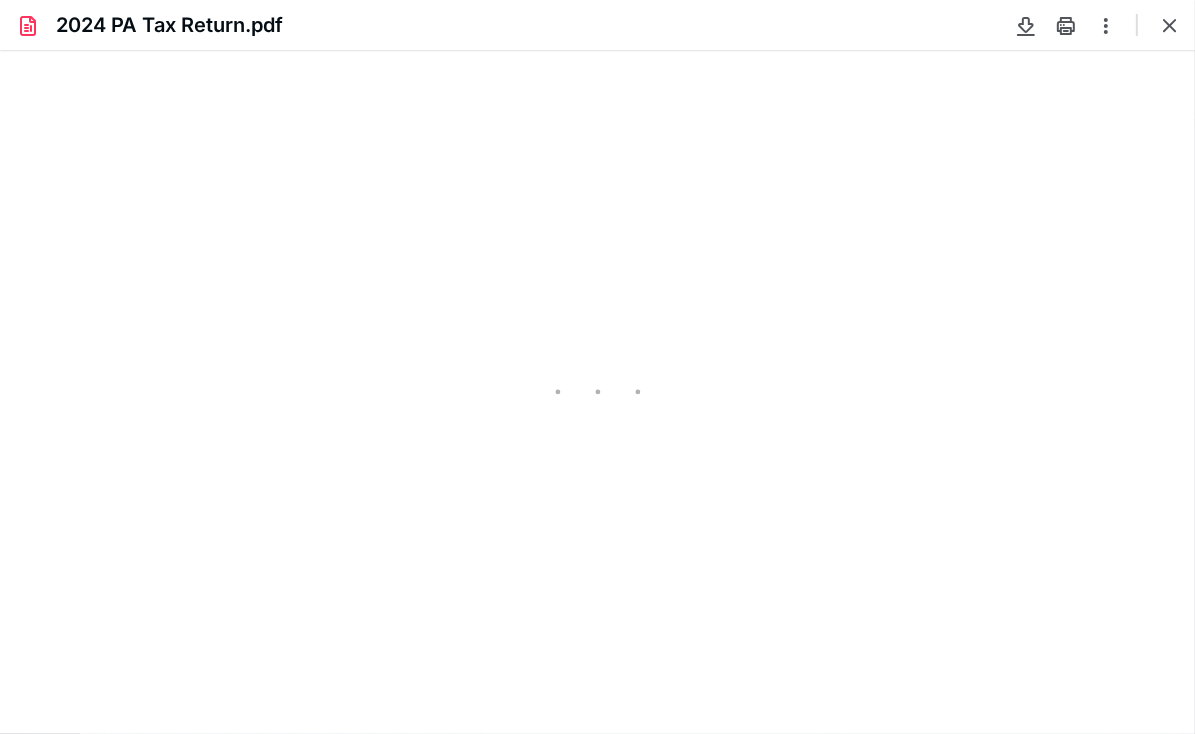 type on "82" 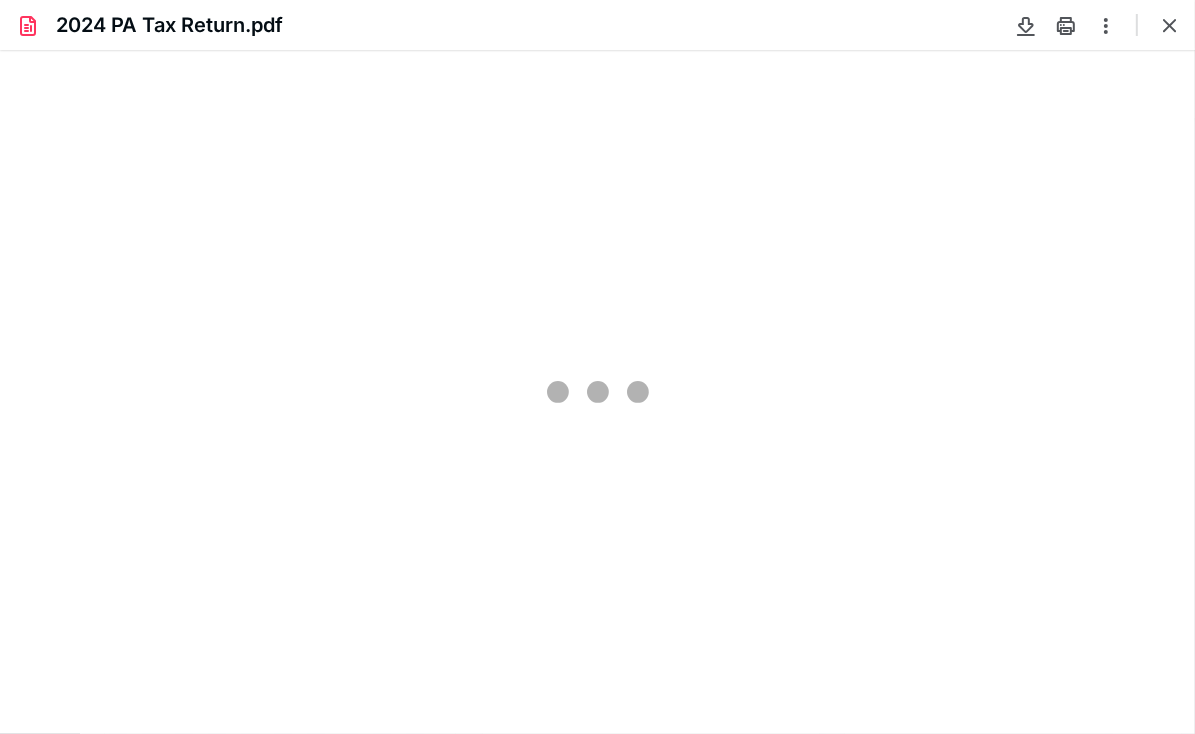 scroll, scrollTop: 39, scrollLeft: 0, axis: vertical 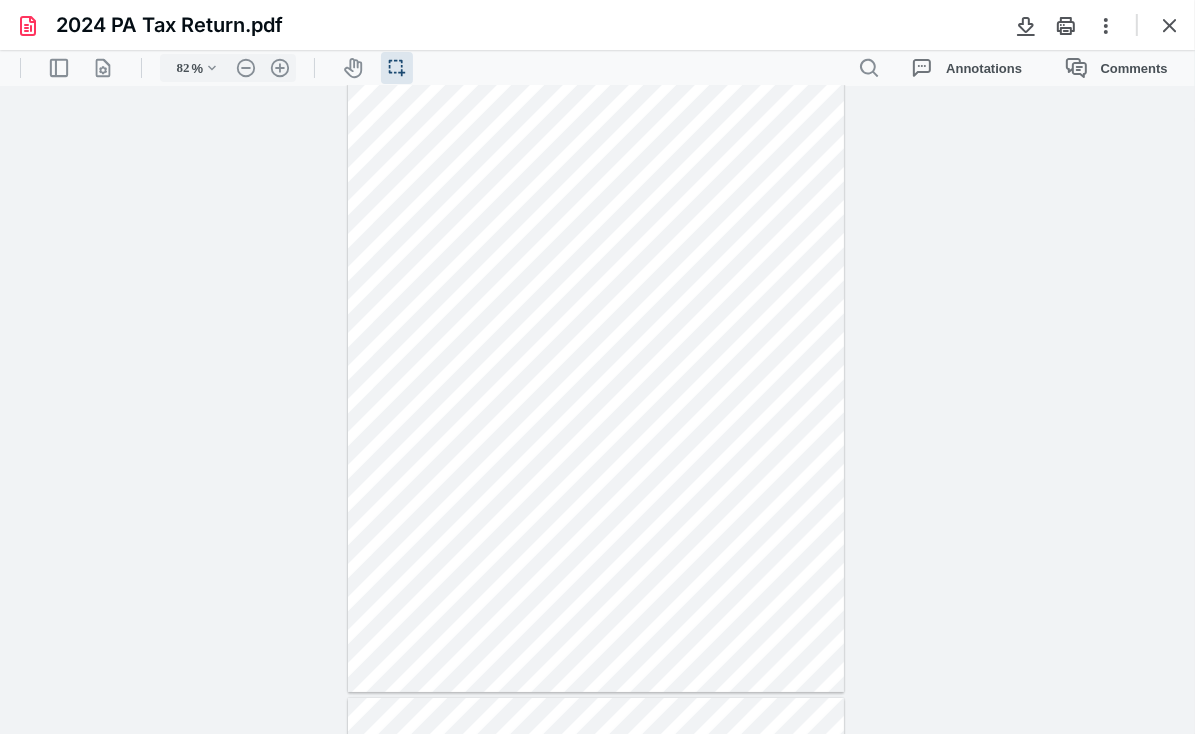 drag, startPoint x: 1193, startPoint y: 185, endPoint x: 1192, endPoint y: 171, distance: 14.035668 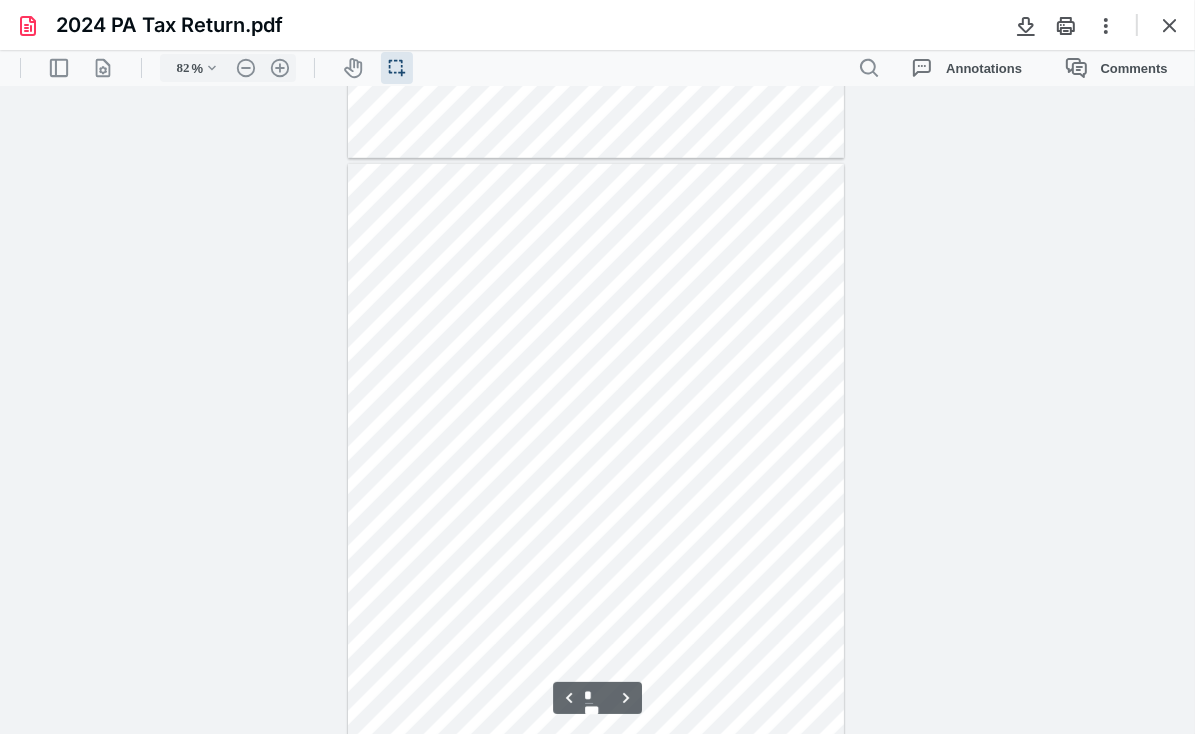 scroll, scrollTop: 1173, scrollLeft: 0, axis: vertical 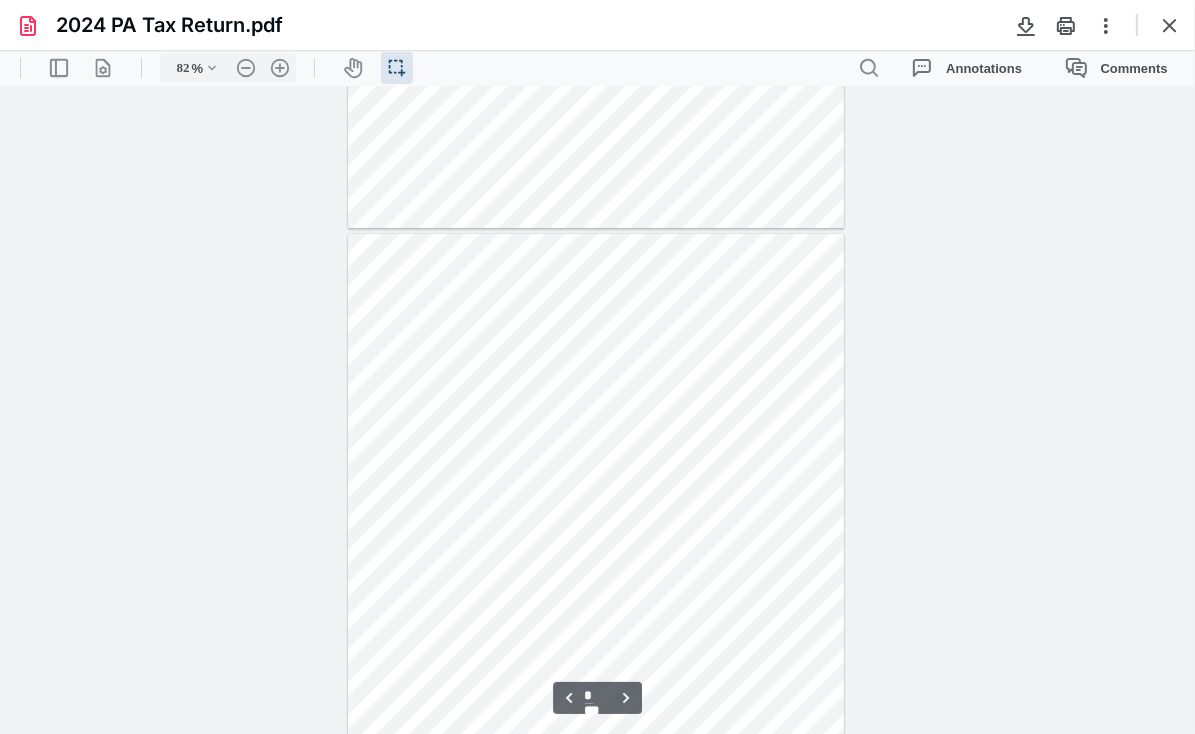 type on "*" 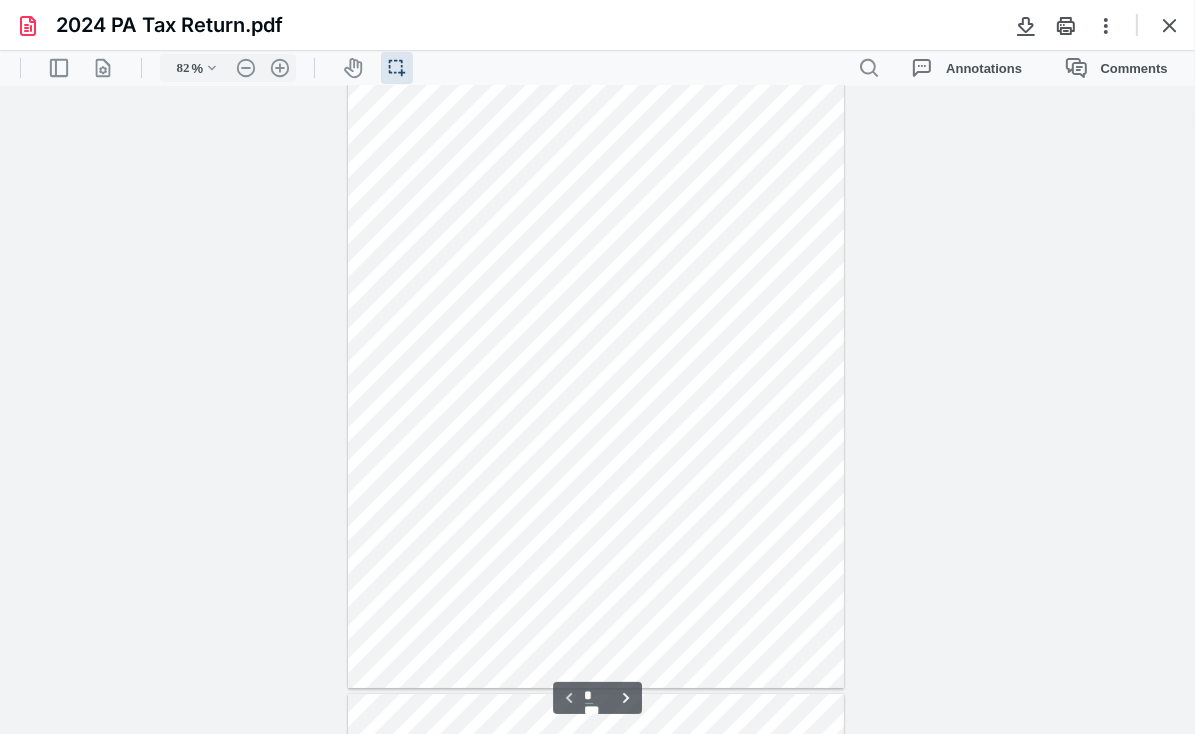 scroll, scrollTop: 33, scrollLeft: 0, axis: vertical 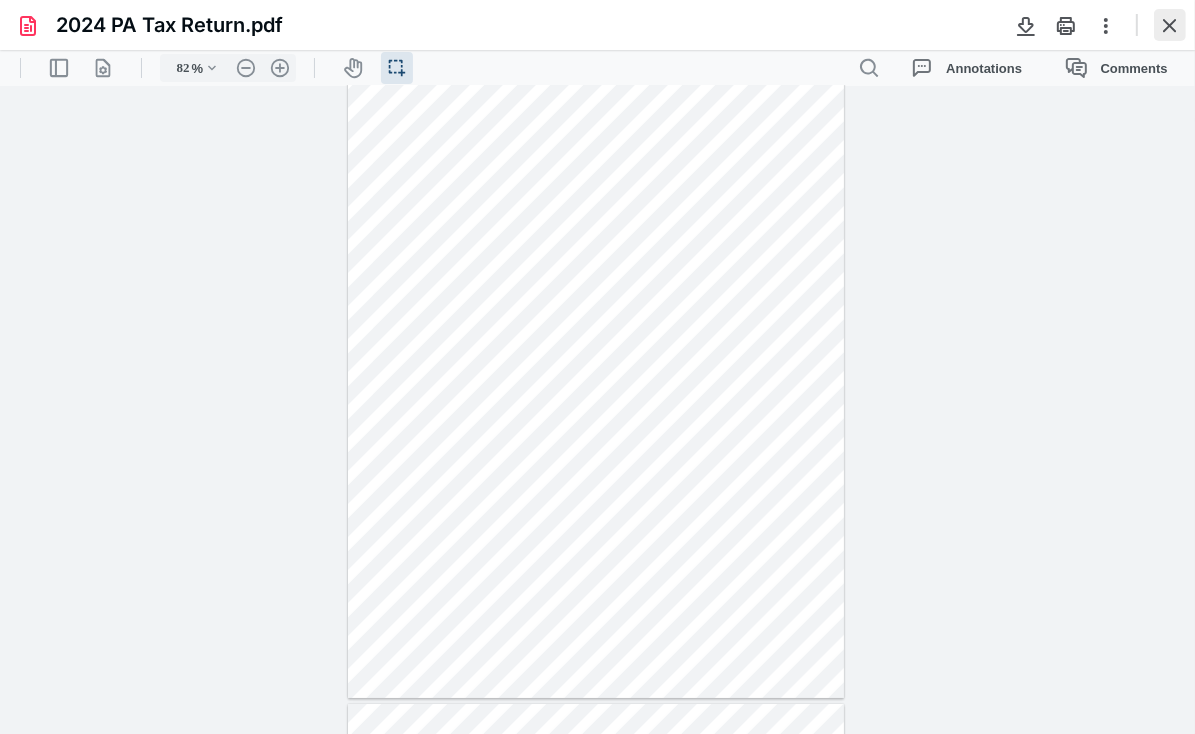 click at bounding box center [1170, 25] 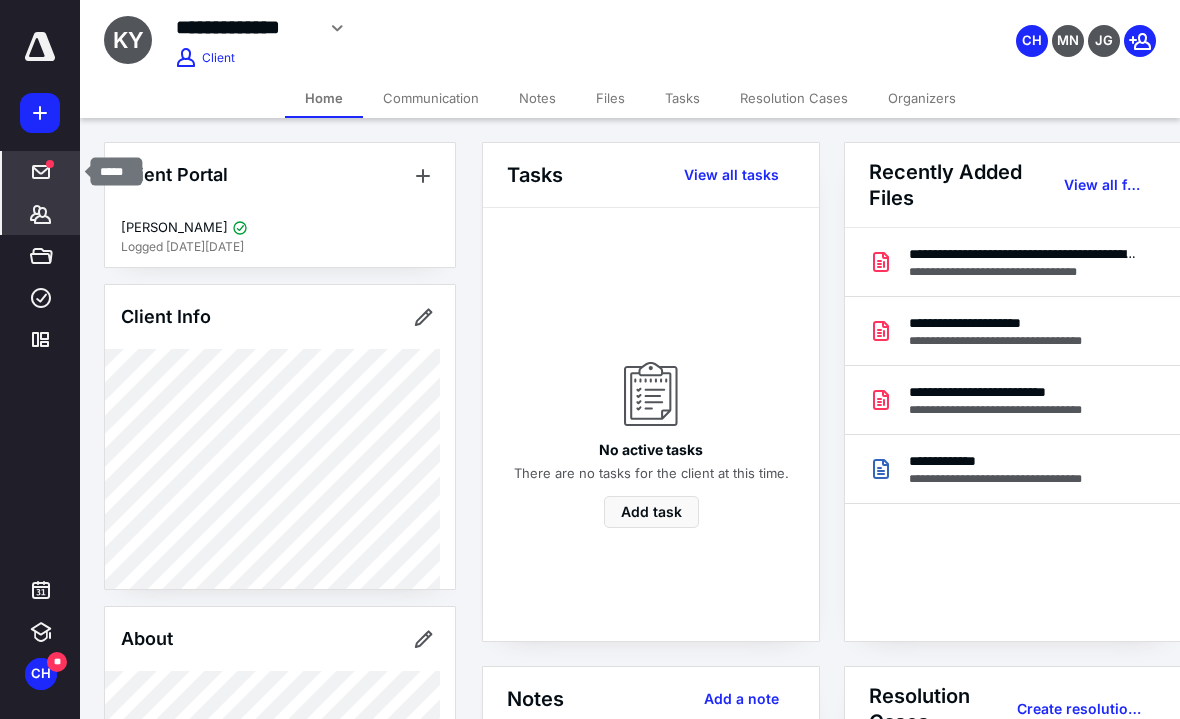 click 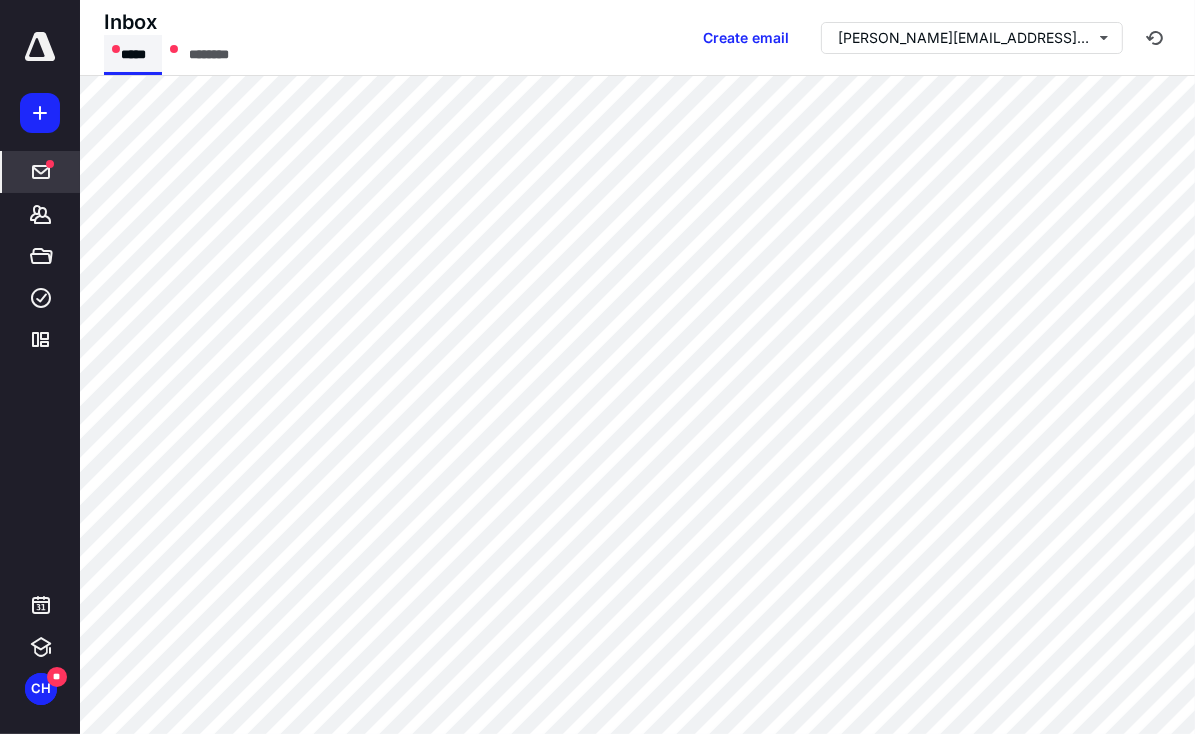click on "*****" at bounding box center (133, 55) 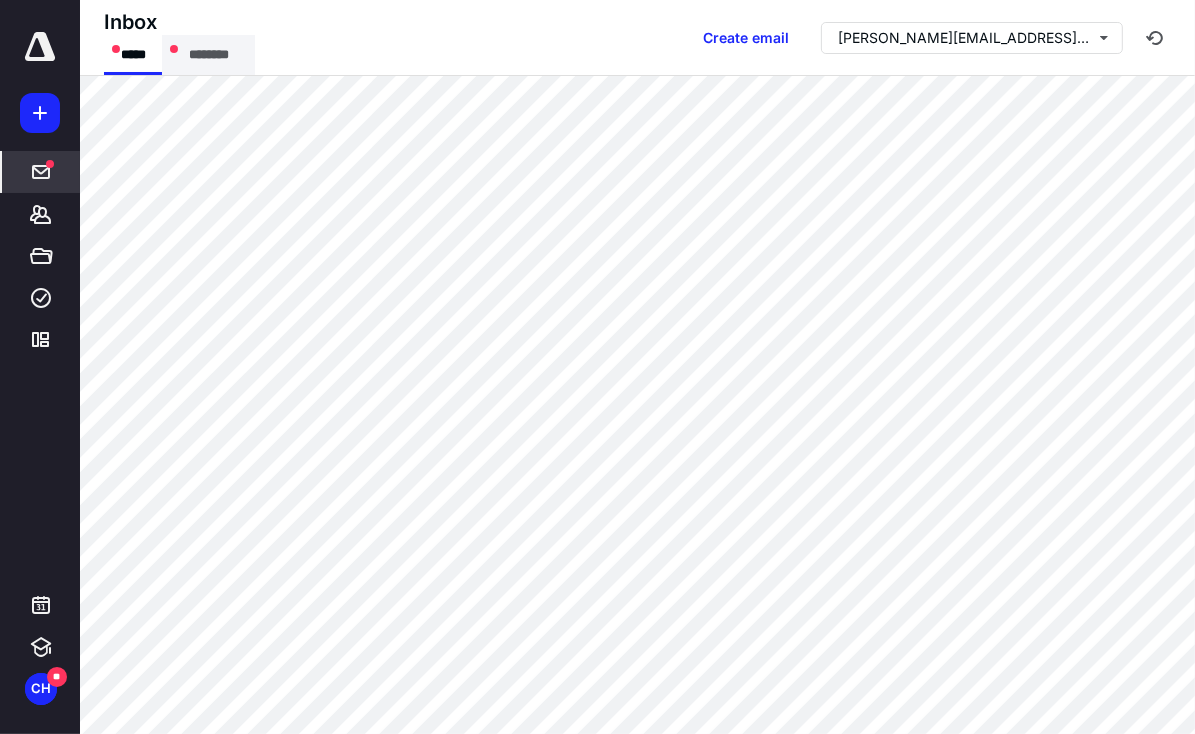 click on "********" at bounding box center (208, 55) 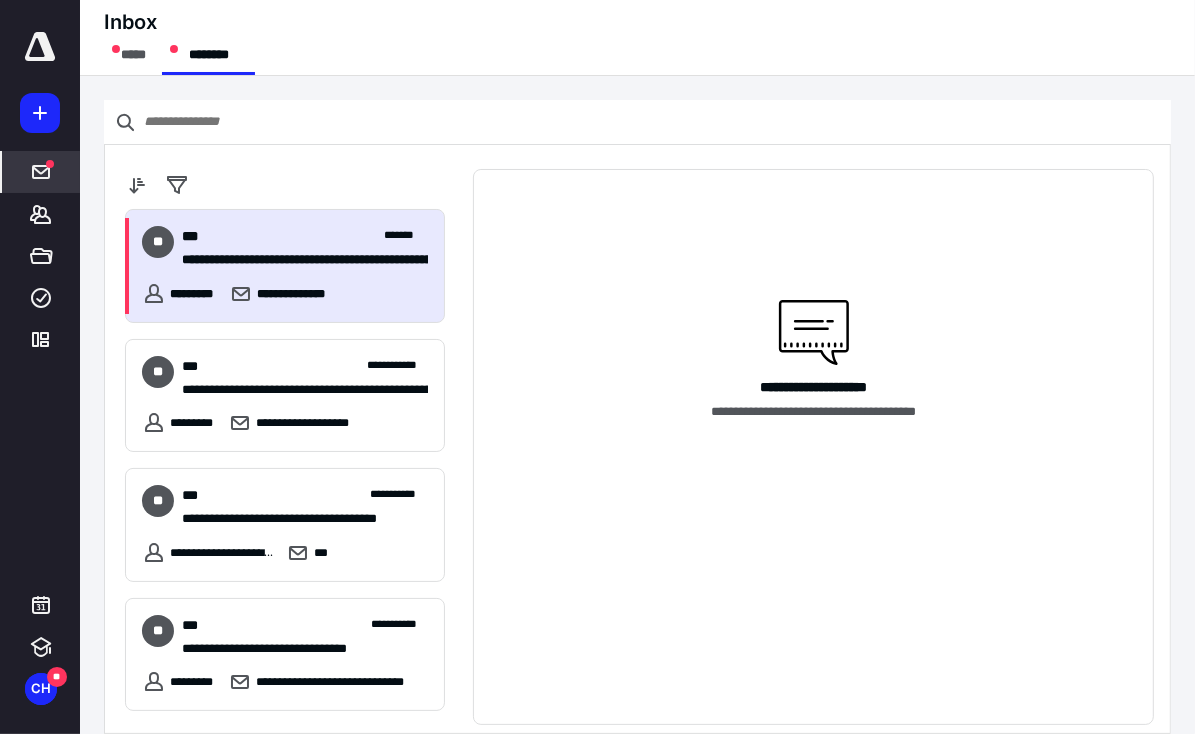 click on "**********" at bounding box center [297, 260] 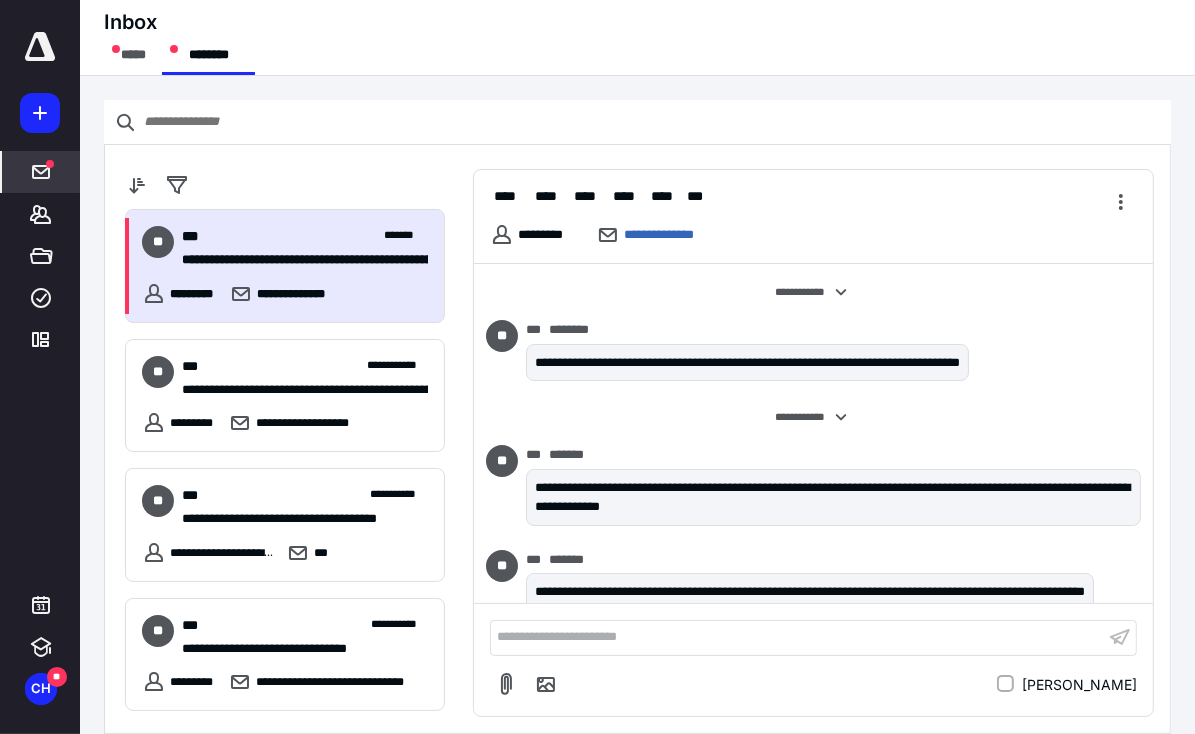 scroll, scrollTop: 11764, scrollLeft: 0, axis: vertical 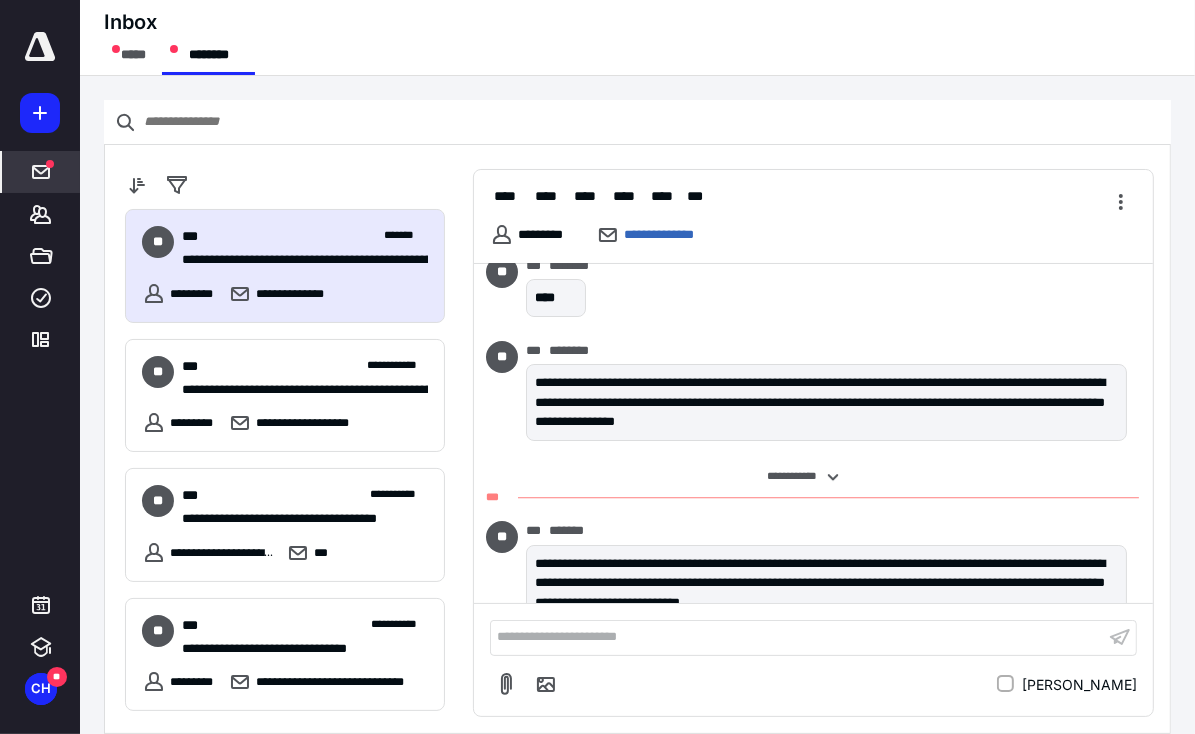 click on "**********" at bounding box center (797, 637) 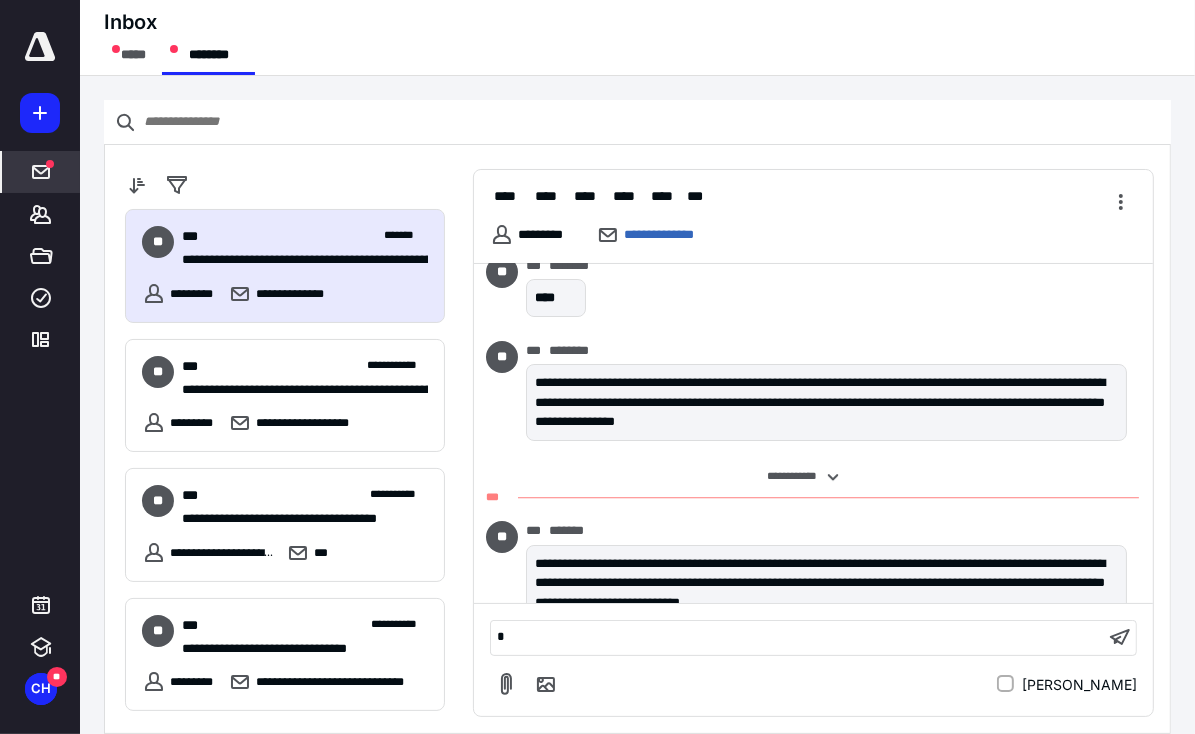 type 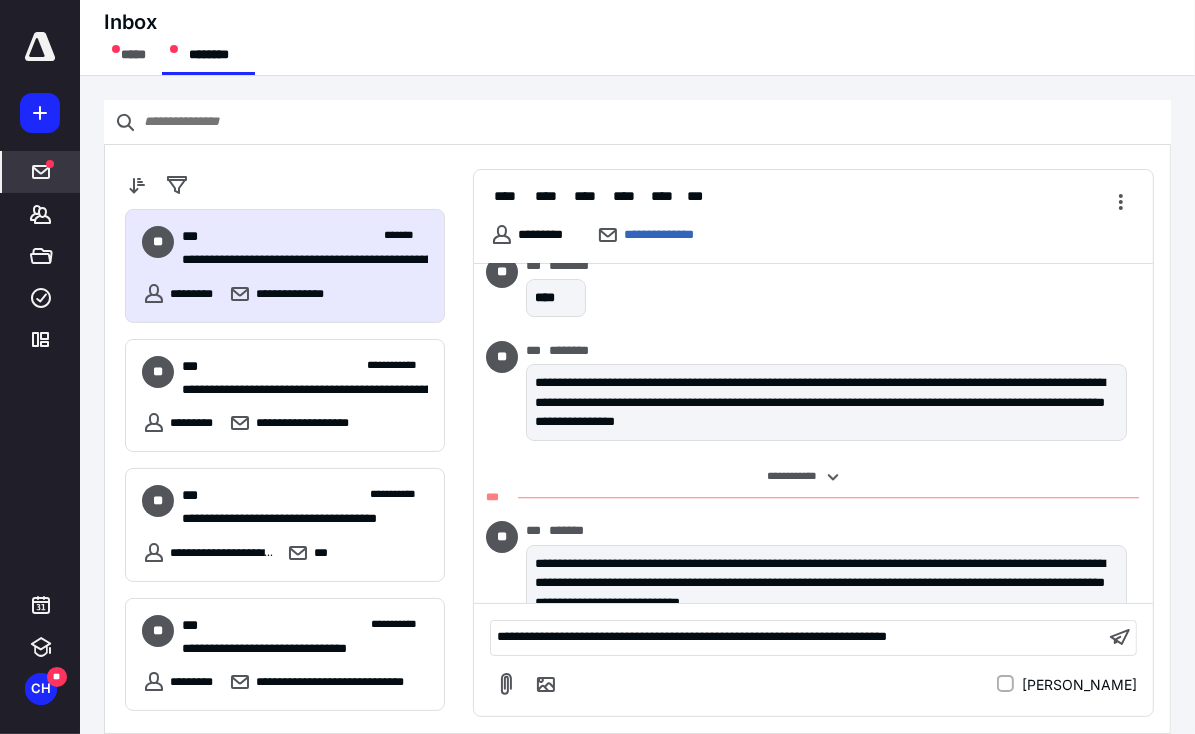 click on "**********" at bounding box center [692, 636] 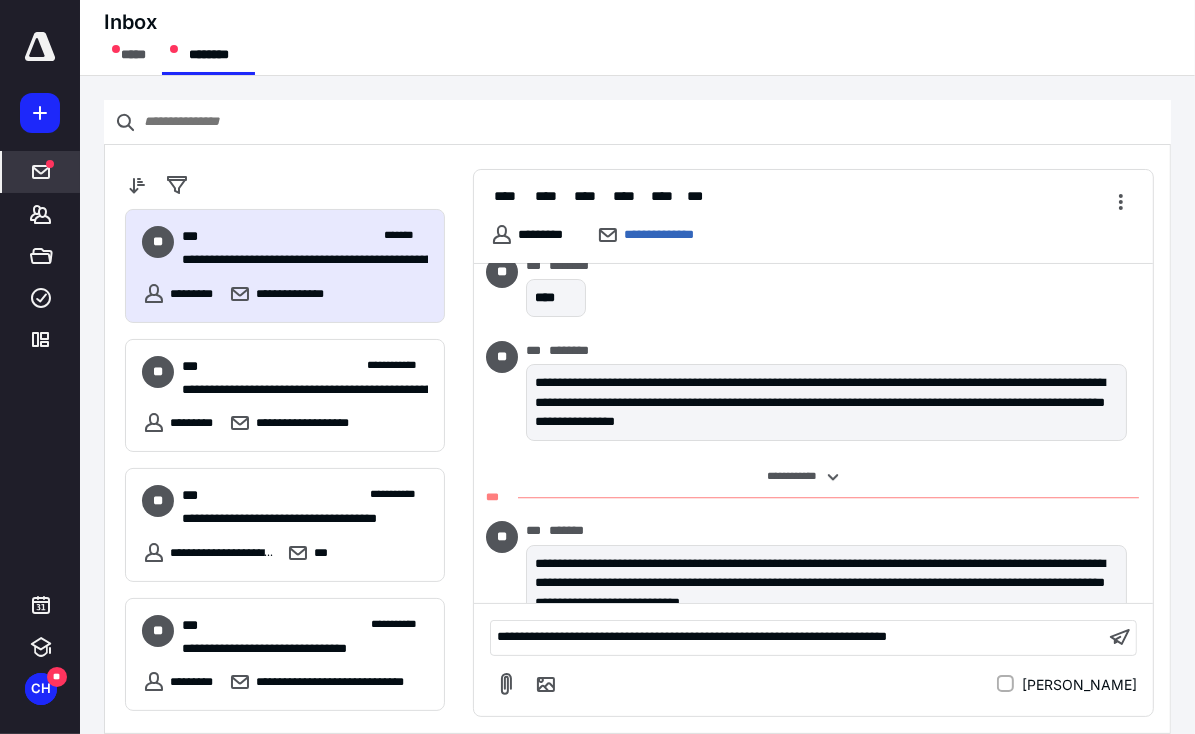 click on "**********" at bounding box center (797, 637) 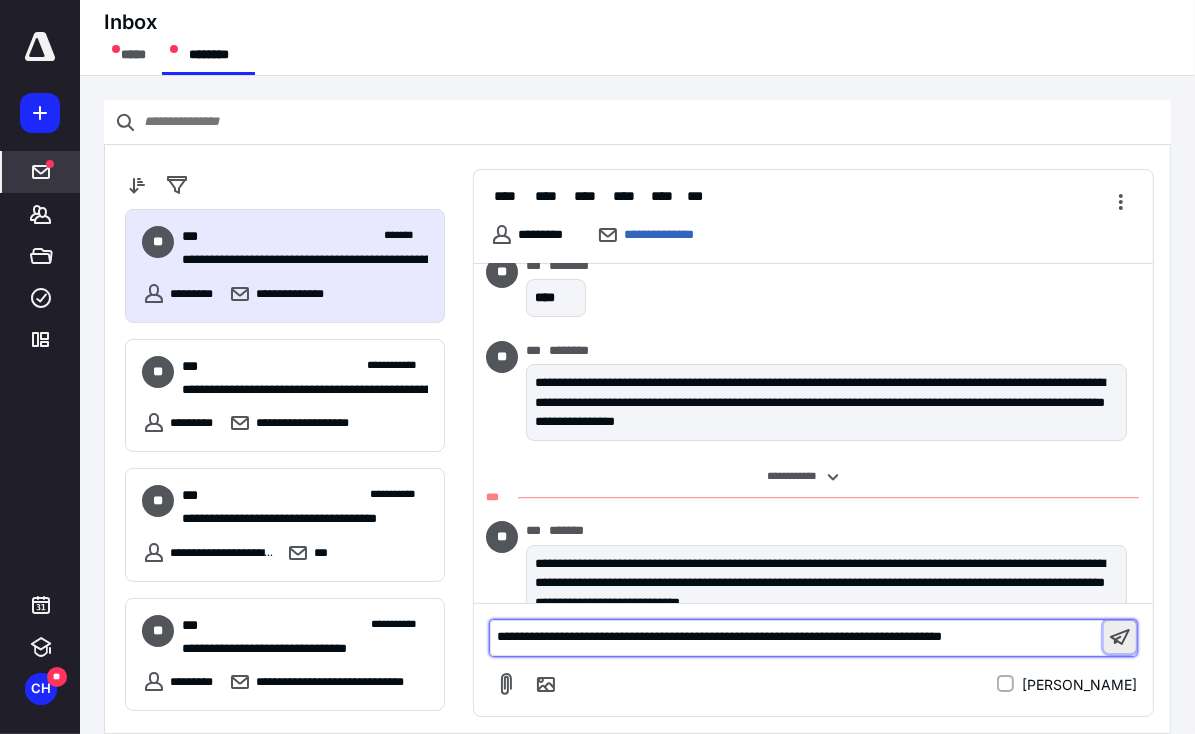 click at bounding box center (1120, 637) 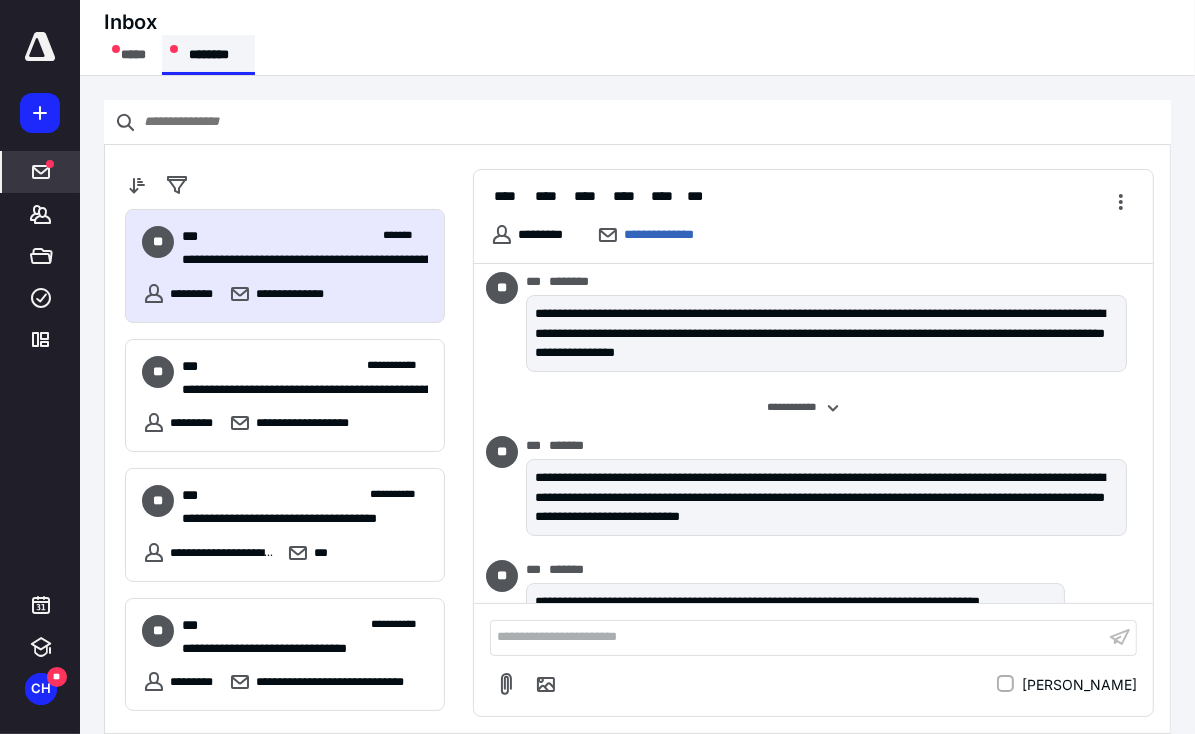 click on "********" at bounding box center [208, 55] 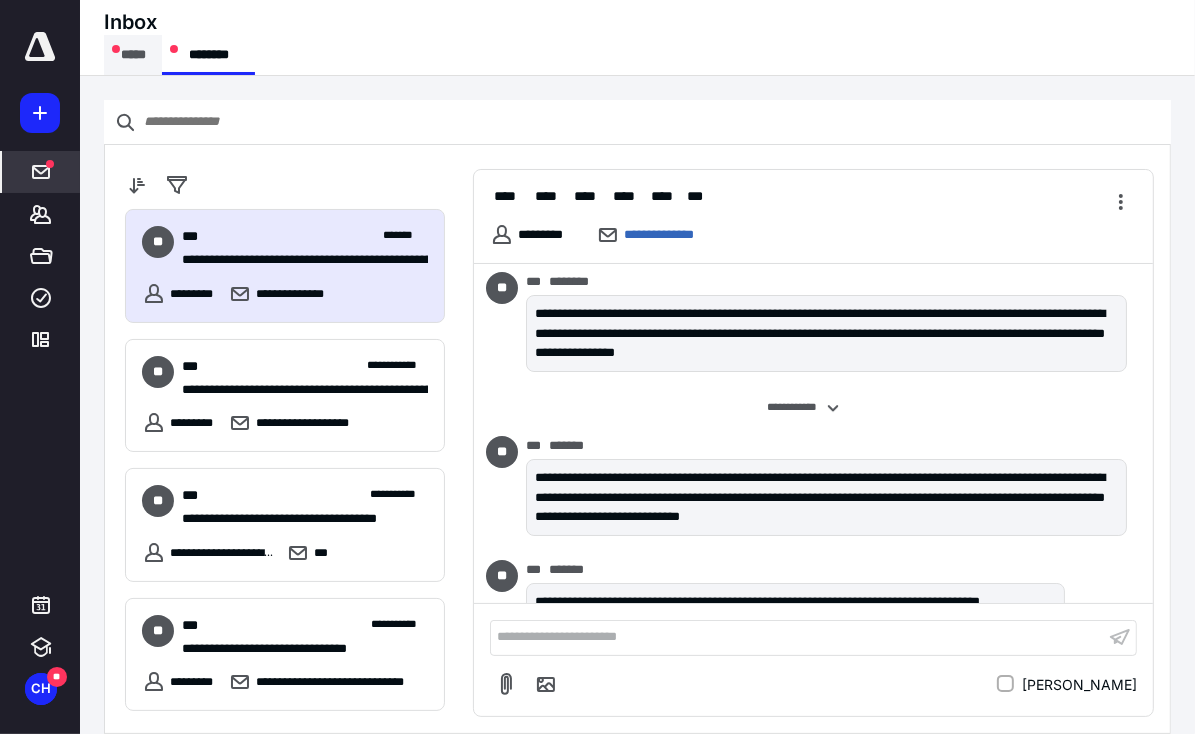 click on "*****" at bounding box center [133, 55] 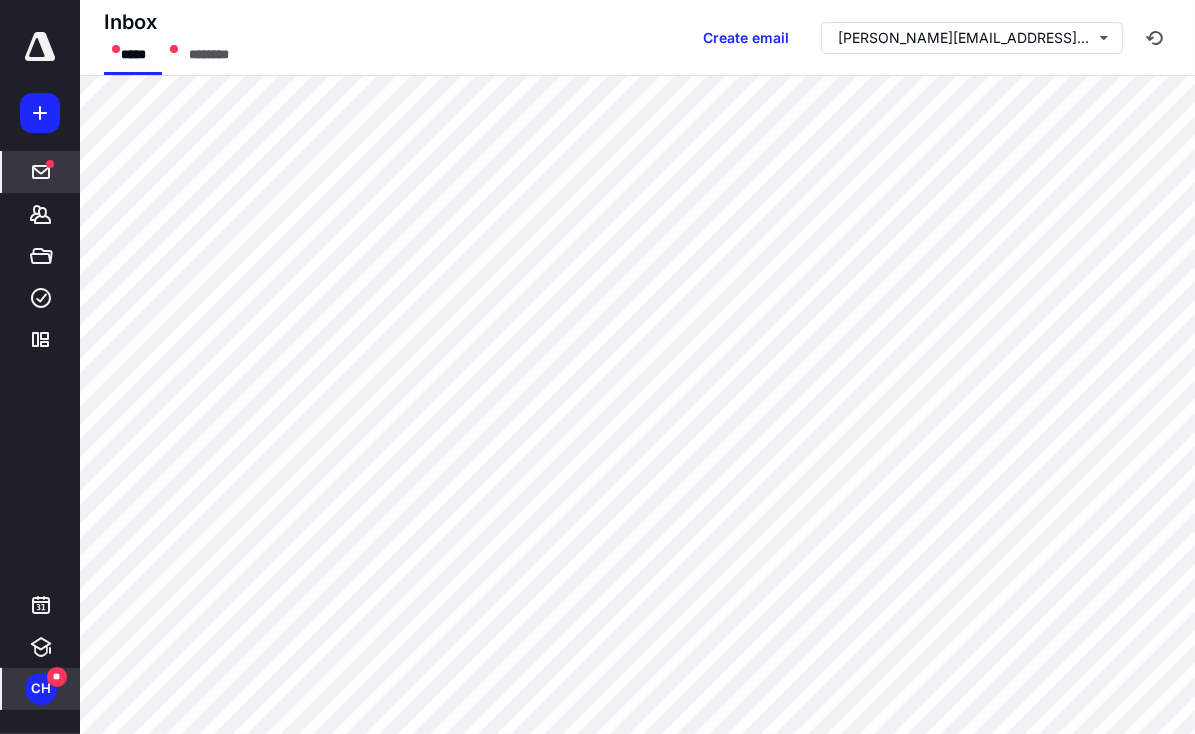 click on "CH" at bounding box center [41, 689] 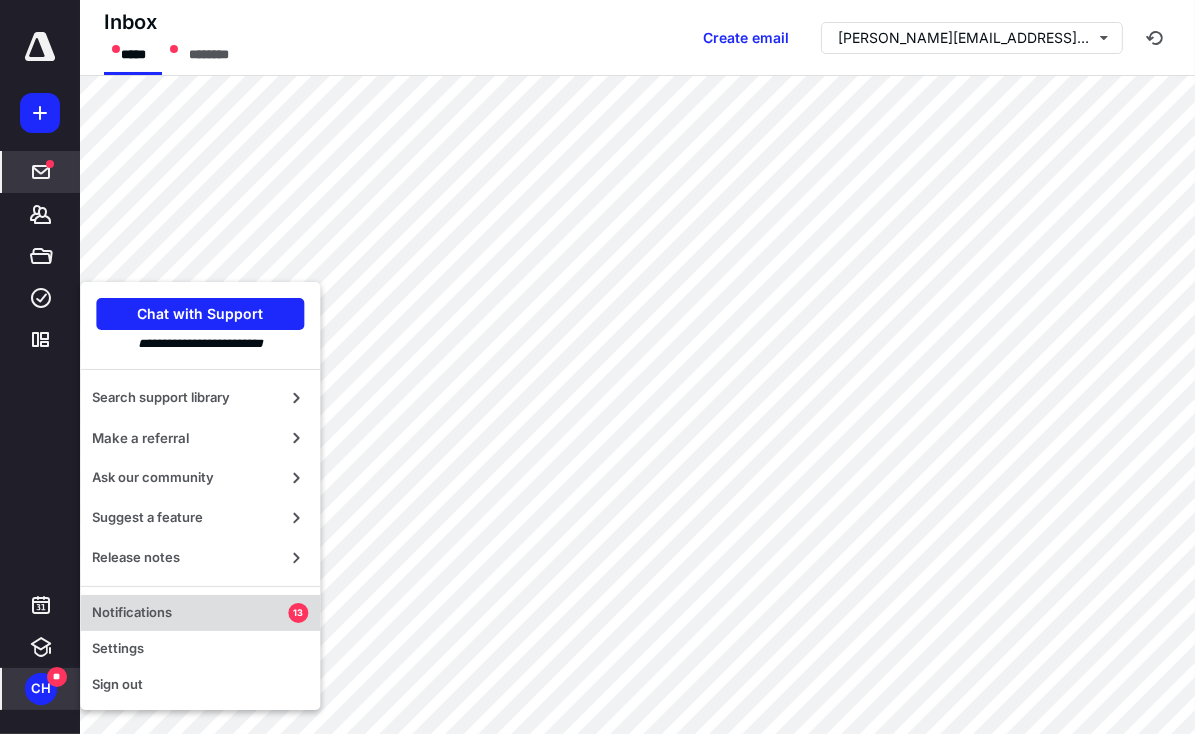 click on "Notifications" at bounding box center [190, 613] 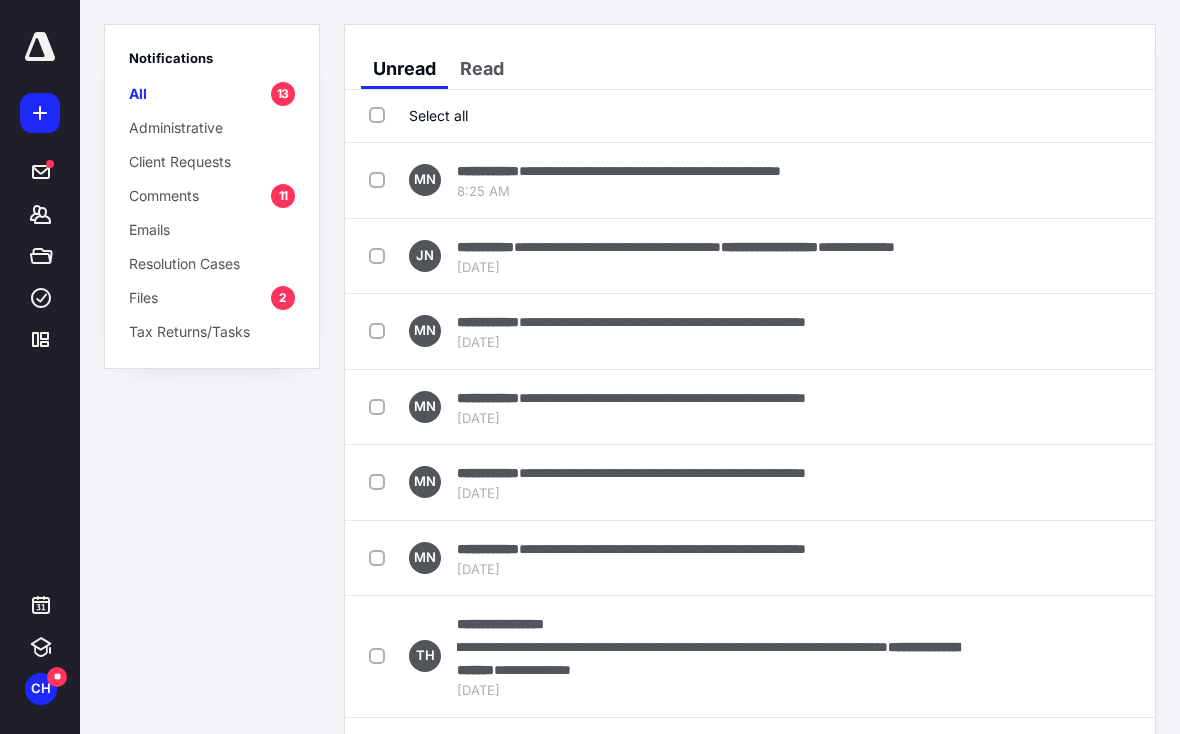 click on "All 13" at bounding box center (212, 93) 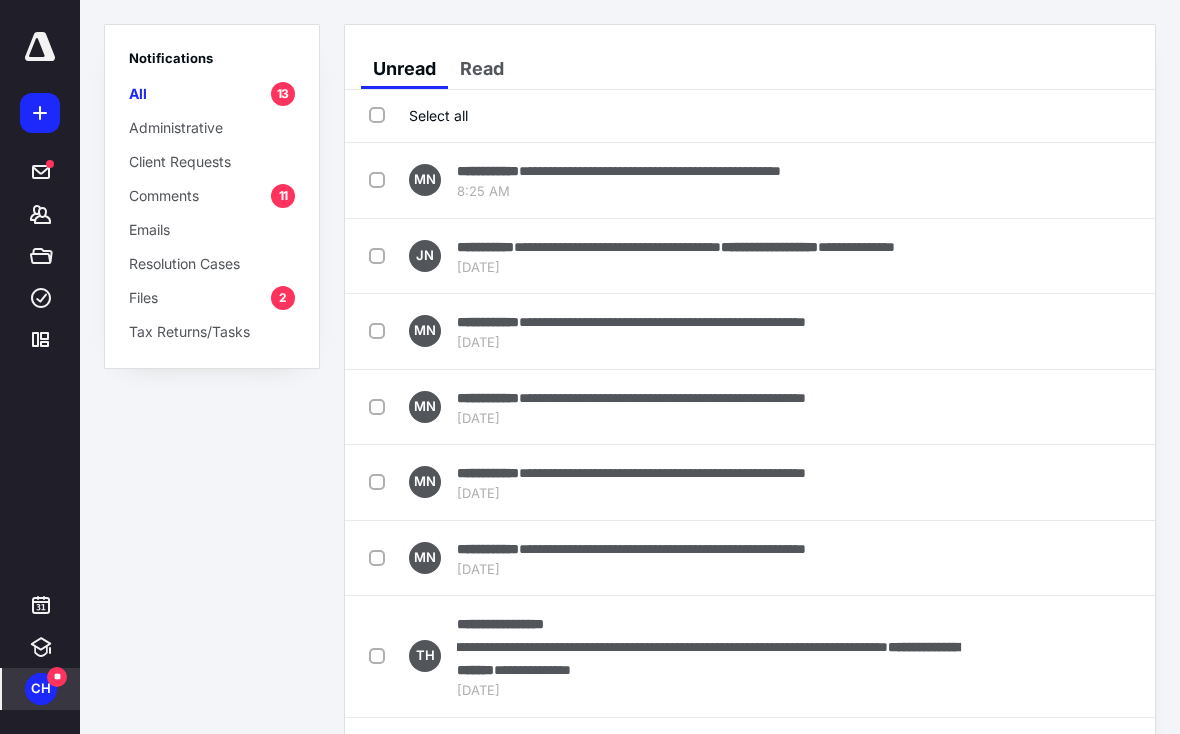 click on "CH" at bounding box center (41, 689) 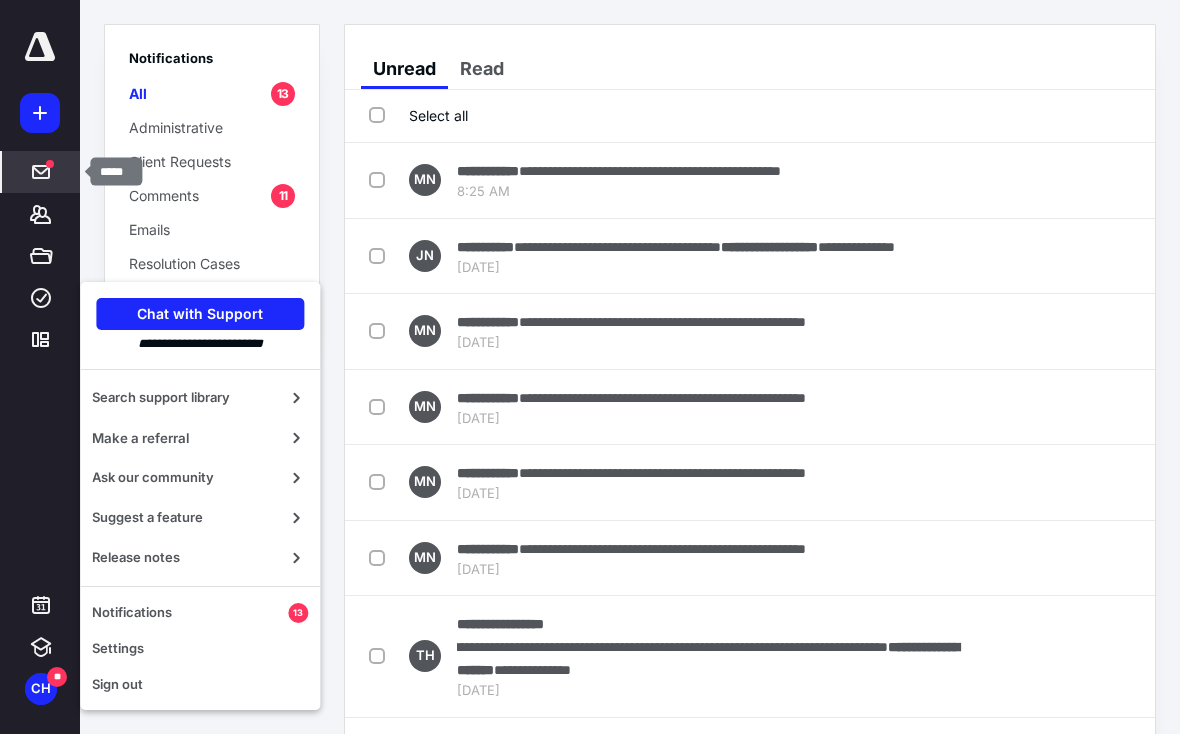 drag, startPoint x: 41, startPoint y: 170, endPoint x: 74, endPoint y: 160, distance: 34.48188 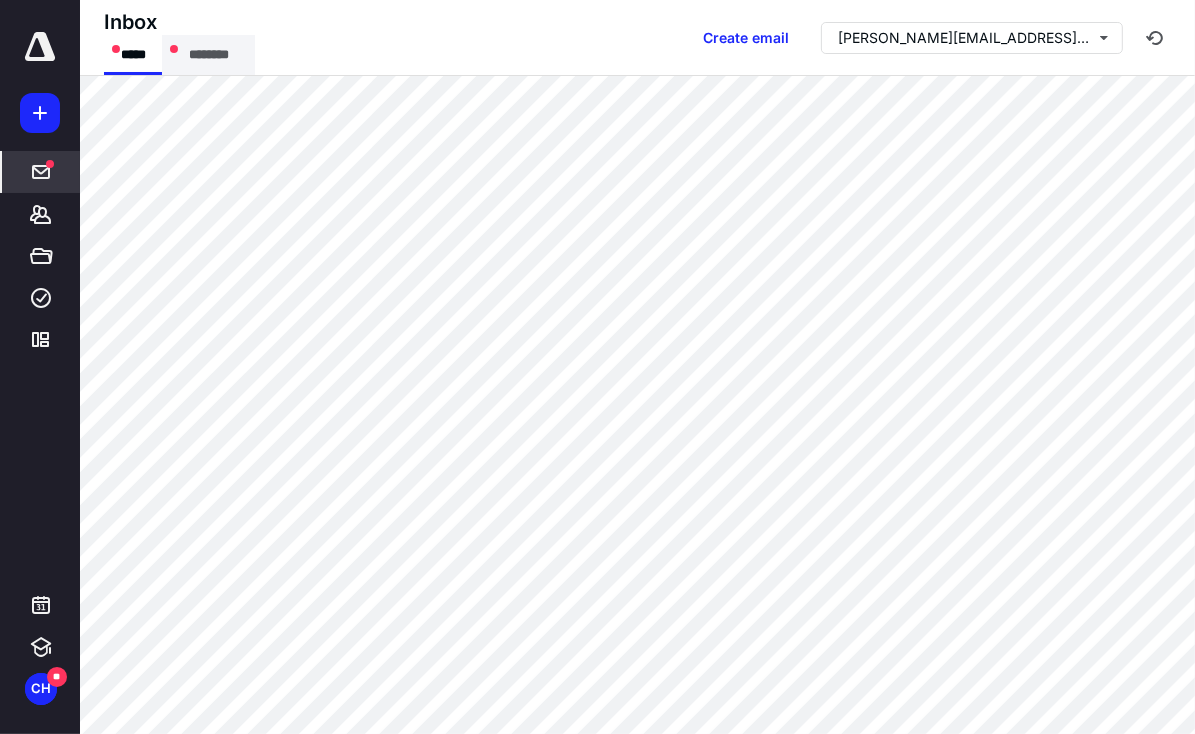click on "********" at bounding box center [208, 55] 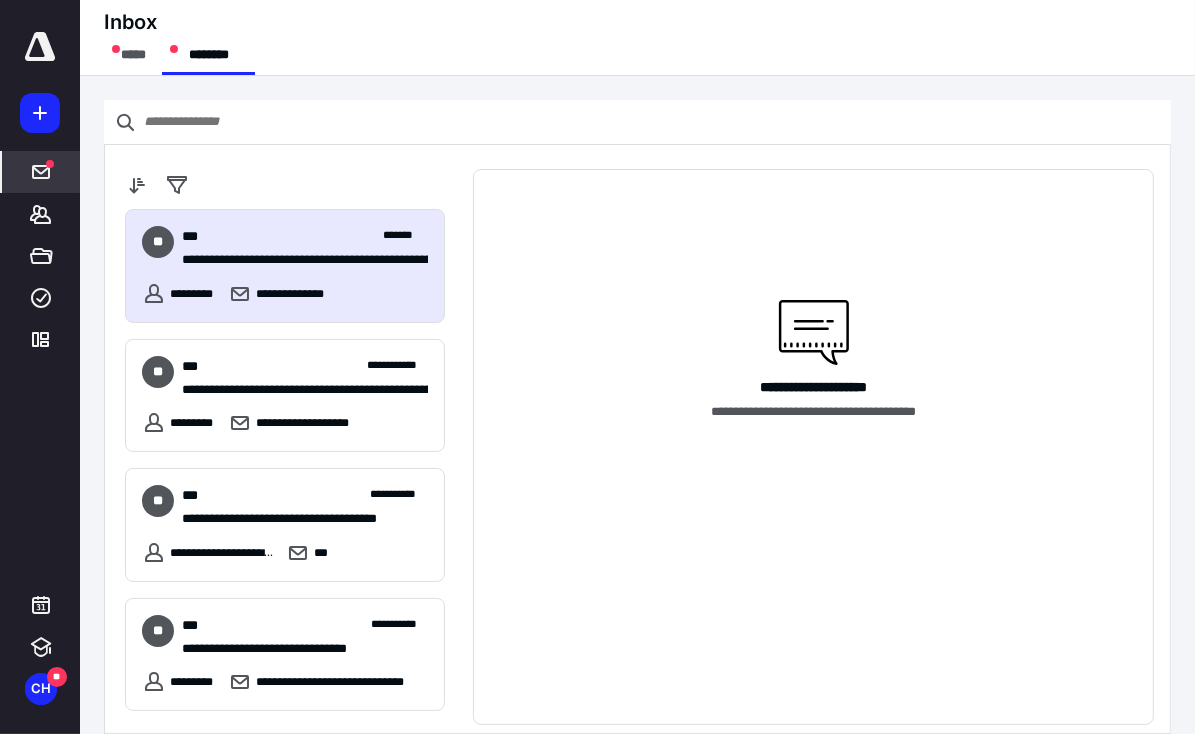 click on "**********" at bounding box center [311, 294] 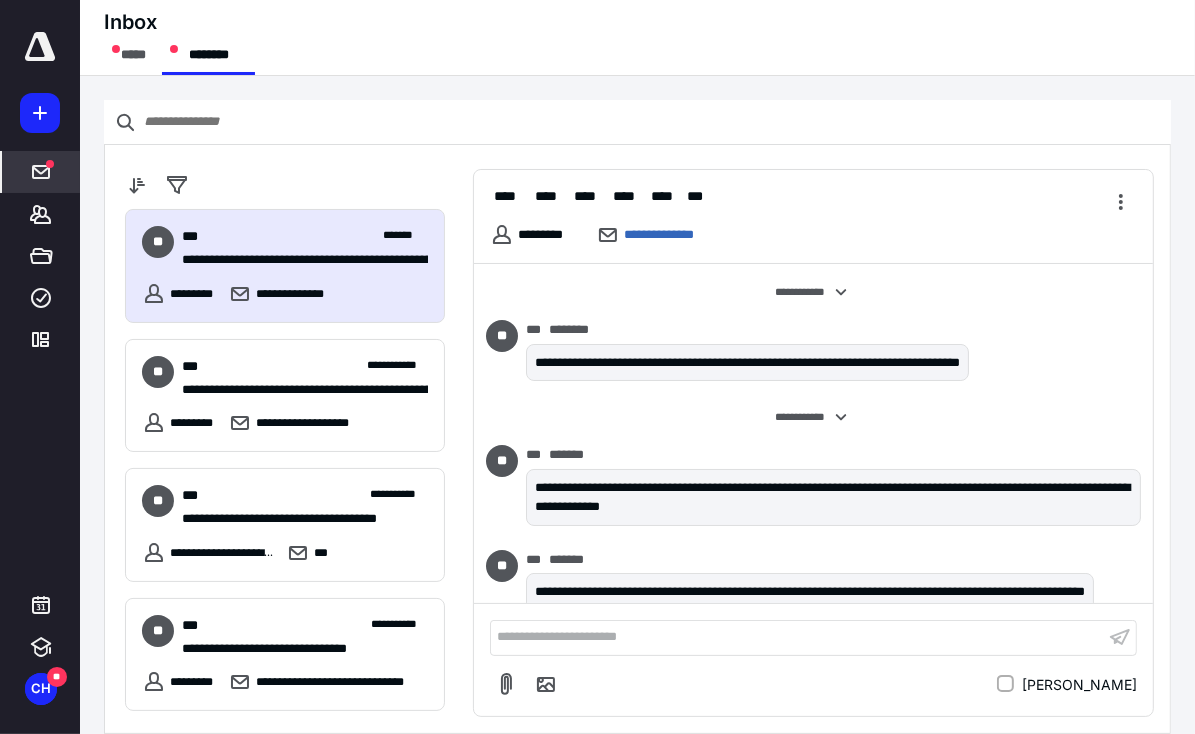 scroll, scrollTop: 11832, scrollLeft: 0, axis: vertical 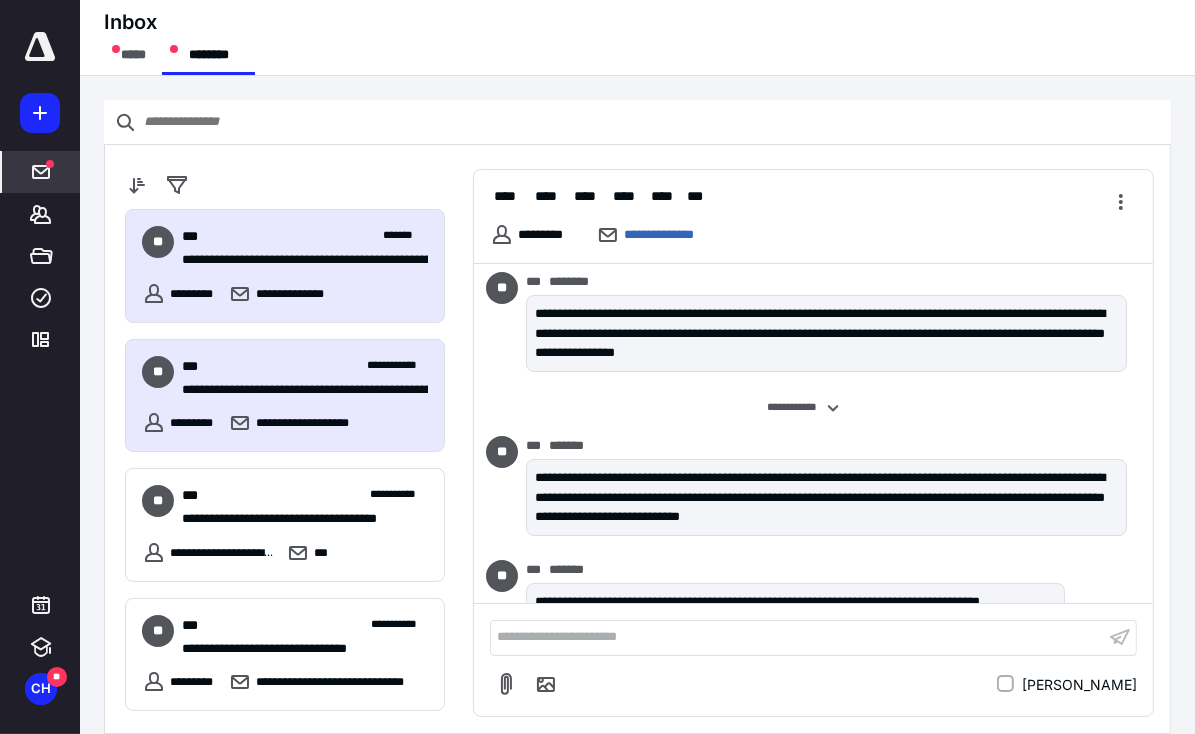 click on "**********" at bounding box center [333, 423] 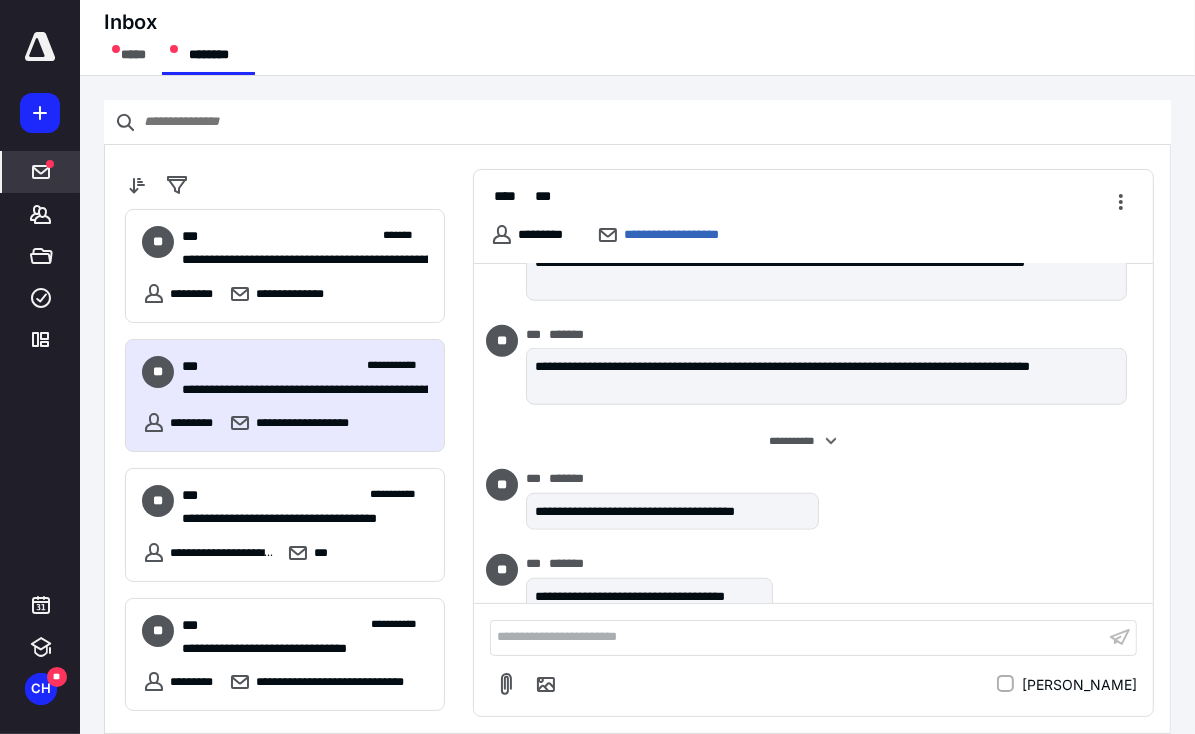 scroll, scrollTop: 7156, scrollLeft: 0, axis: vertical 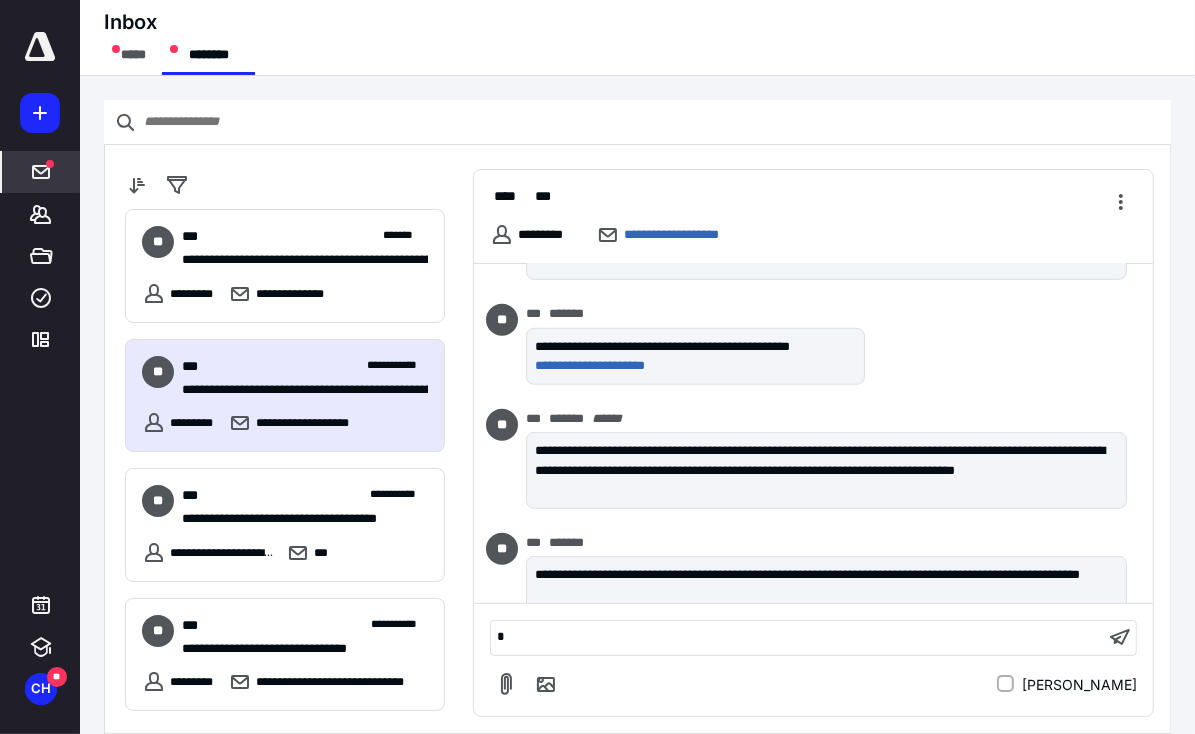 type 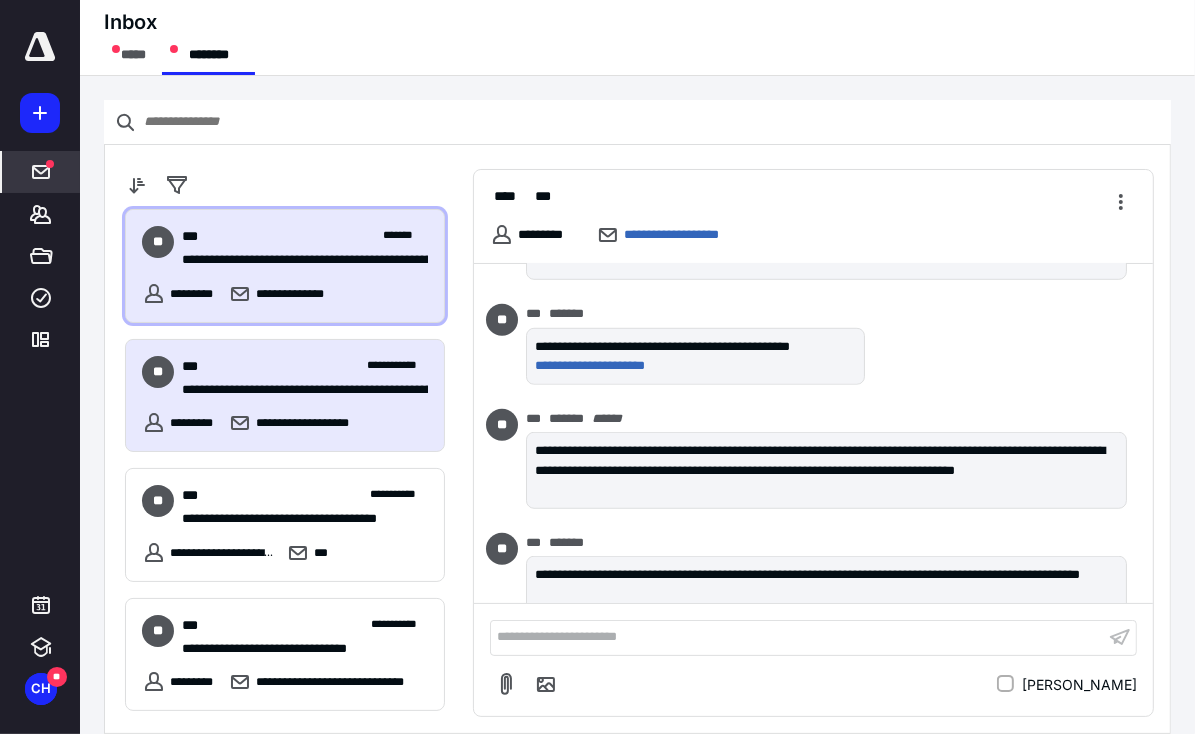 click on "**********" at bounding box center (285, 266) 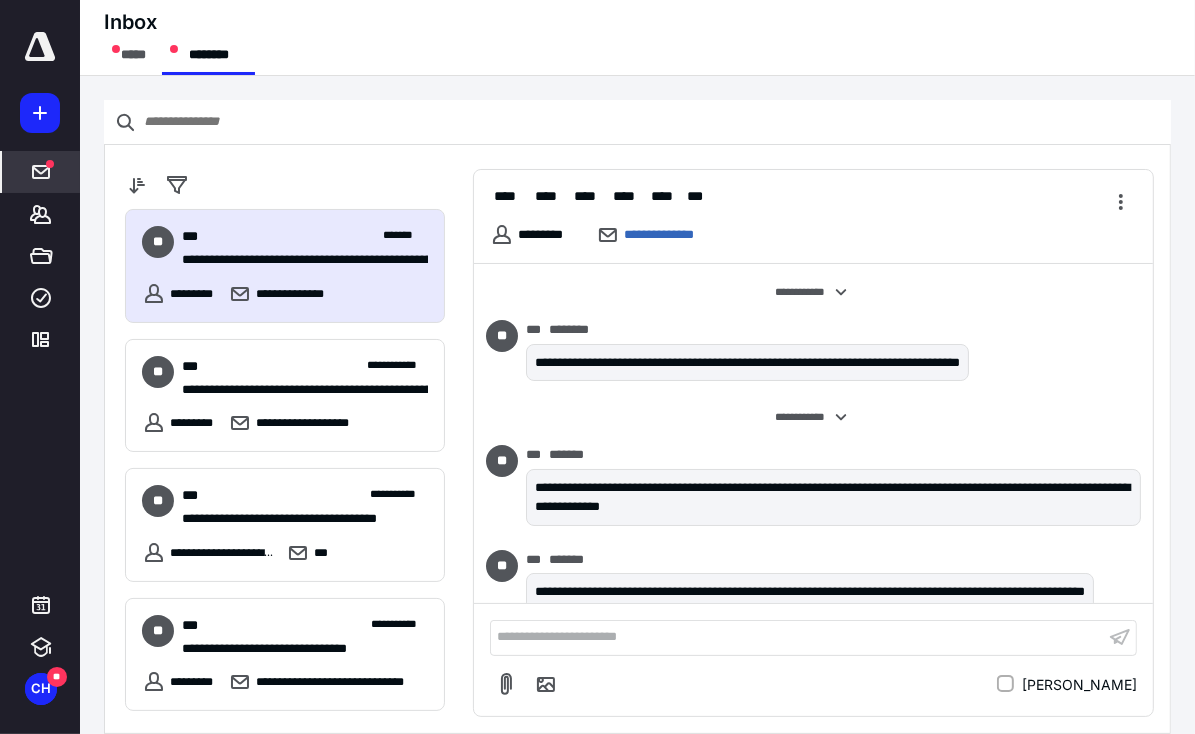 scroll, scrollTop: 11832, scrollLeft: 0, axis: vertical 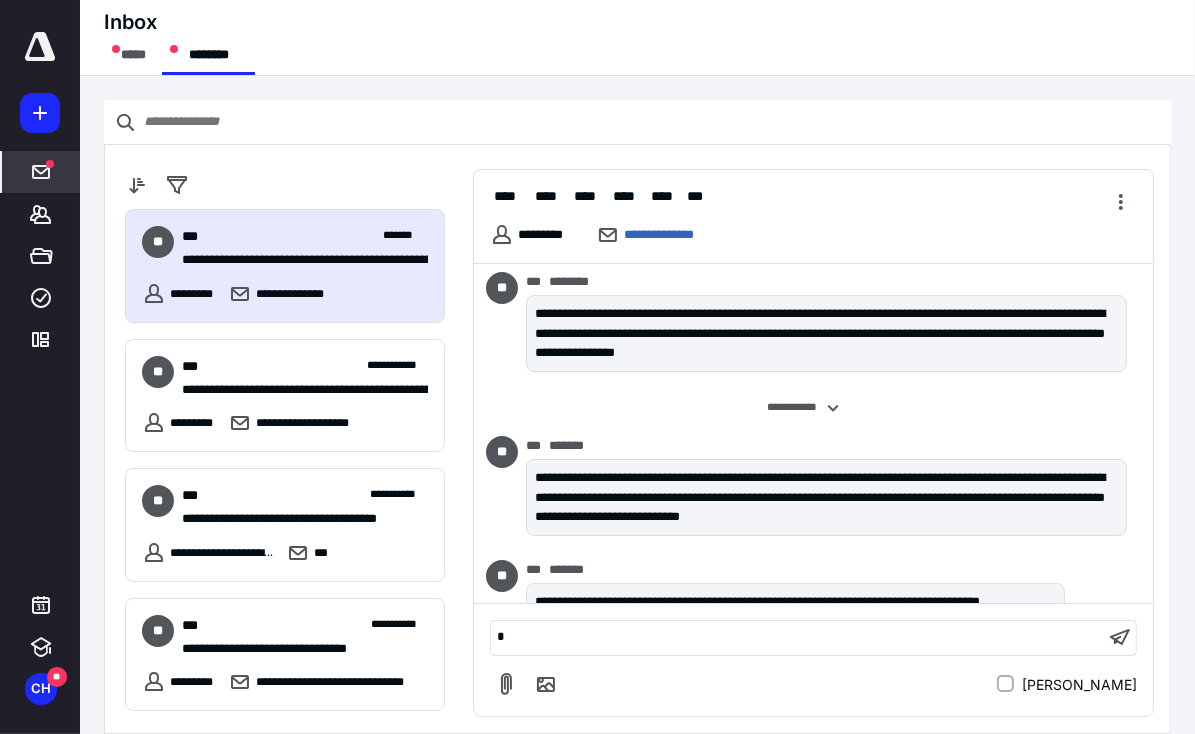 type 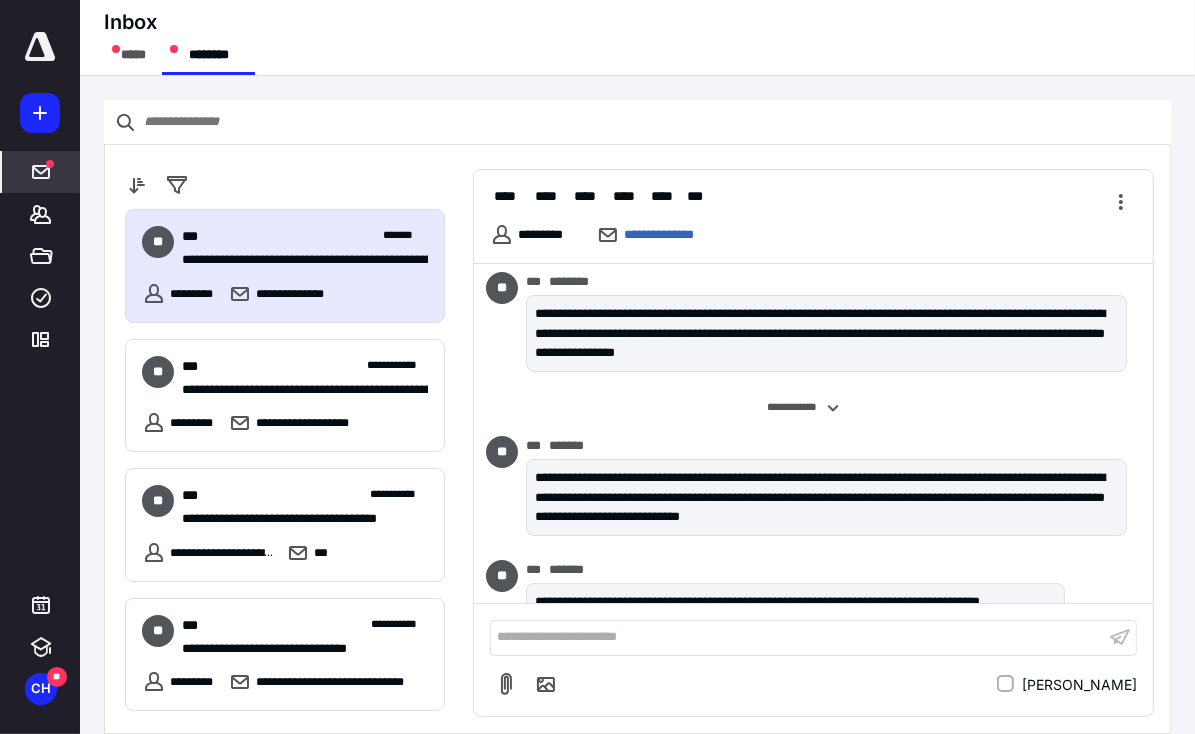 scroll, scrollTop: 11916, scrollLeft: 0, axis: vertical 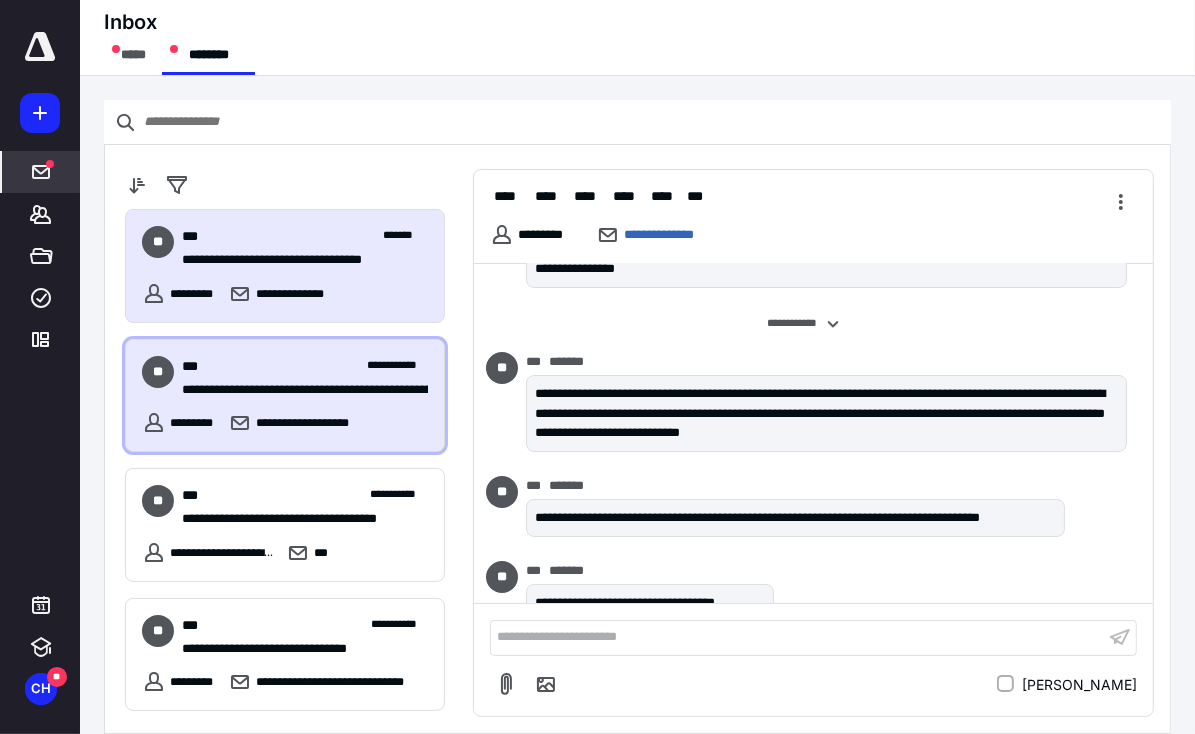 click on "*********" at bounding box center [195, 423] 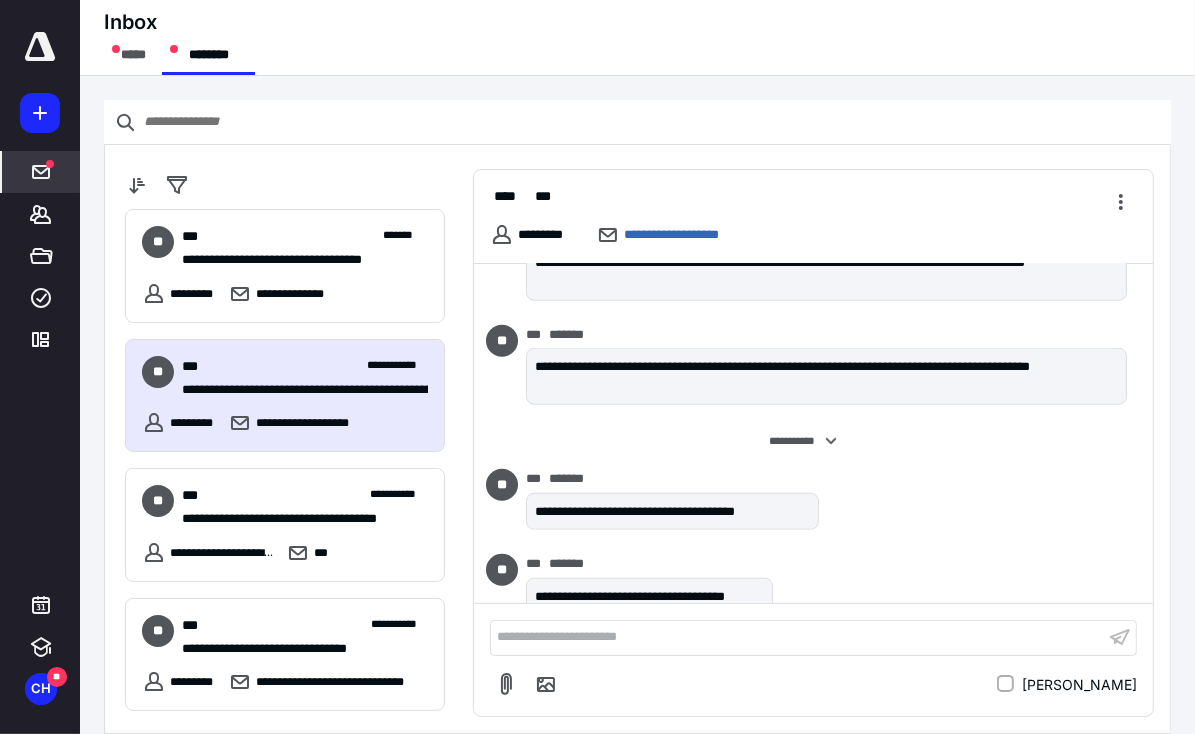 scroll, scrollTop: 7156, scrollLeft: 0, axis: vertical 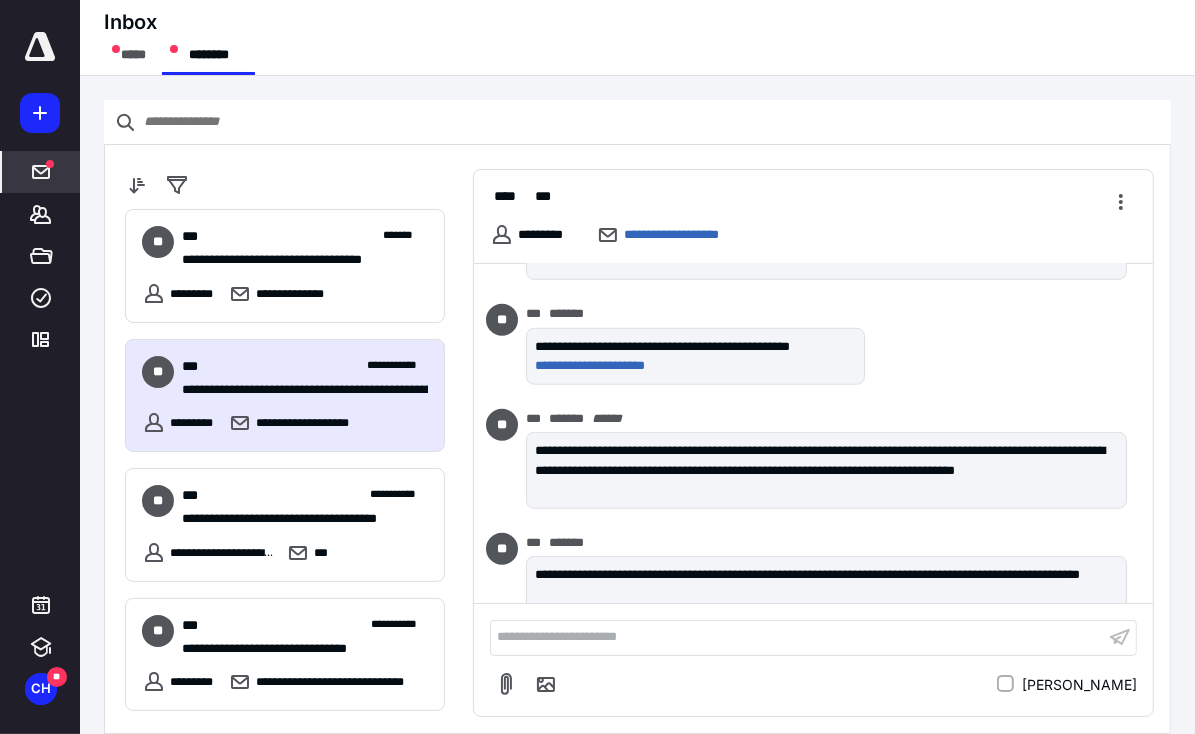 click on "**********" at bounding box center [797, 637] 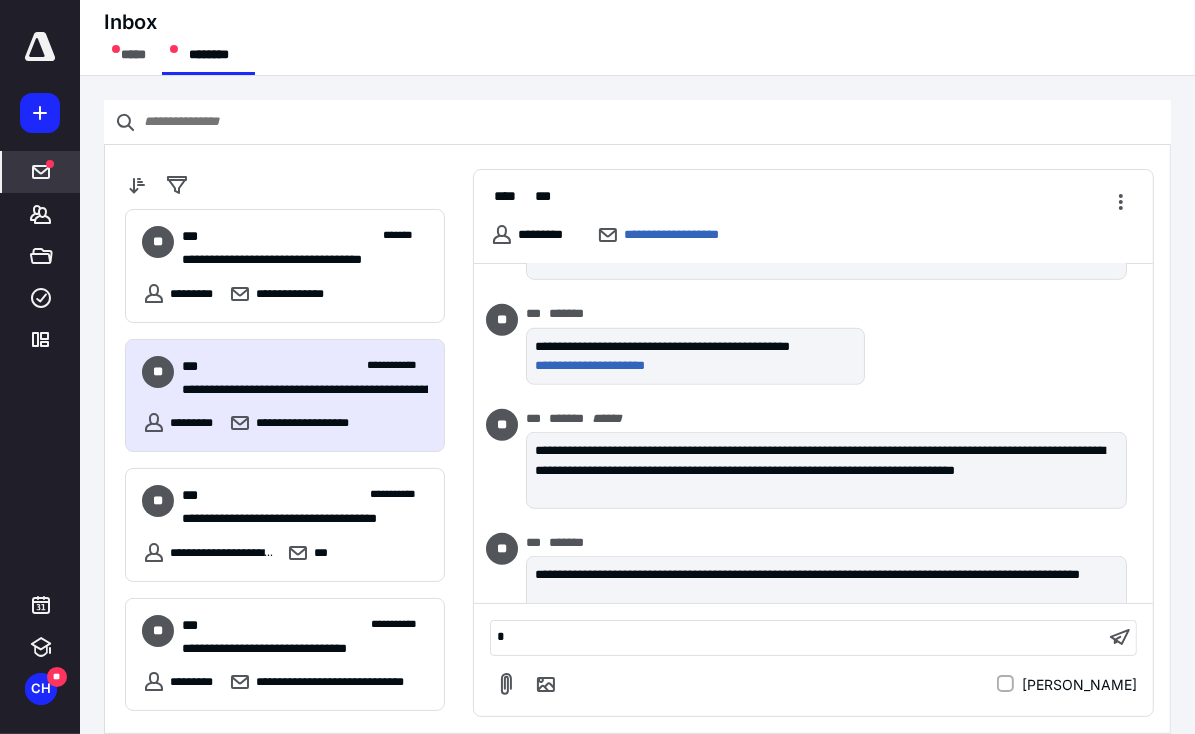 type 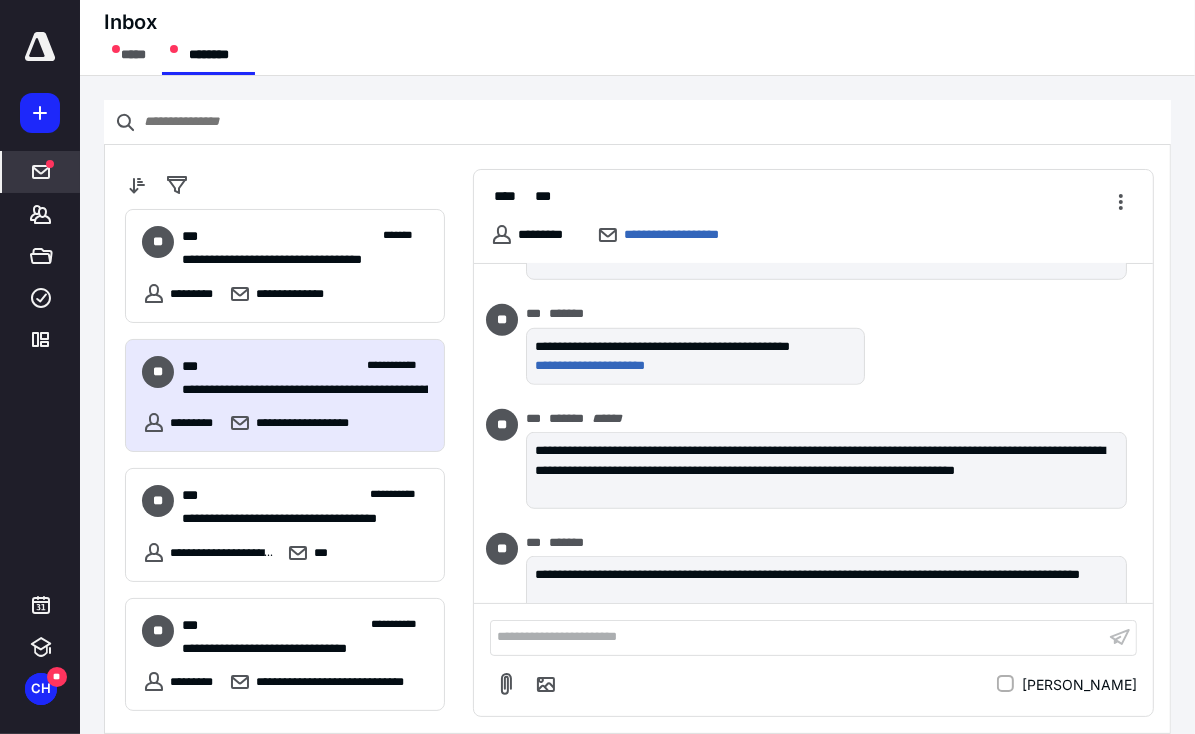 scroll, scrollTop: 7280, scrollLeft: 0, axis: vertical 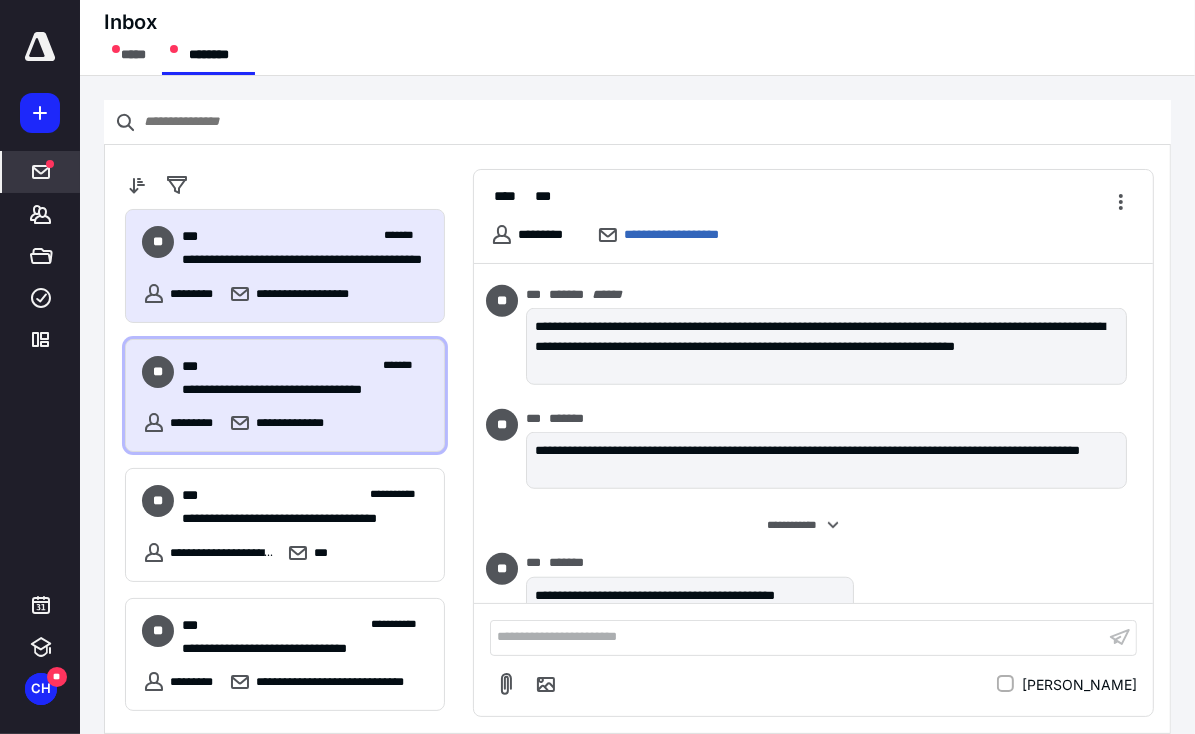 click on "*** *******" at bounding box center (305, 366) 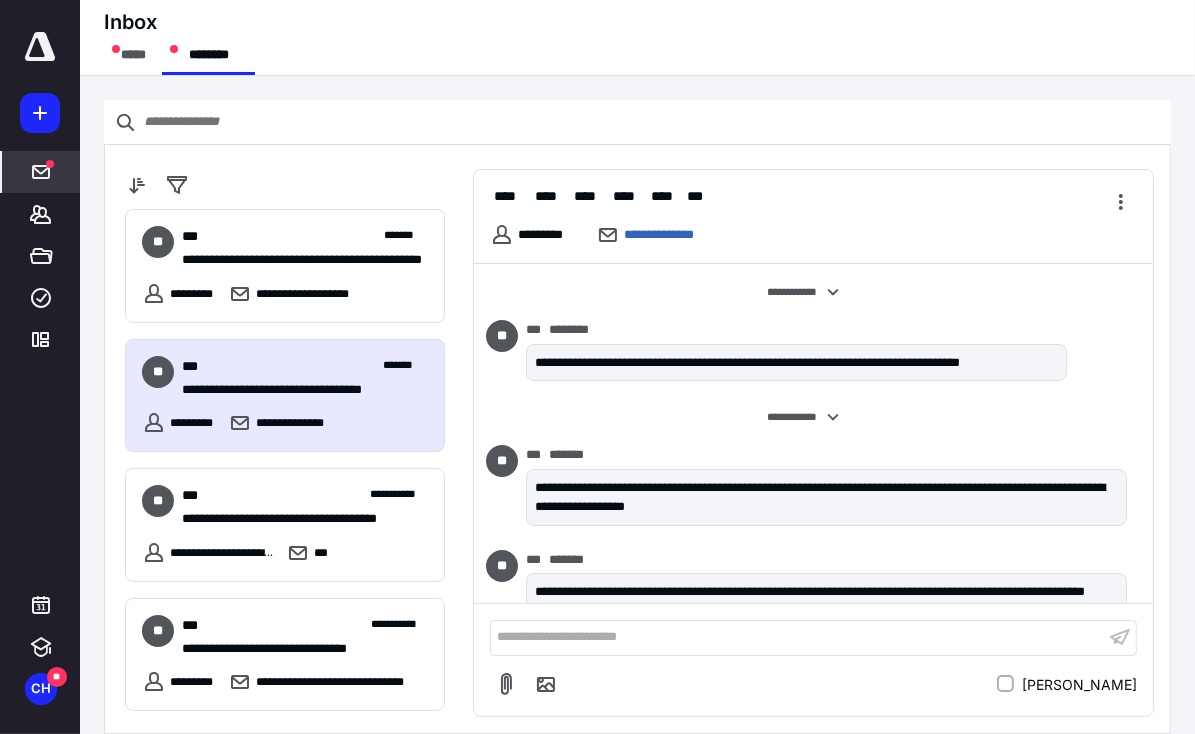 scroll, scrollTop: 11916, scrollLeft: 0, axis: vertical 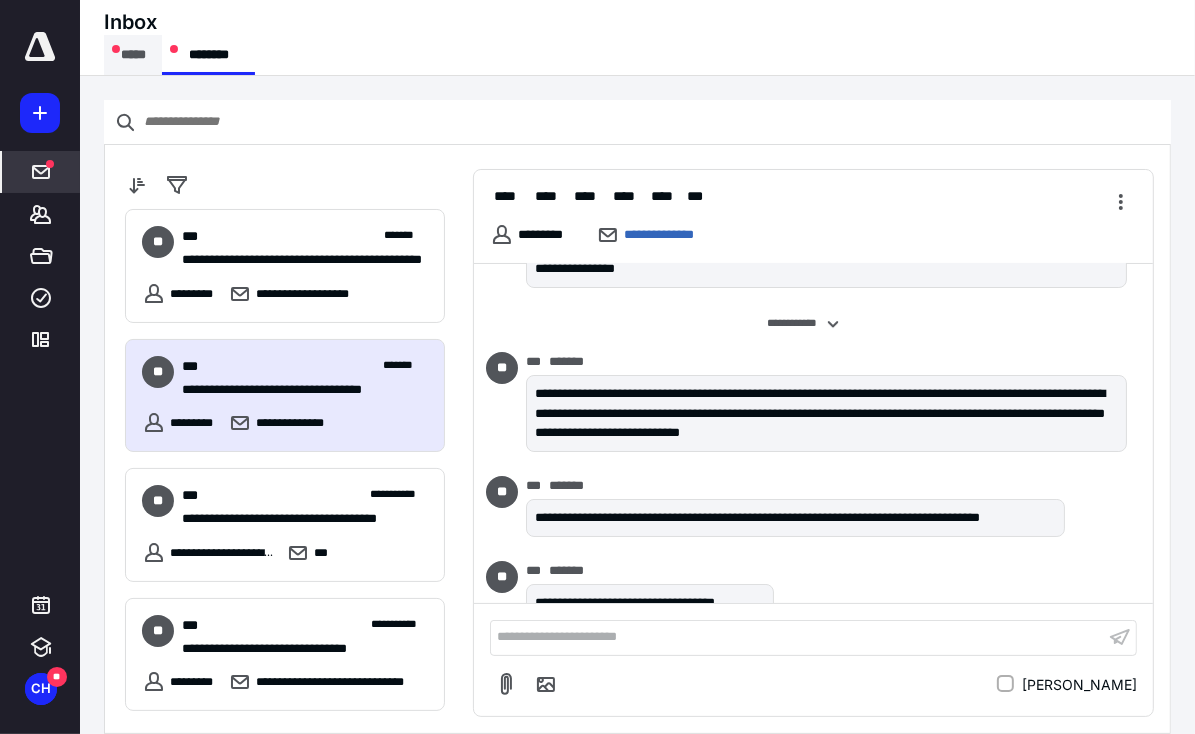 click on "*****" at bounding box center [133, 55] 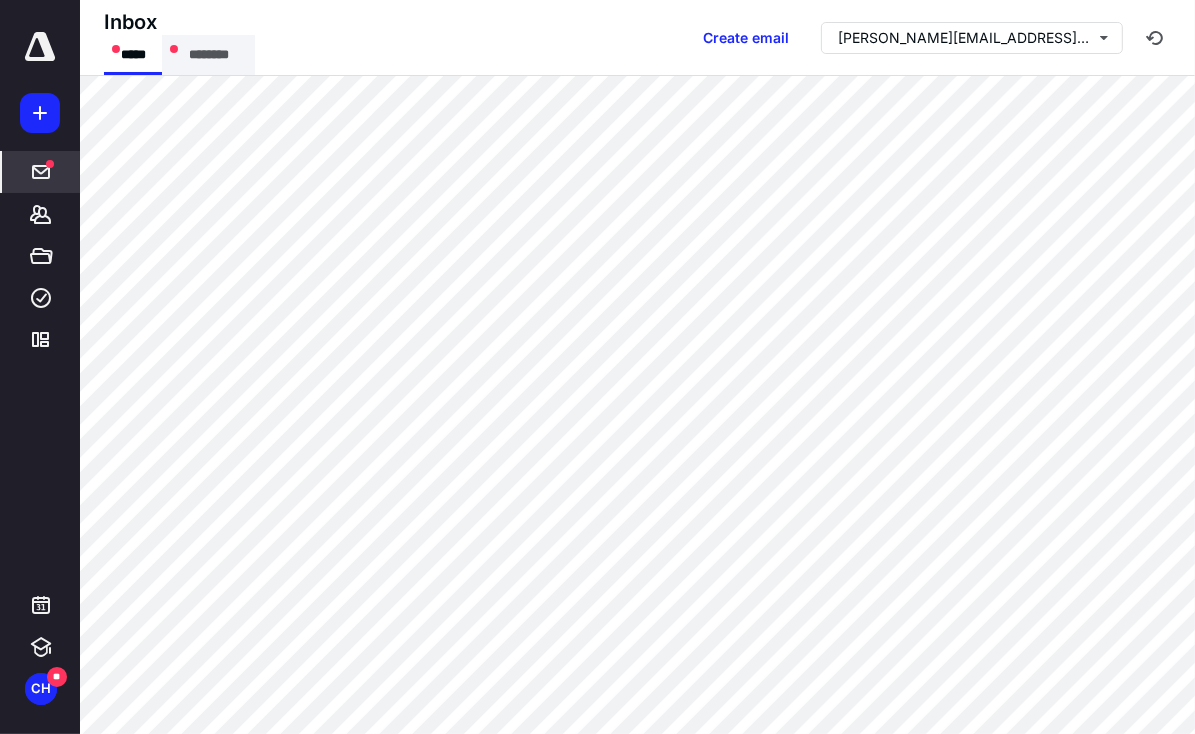 click on "********" at bounding box center (208, 55) 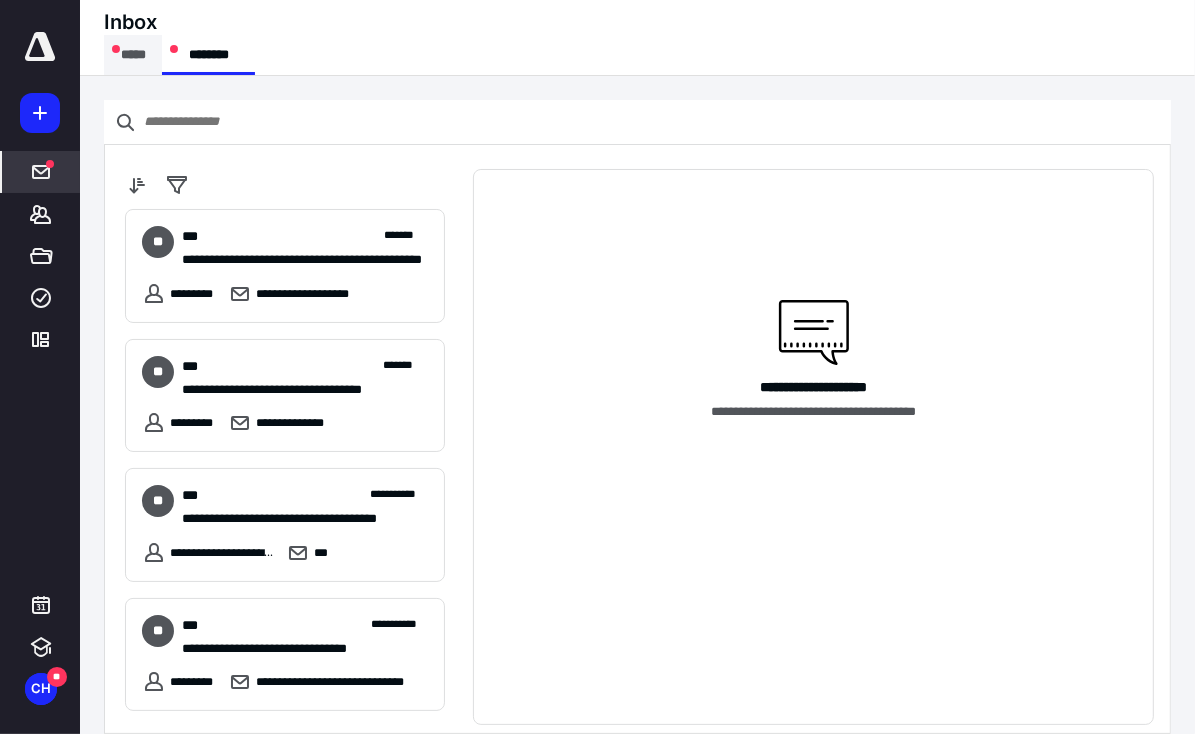 click on "*****" at bounding box center [133, 55] 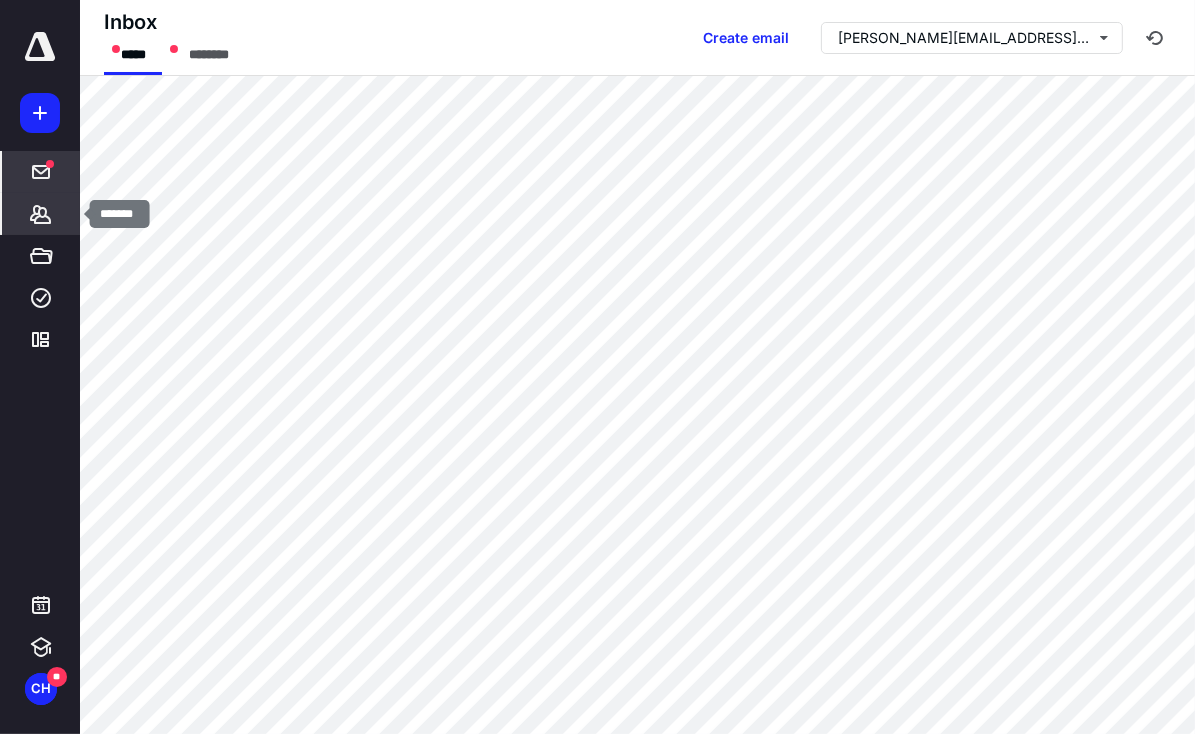 click on "*******" at bounding box center [41, 214] 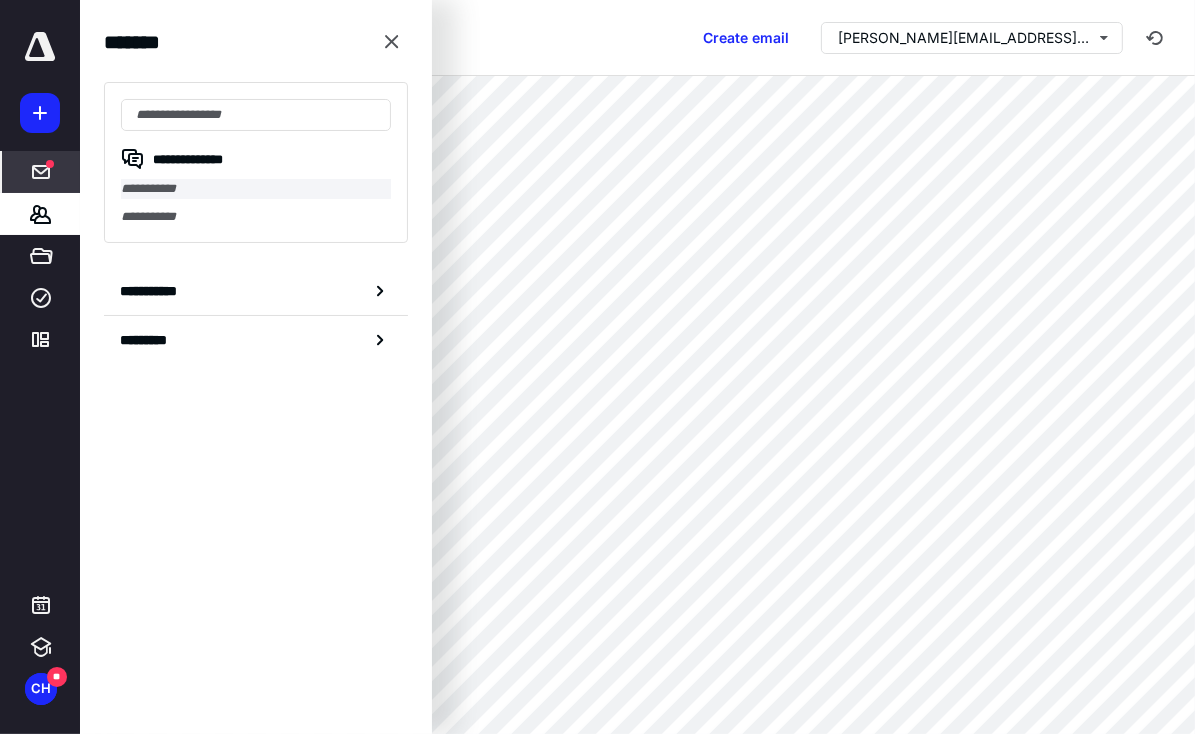 click on "**********" at bounding box center [256, 189] 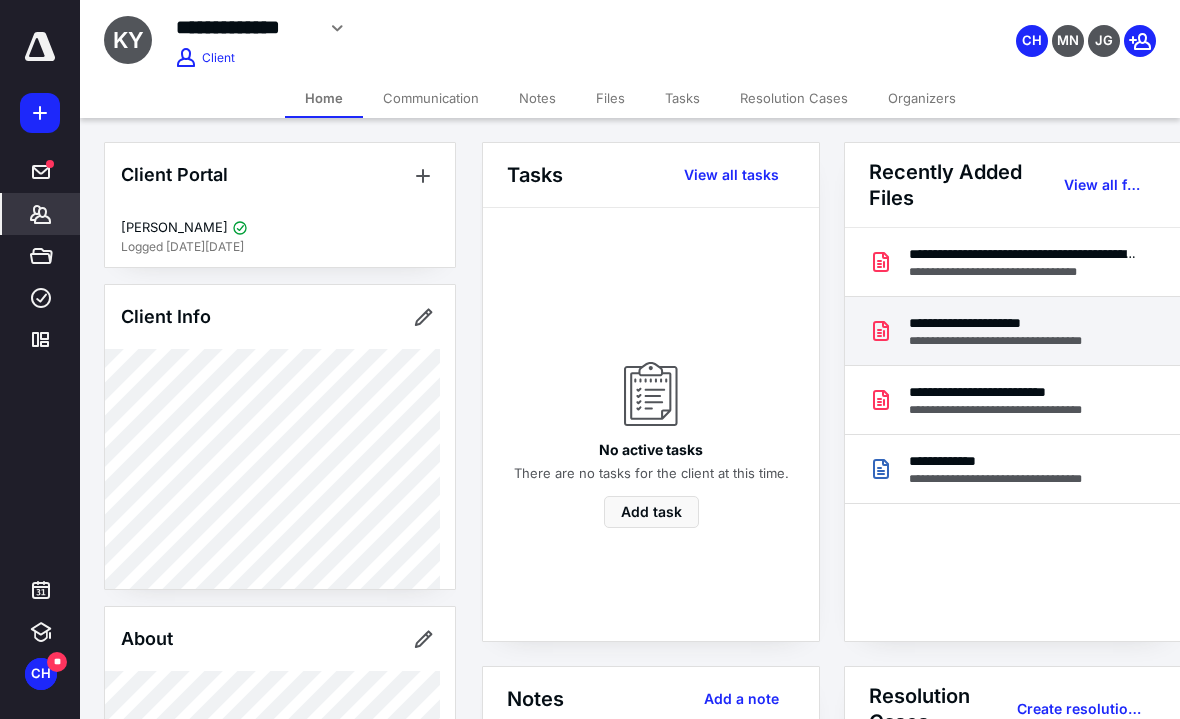 click on "**********" at bounding box center [1014, 323] 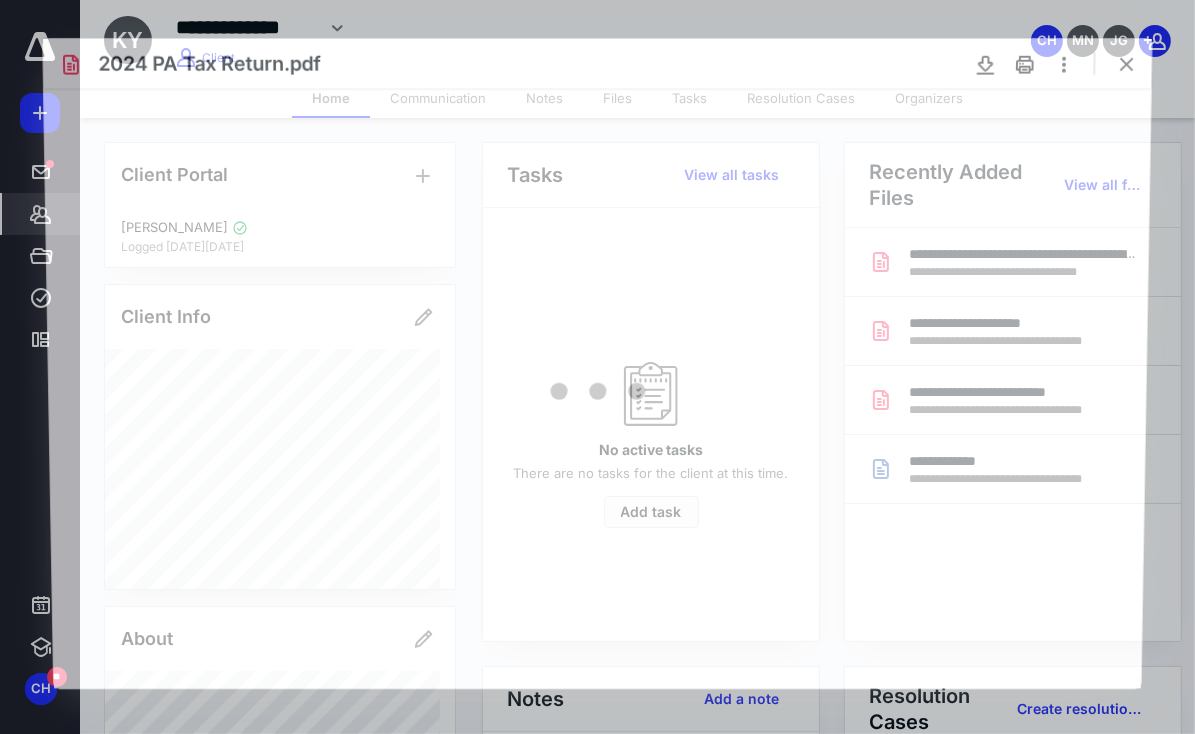 scroll, scrollTop: 0, scrollLeft: 0, axis: both 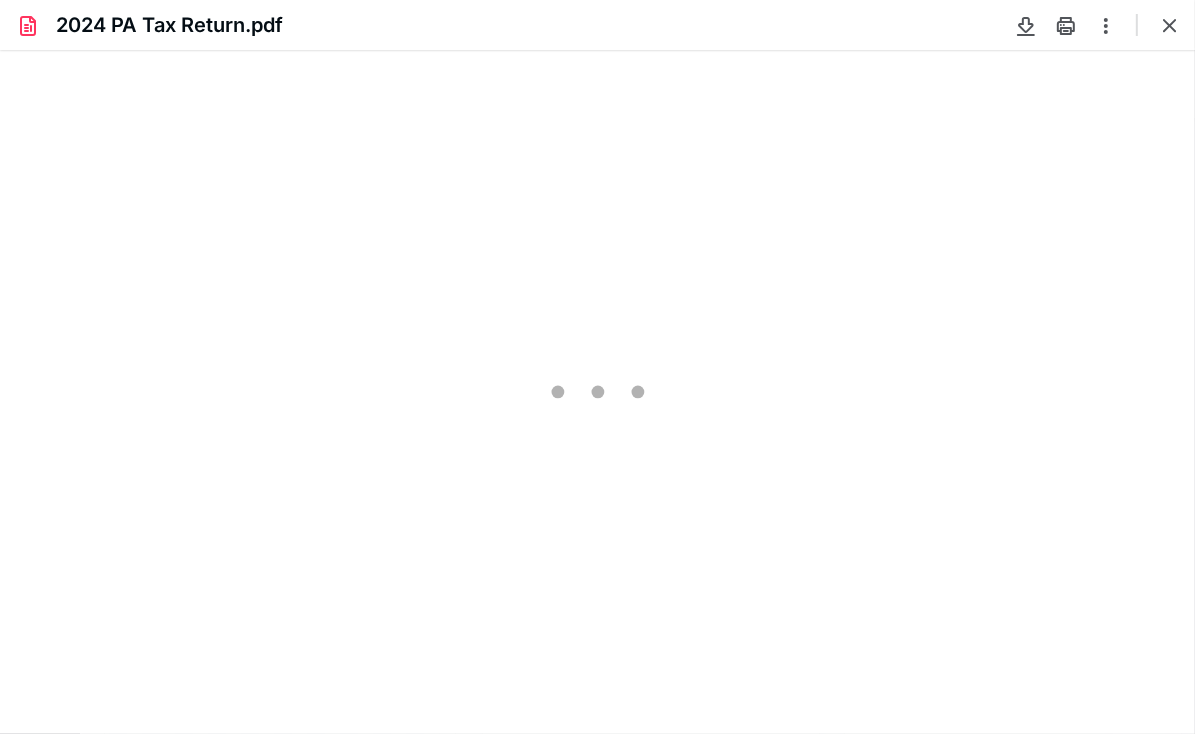 type on "82" 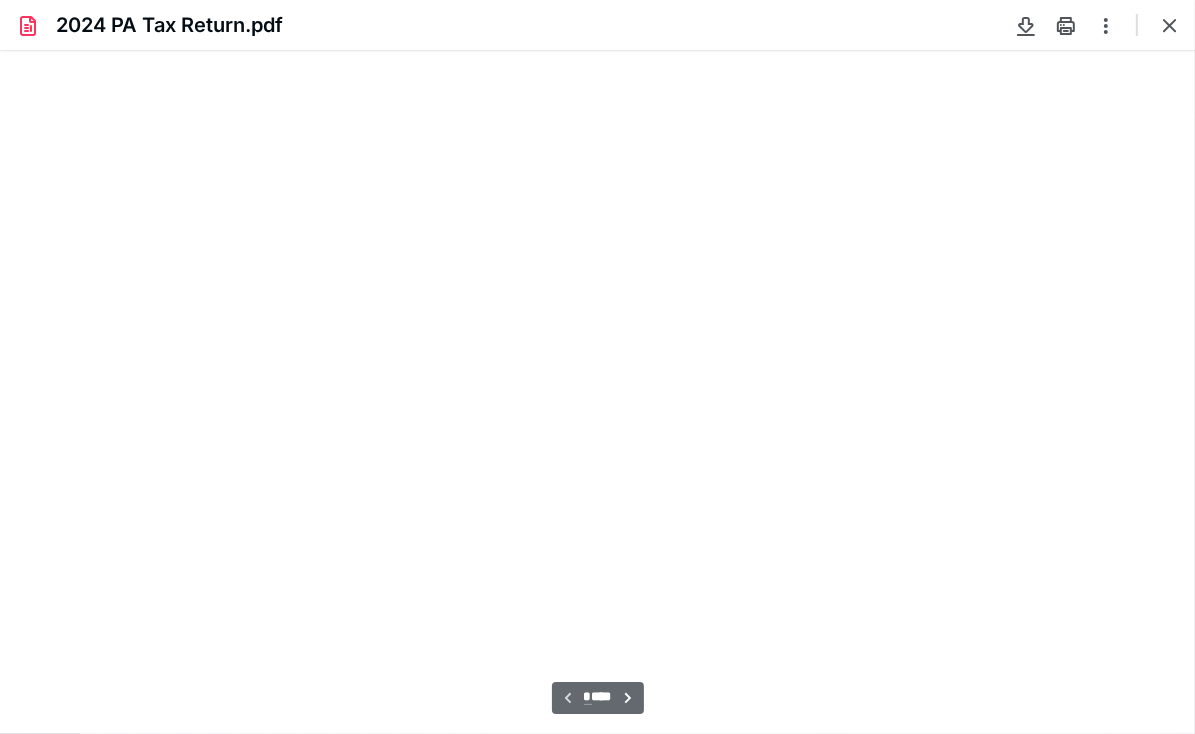 scroll, scrollTop: 39, scrollLeft: 0, axis: vertical 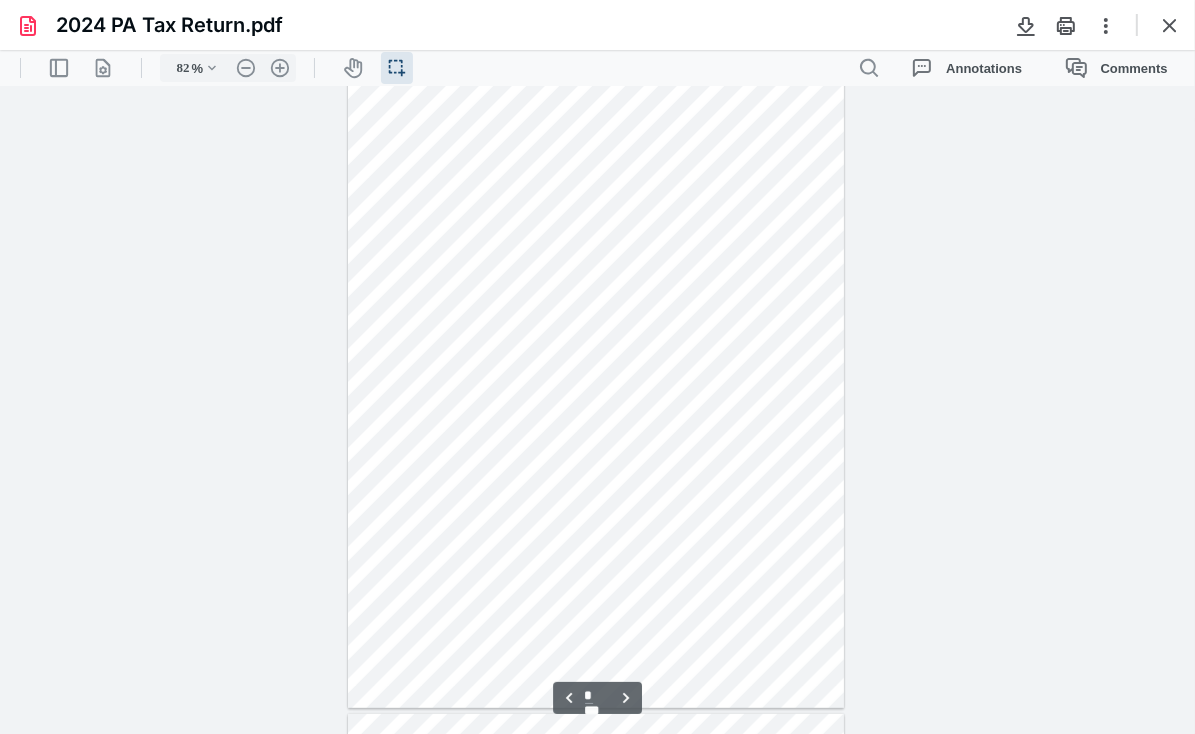 type on "*" 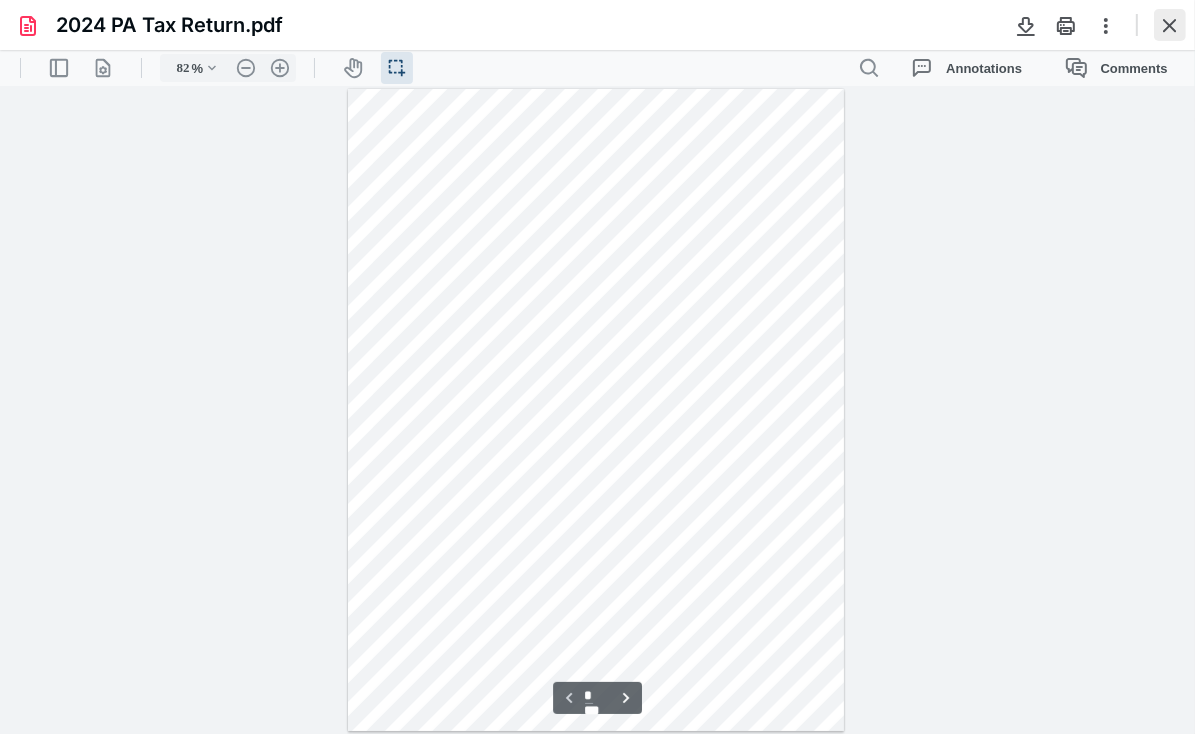 click at bounding box center [1170, 25] 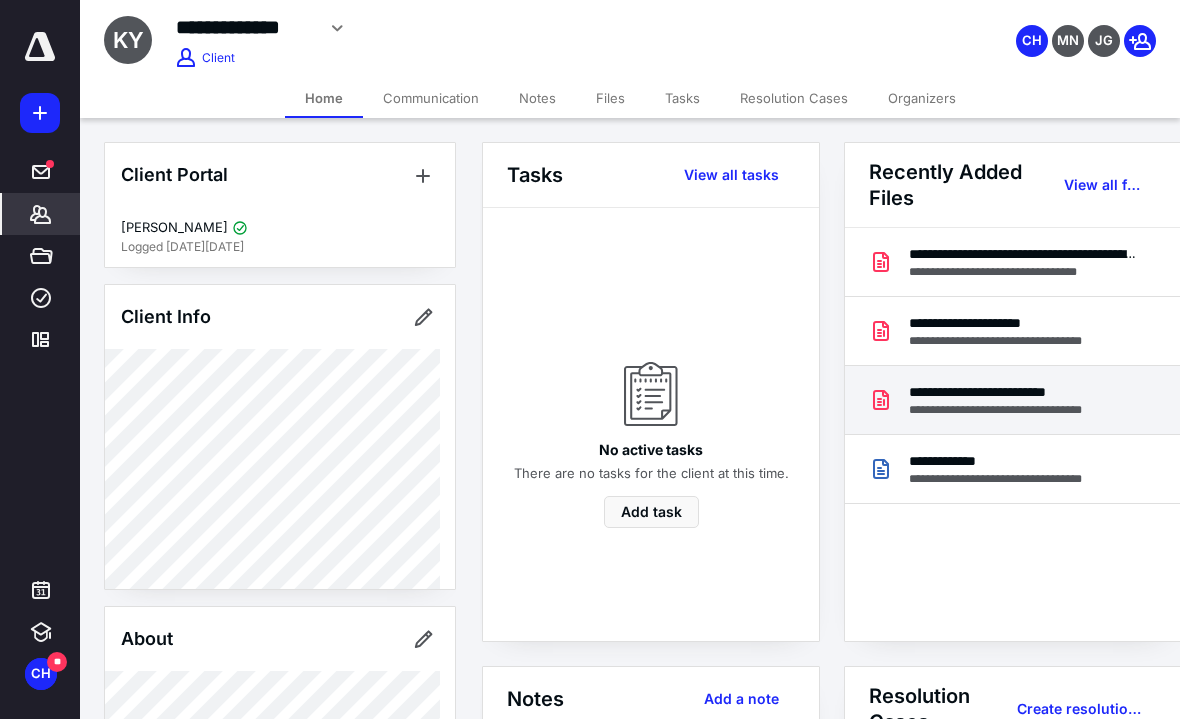 click on "**********" at bounding box center [1014, 410] 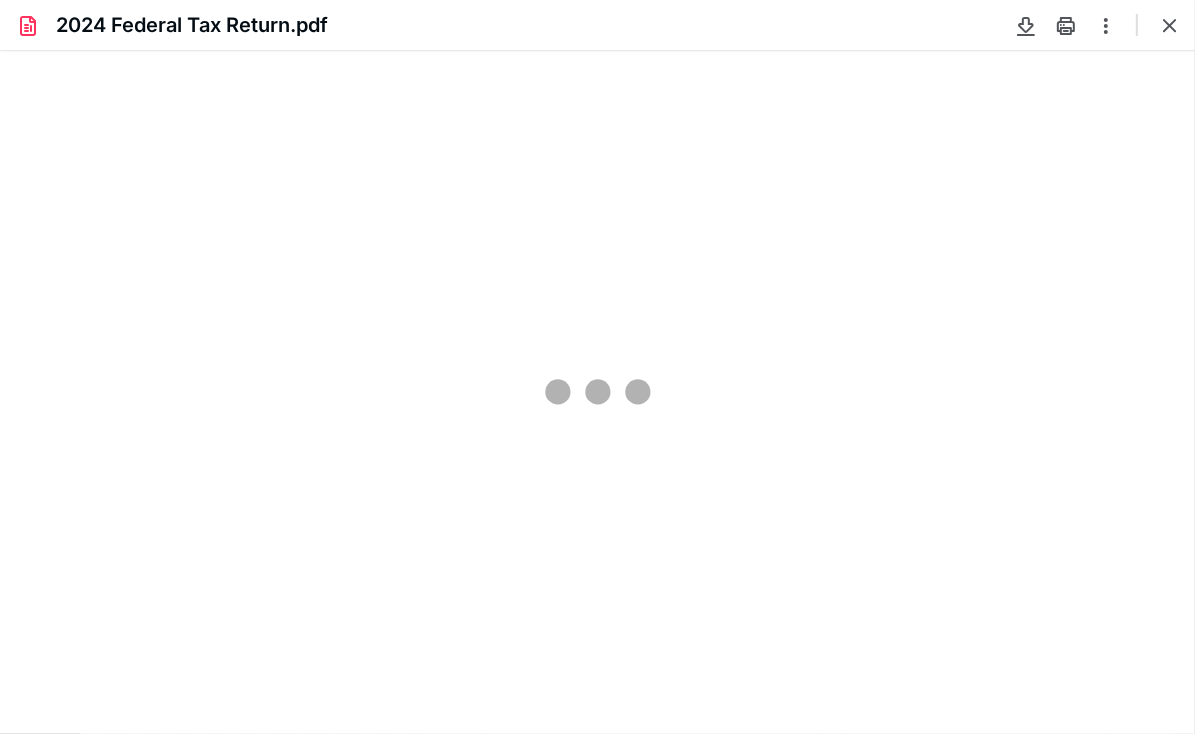 scroll, scrollTop: 0, scrollLeft: 0, axis: both 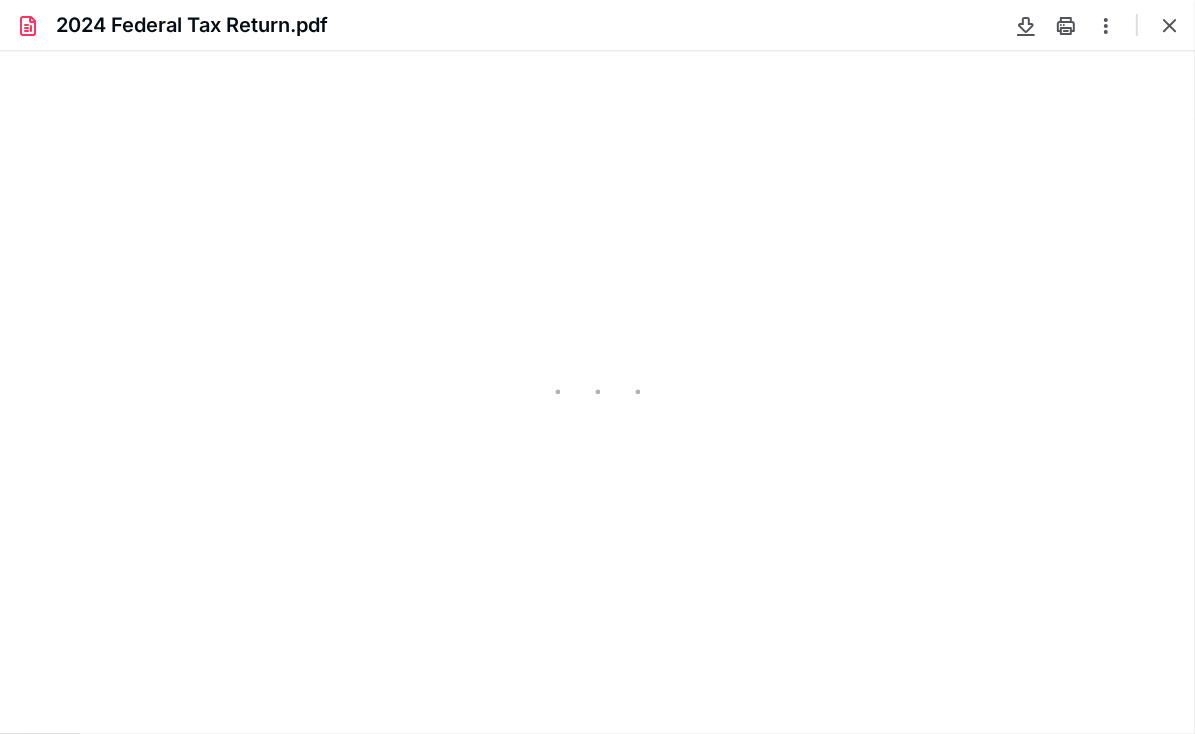 type on "82" 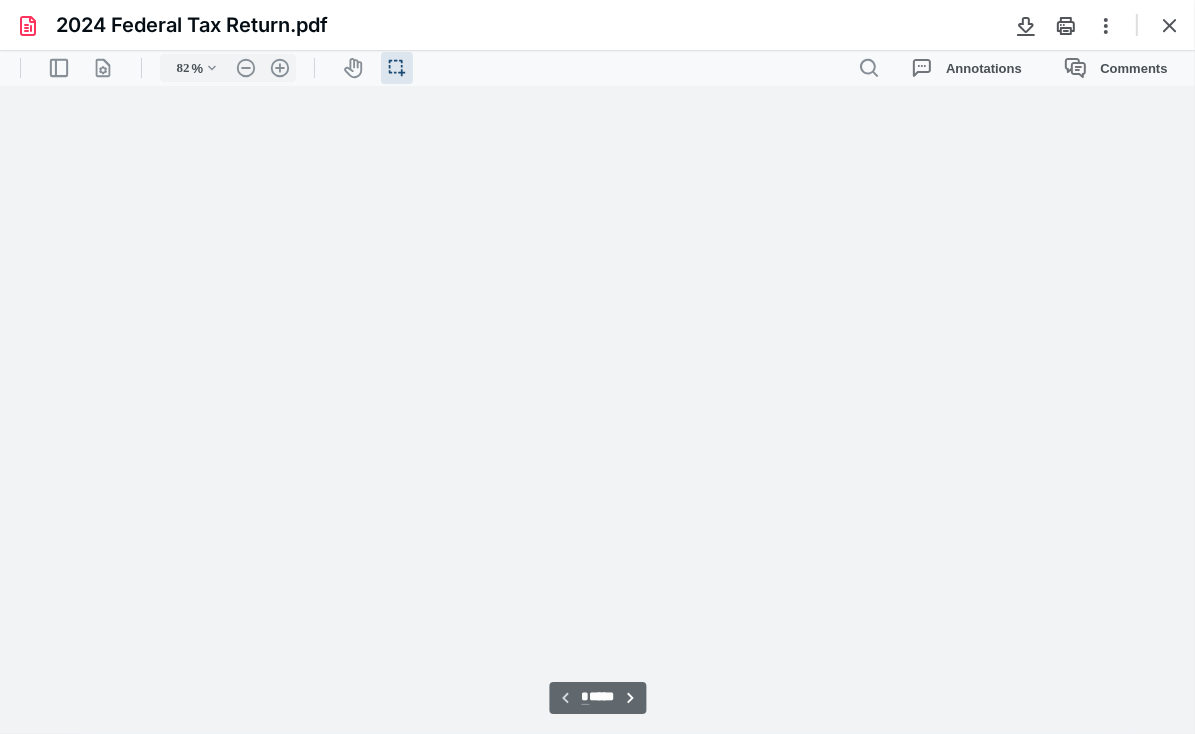 scroll, scrollTop: 39, scrollLeft: 0, axis: vertical 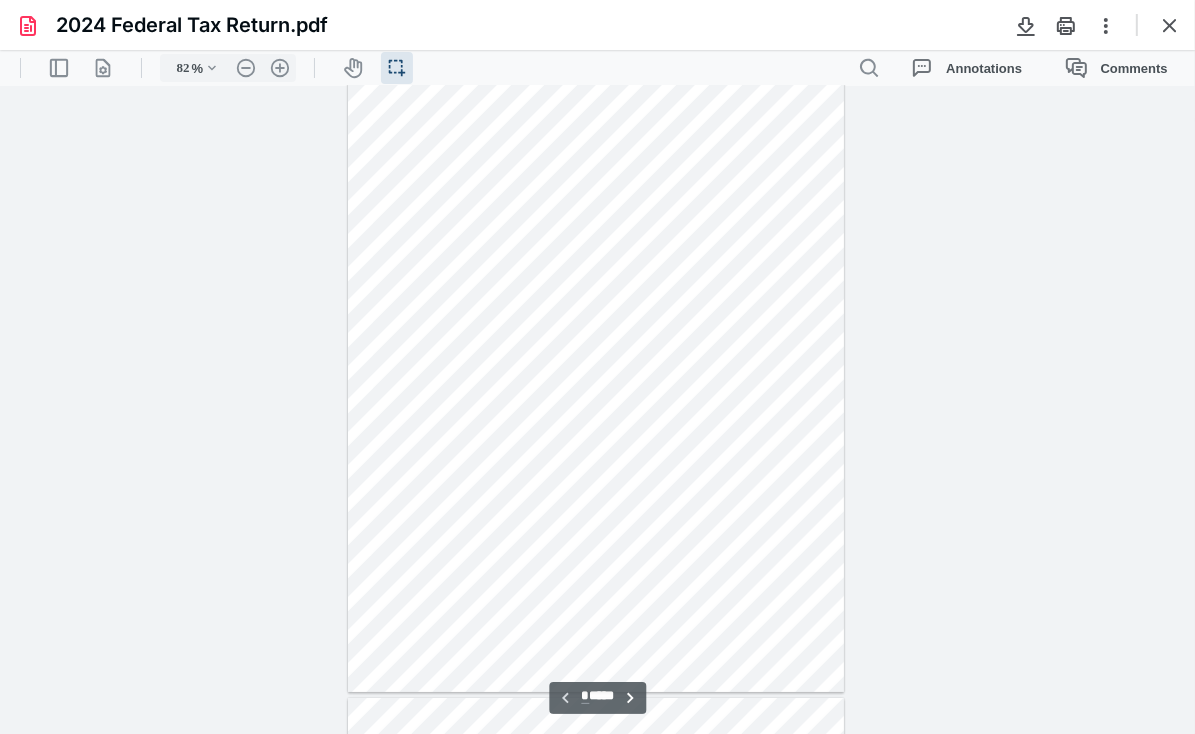 click on "**********" at bounding box center [597, 409] 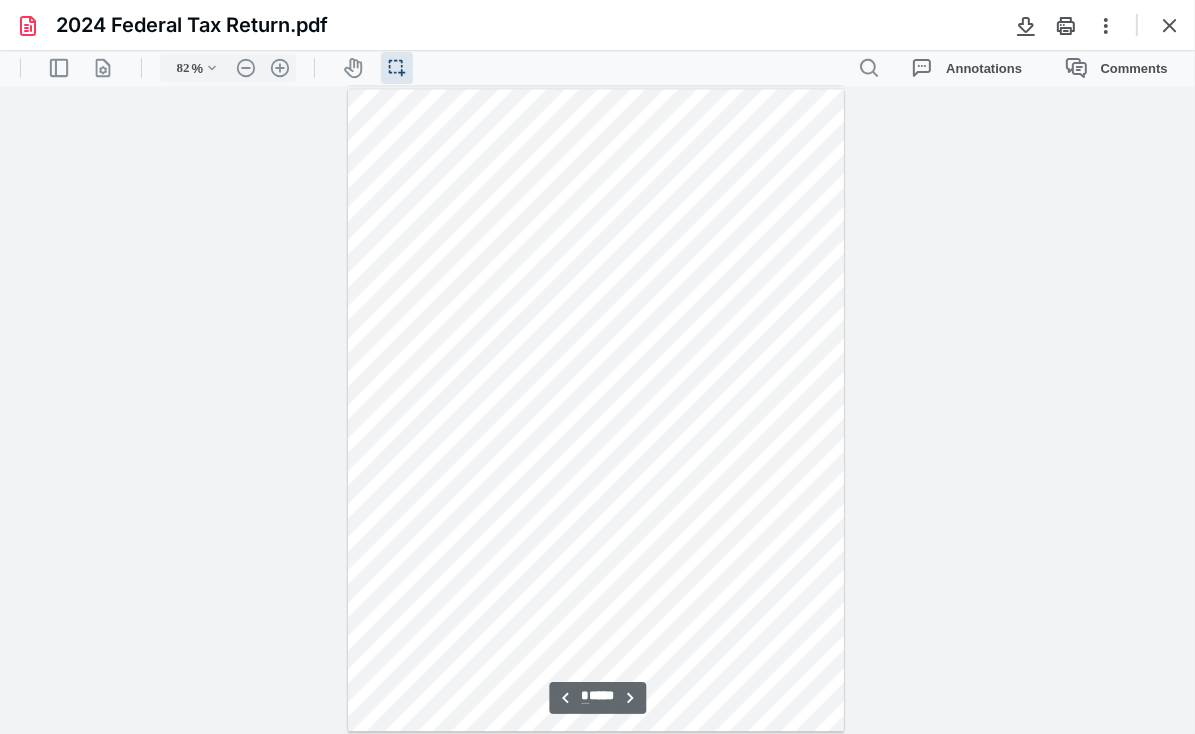 scroll, scrollTop: 4536, scrollLeft: 0, axis: vertical 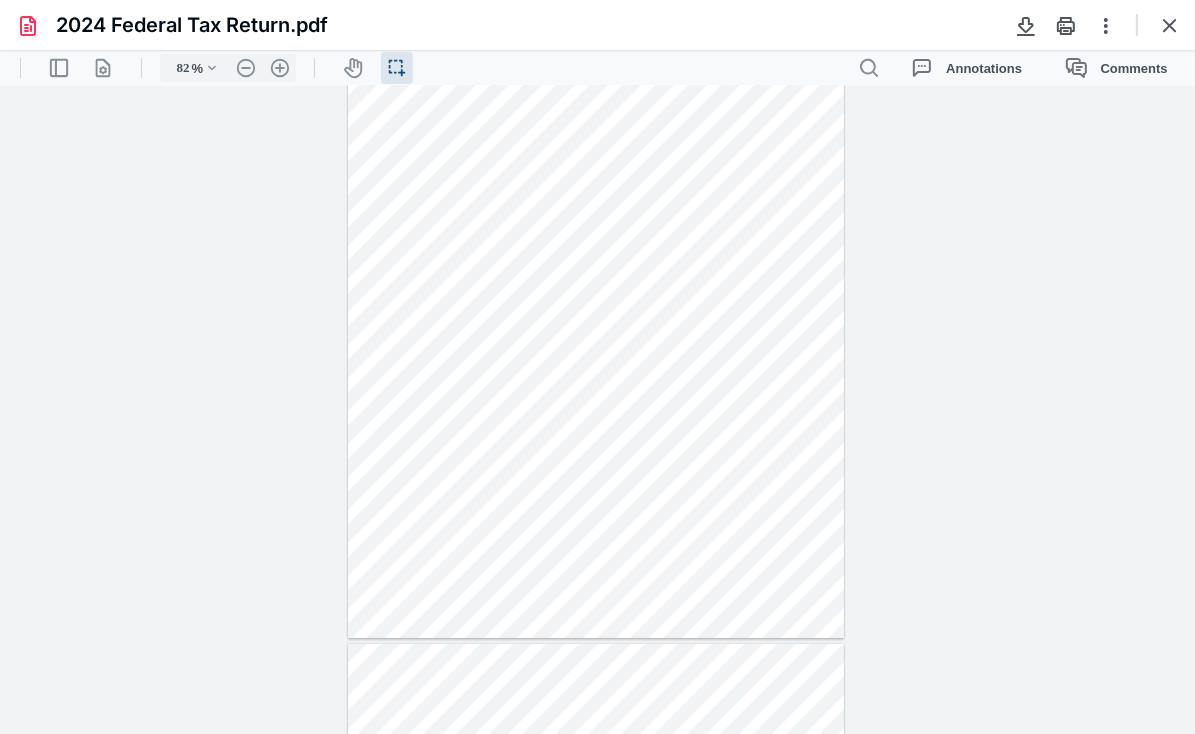 click at bounding box center (596, 316) 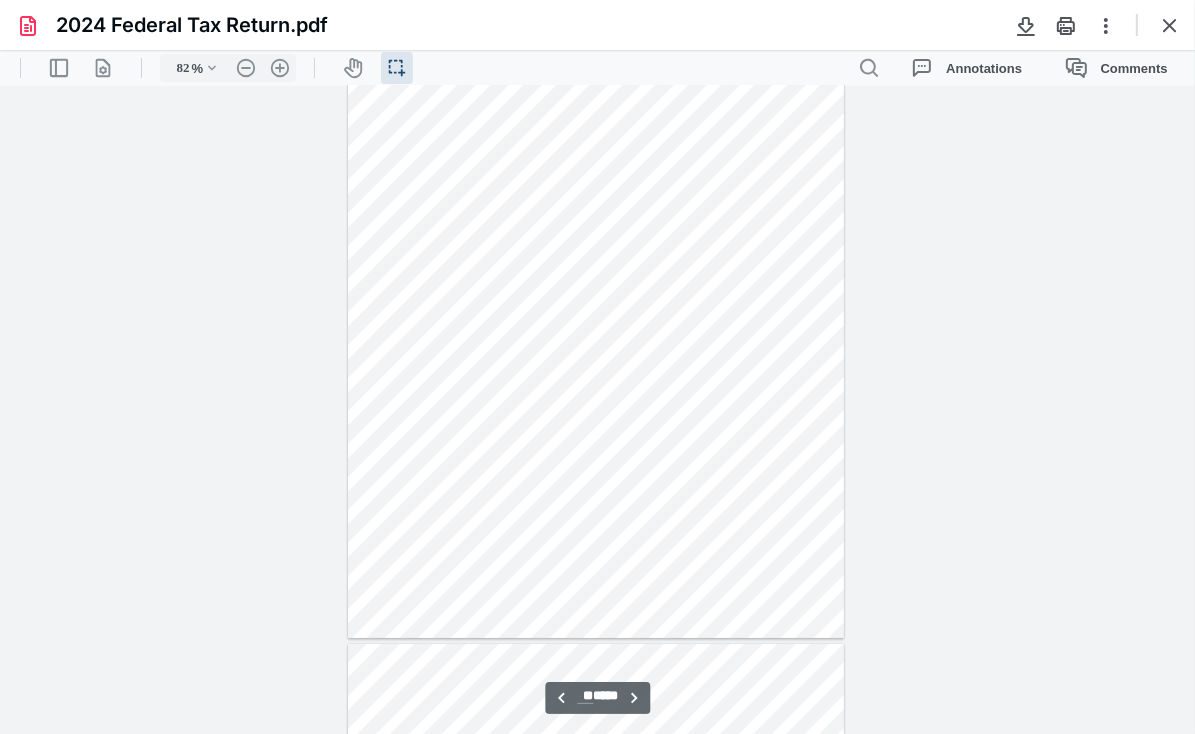 scroll, scrollTop: 6228, scrollLeft: 0, axis: vertical 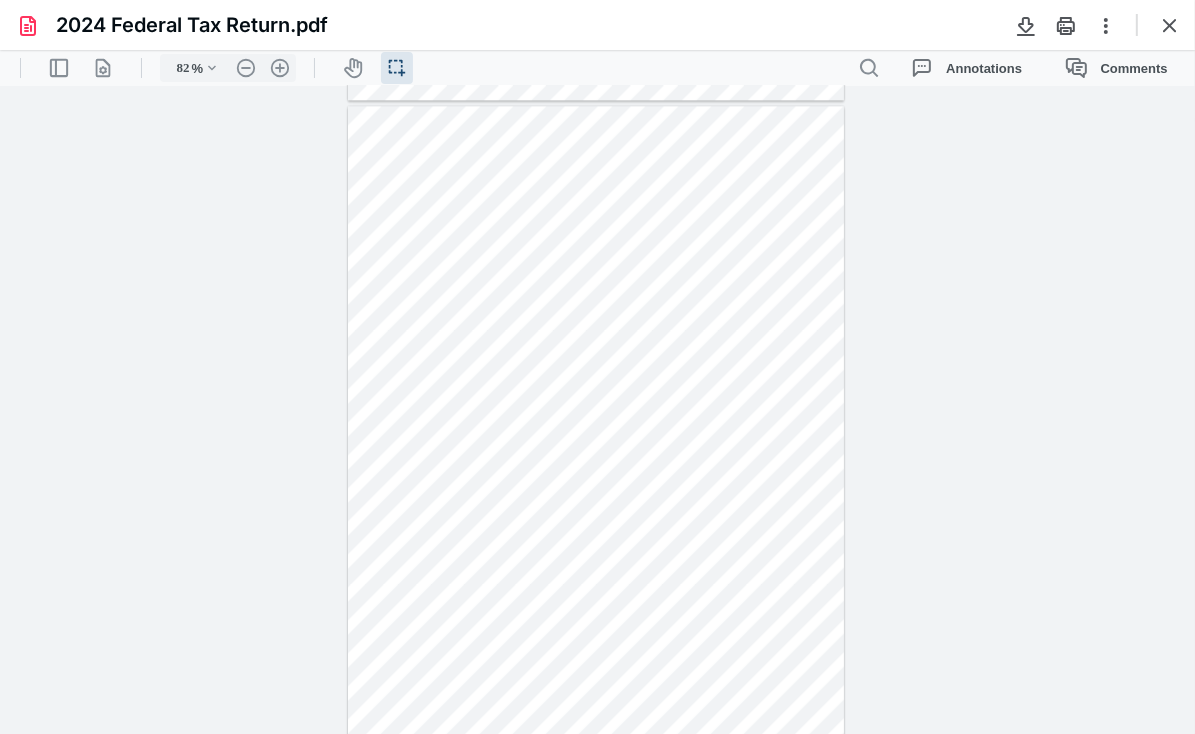 click on "**********" at bounding box center (597, 409) 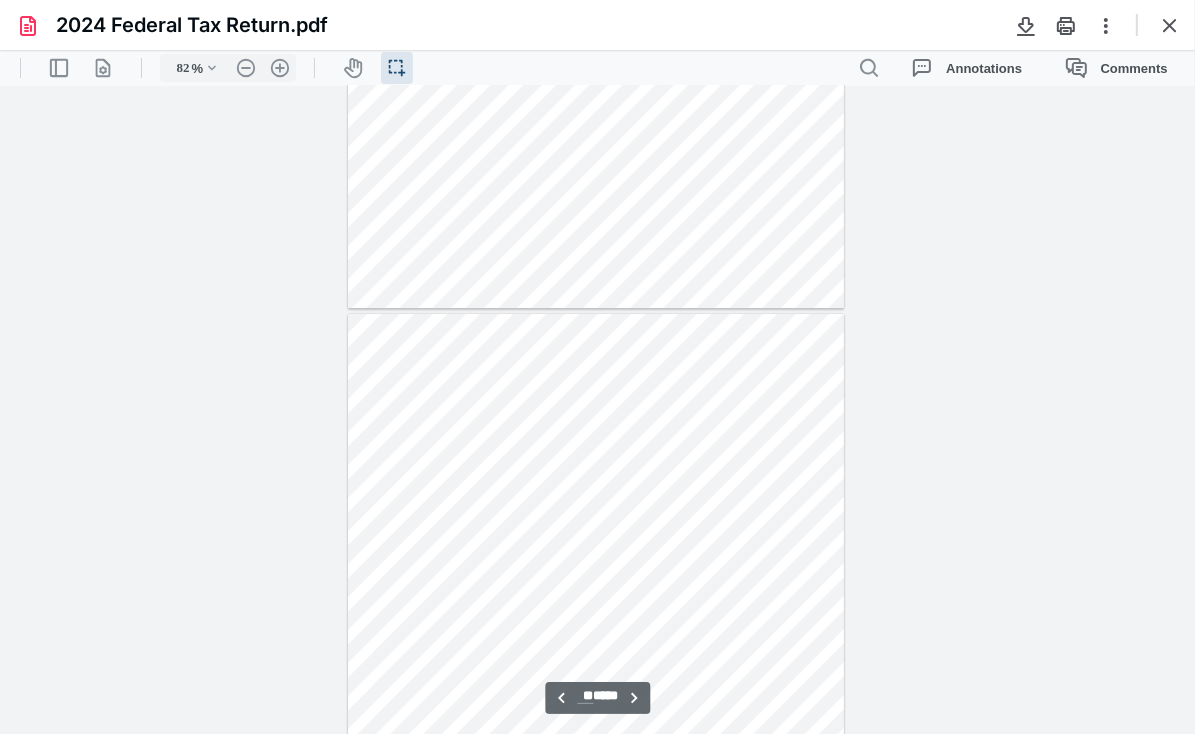 scroll, scrollTop: 5841, scrollLeft: 0, axis: vertical 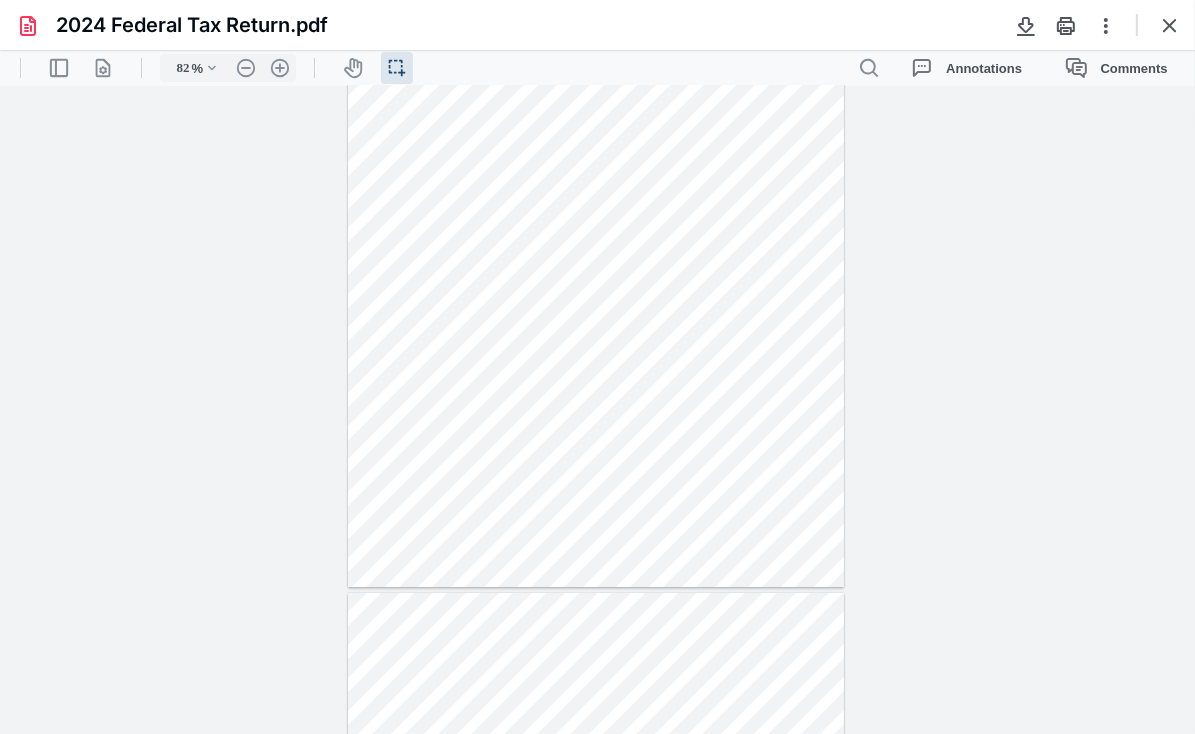 click on "**********" at bounding box center (597, 409) 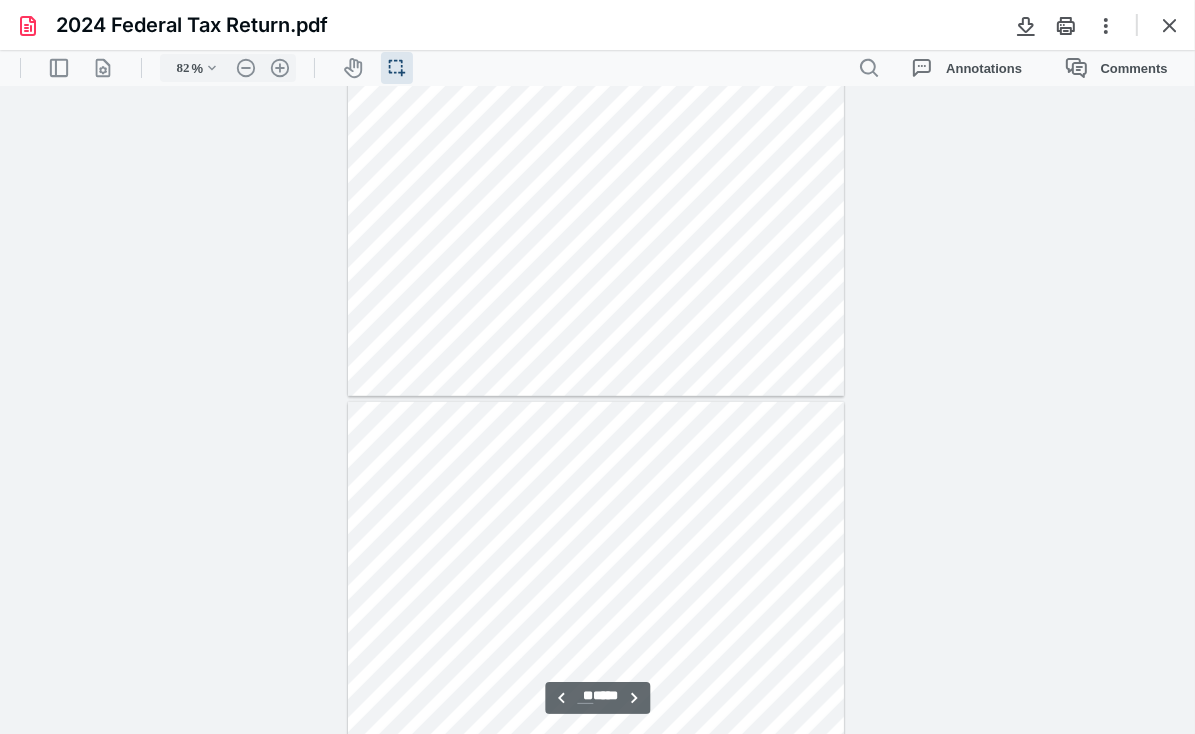type on "**" 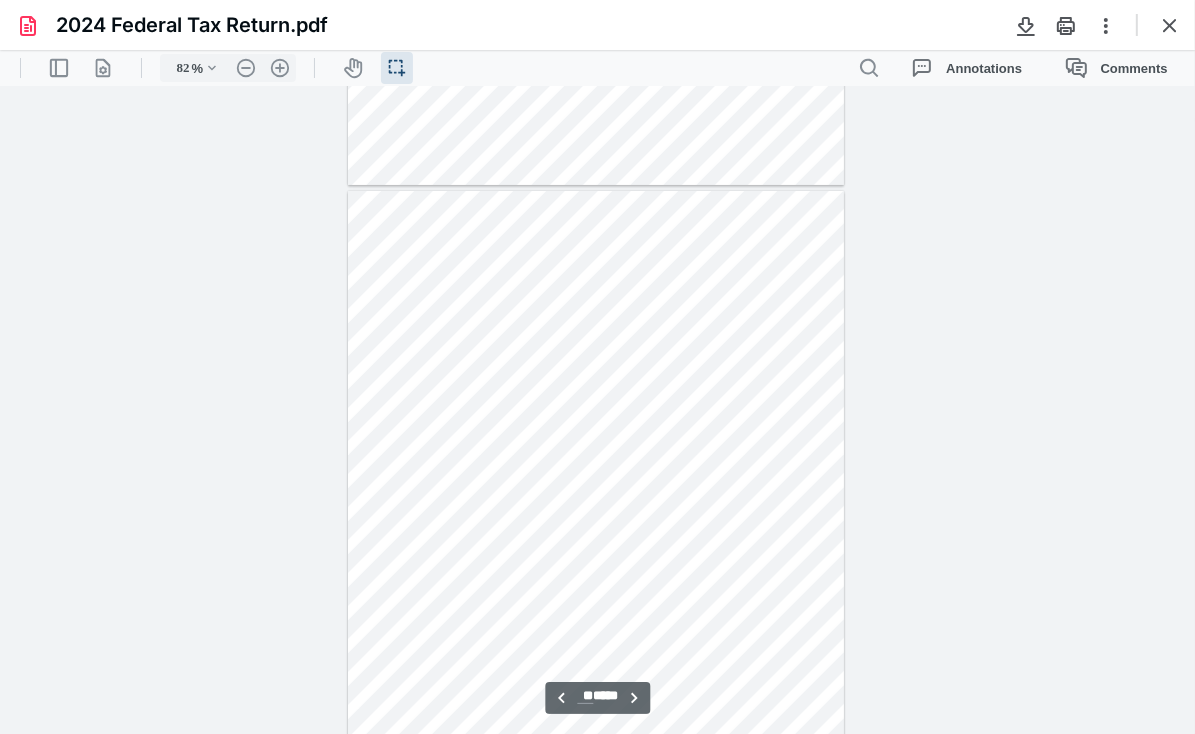 scroll, scrollTop: 6328, scrollLeft: 0, axis: vertical 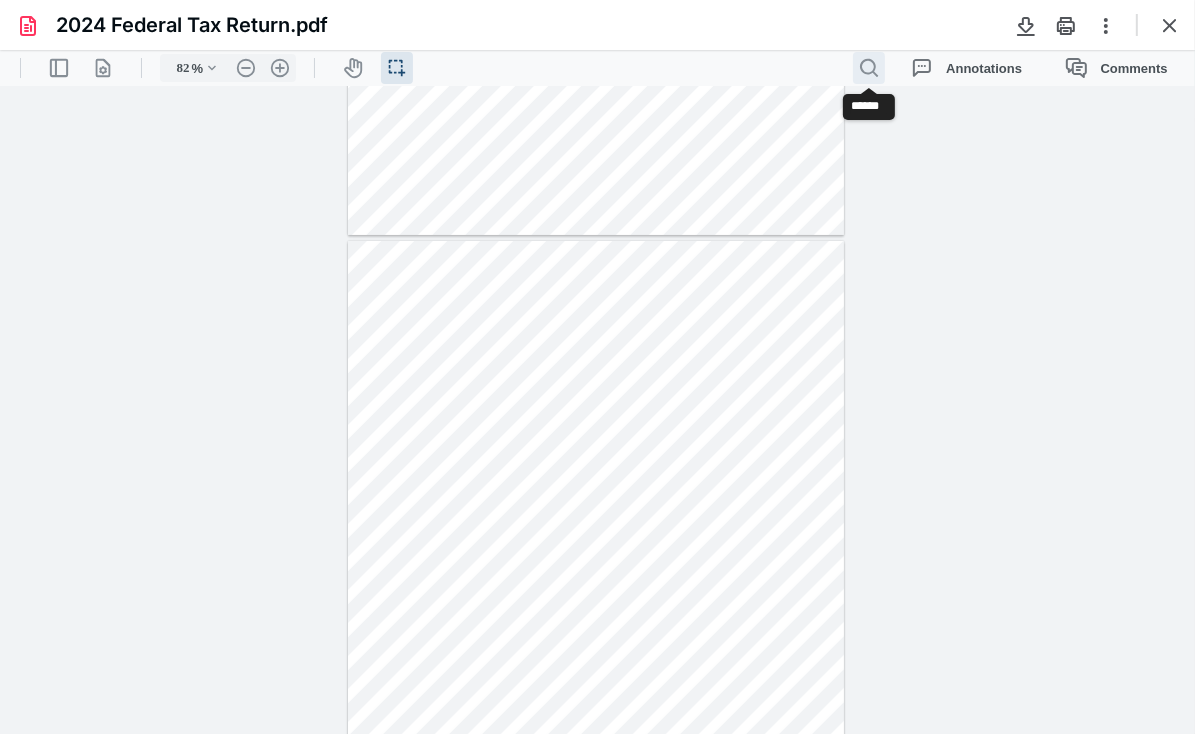 click on ".cls-1{fill:#abb0c4;} icon - header - search" at bounding box center (869, 67) 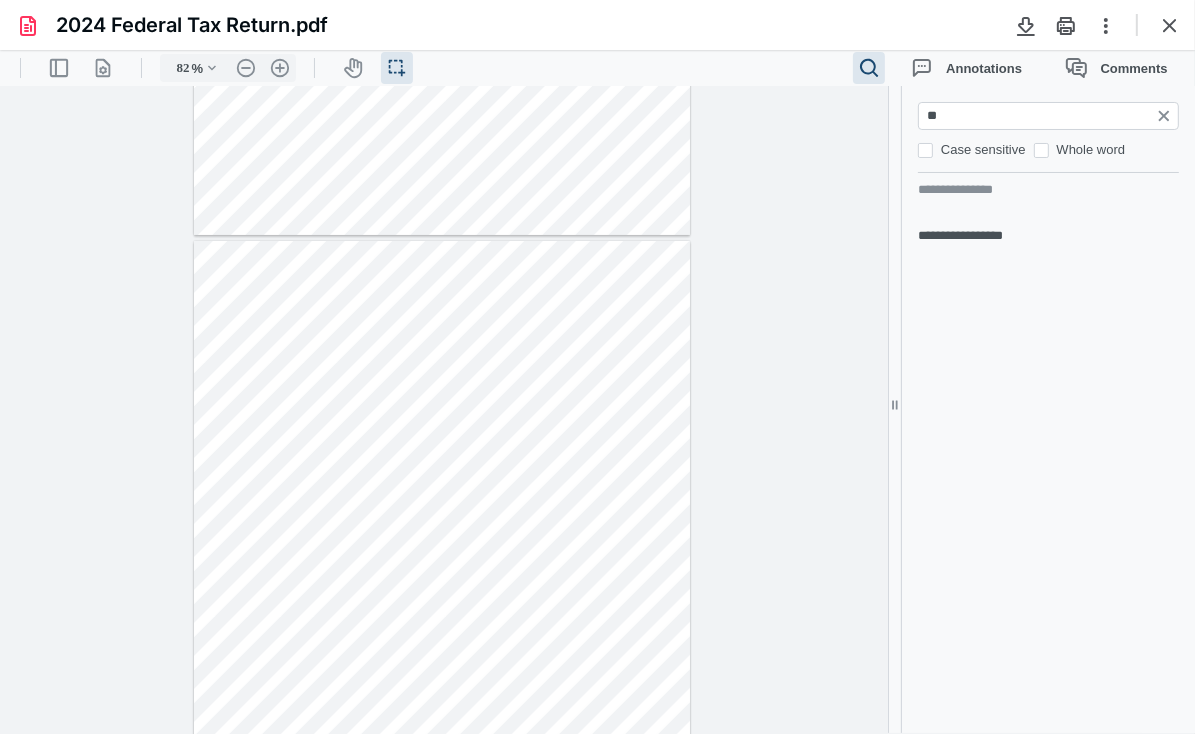 type on "*" 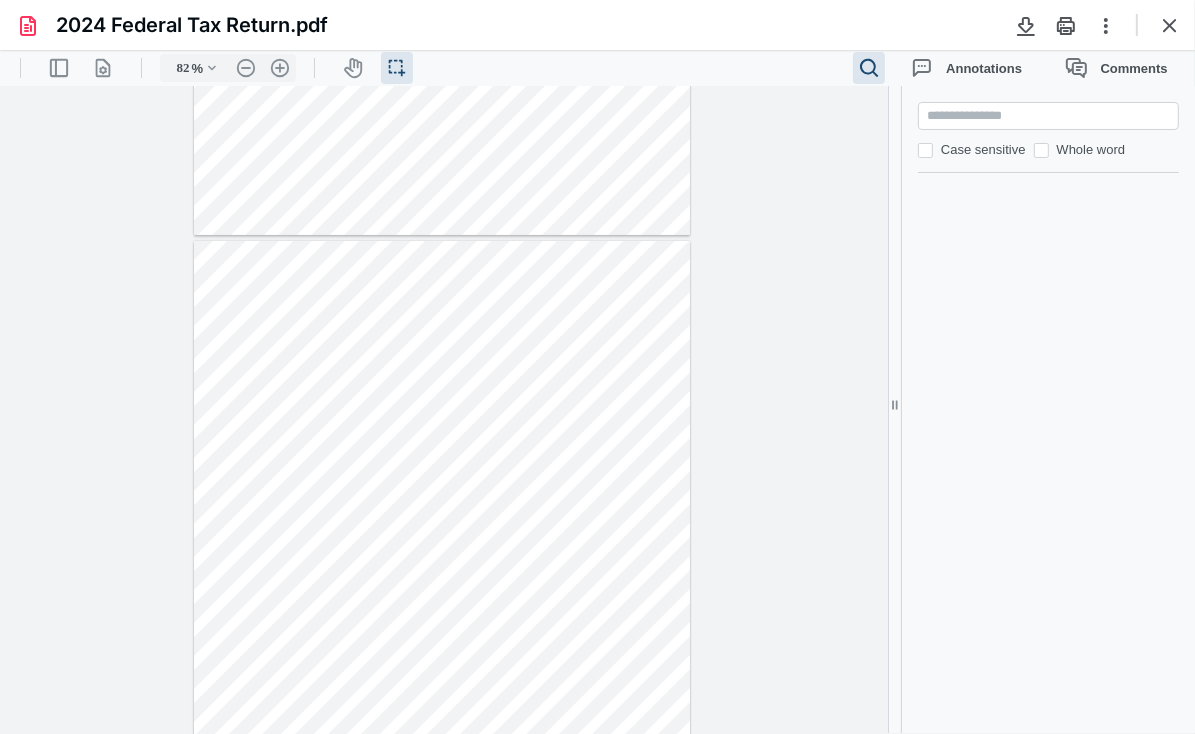 type 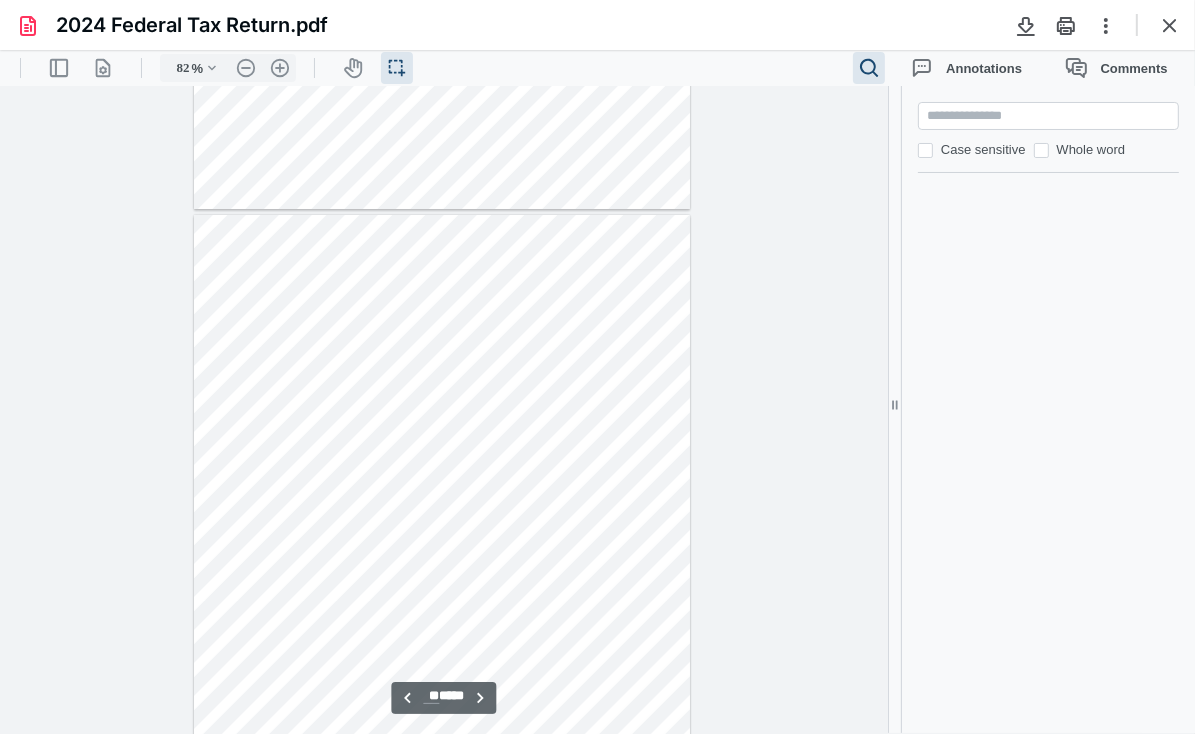 scroll, scrollTop: 11952, scrollLeft: 0, axis: vertical 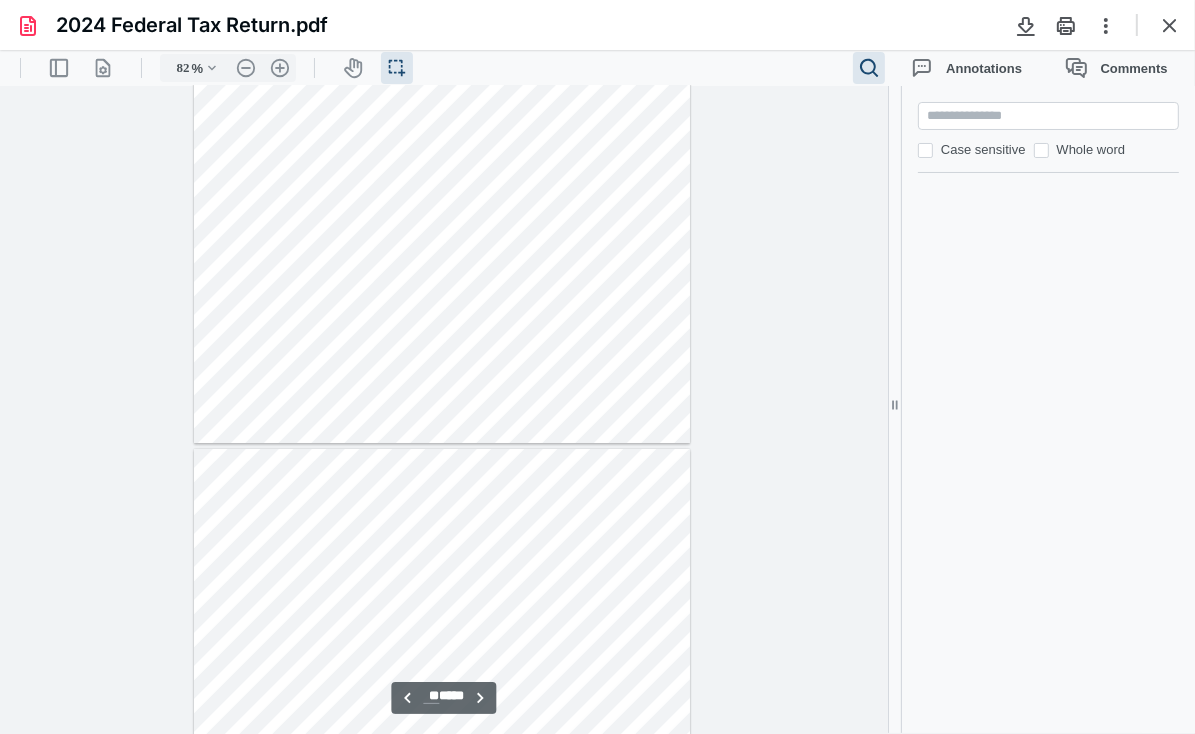 type on "**" 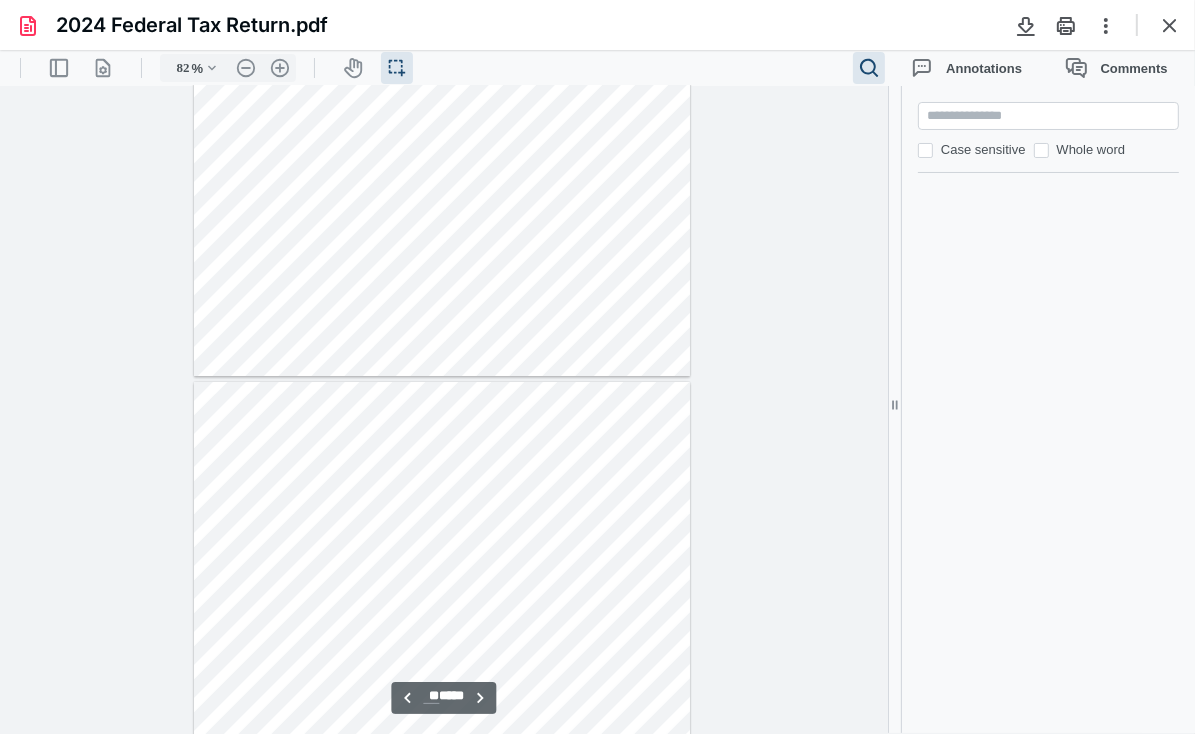 scroll, scrollTop: 12220, scrollLeft: 0, axis: vertical 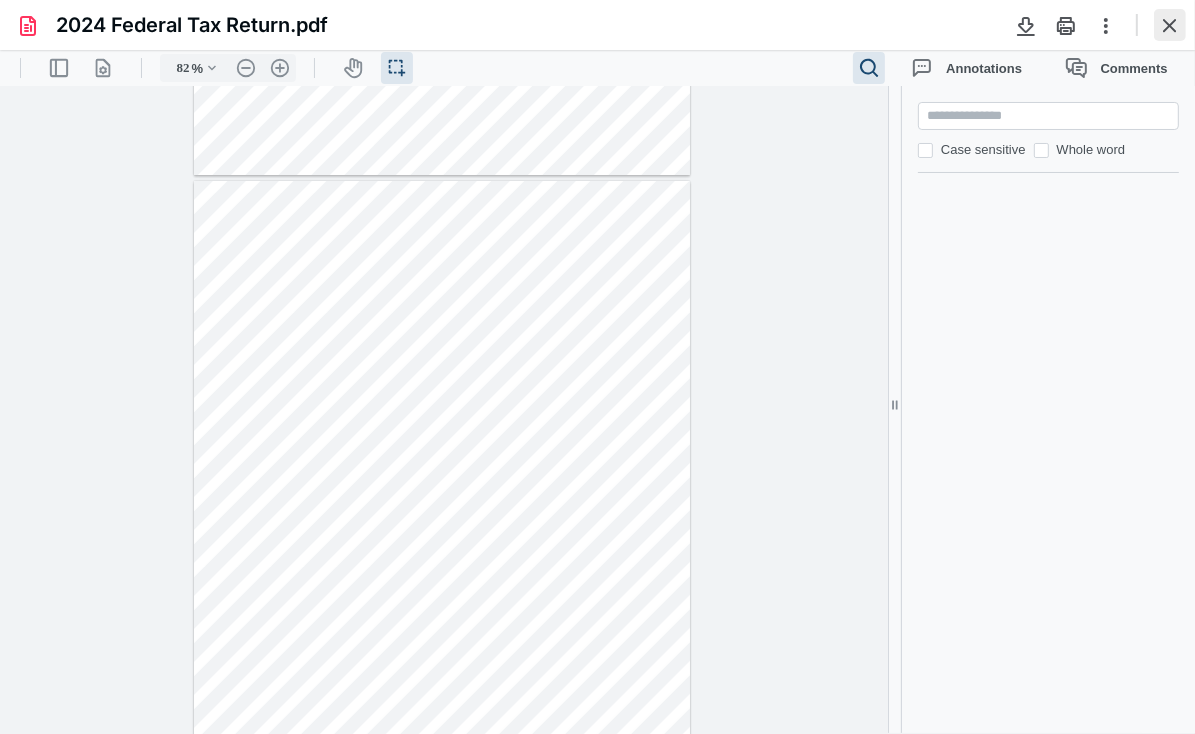 click at bounding box center (1170, 25) 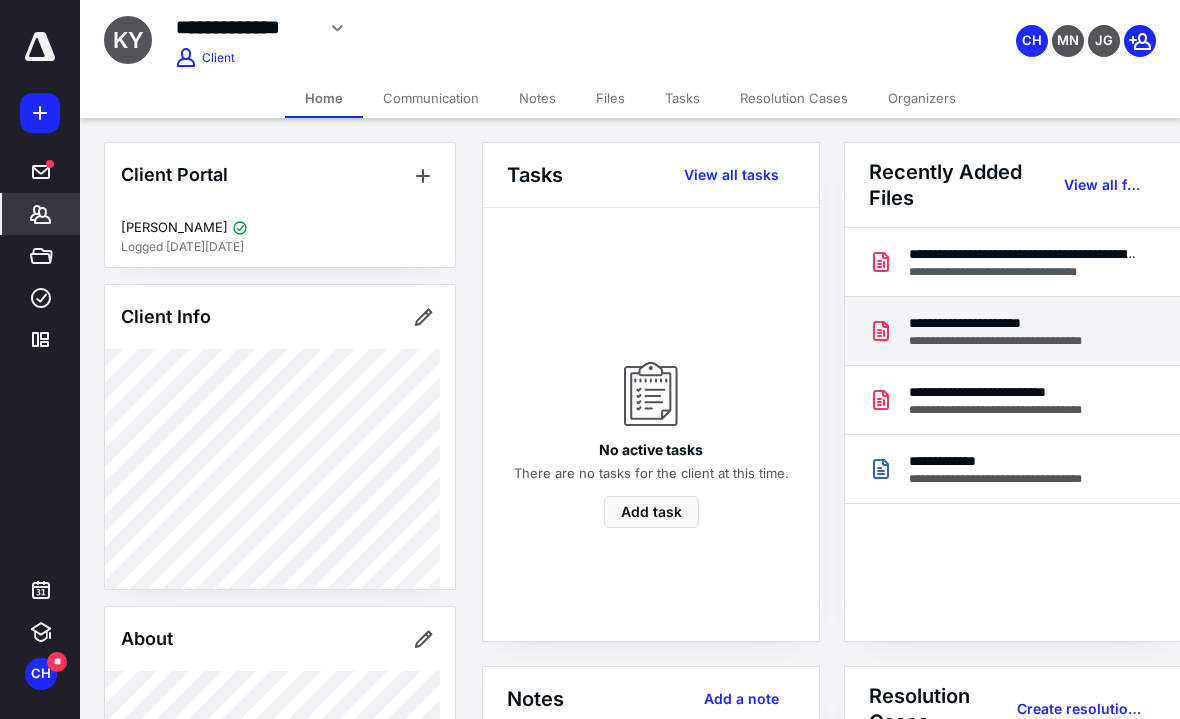 click on "**********" at bounding box center (1014, 341) 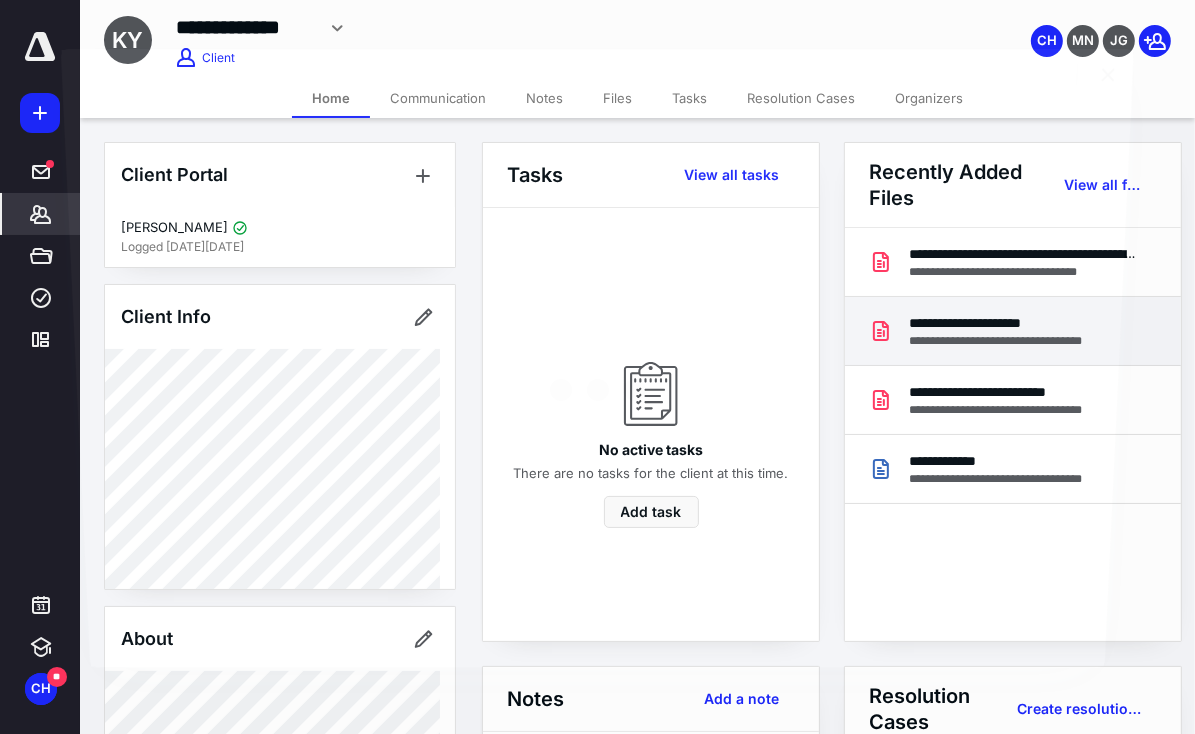 click at bounding box center [597, 383] 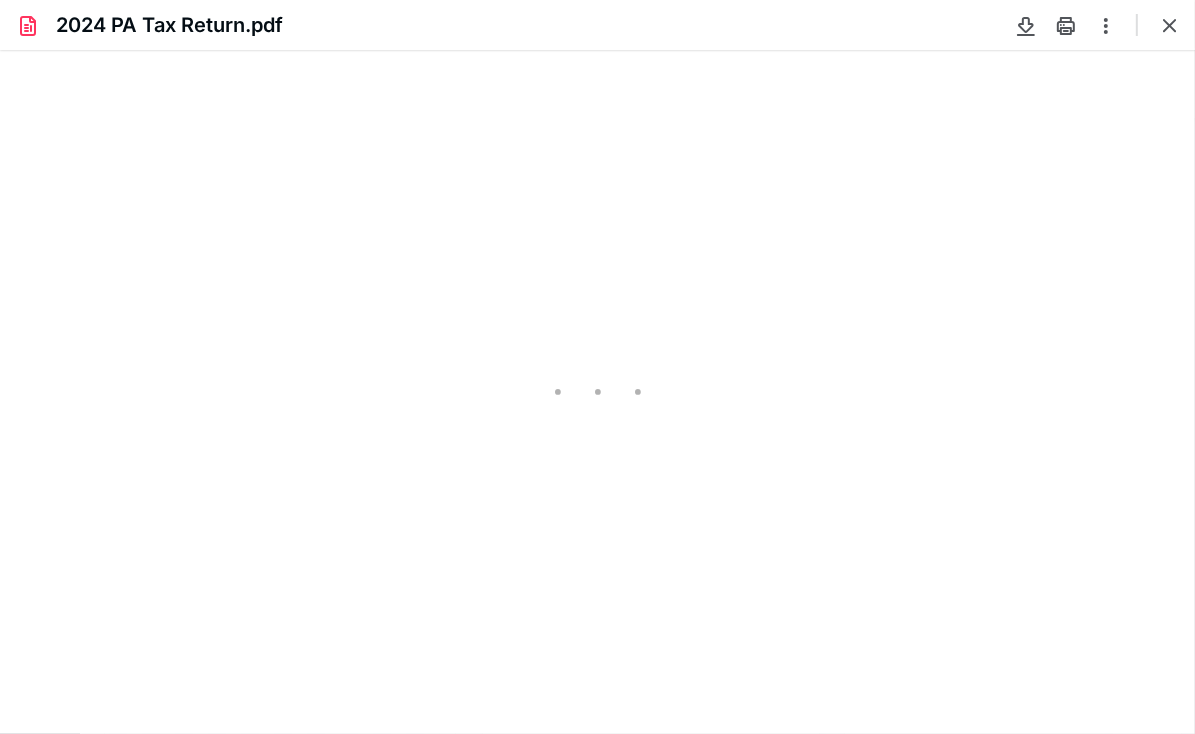 scroll, scrollTop: 0, scrollLeft: 0, axis: both 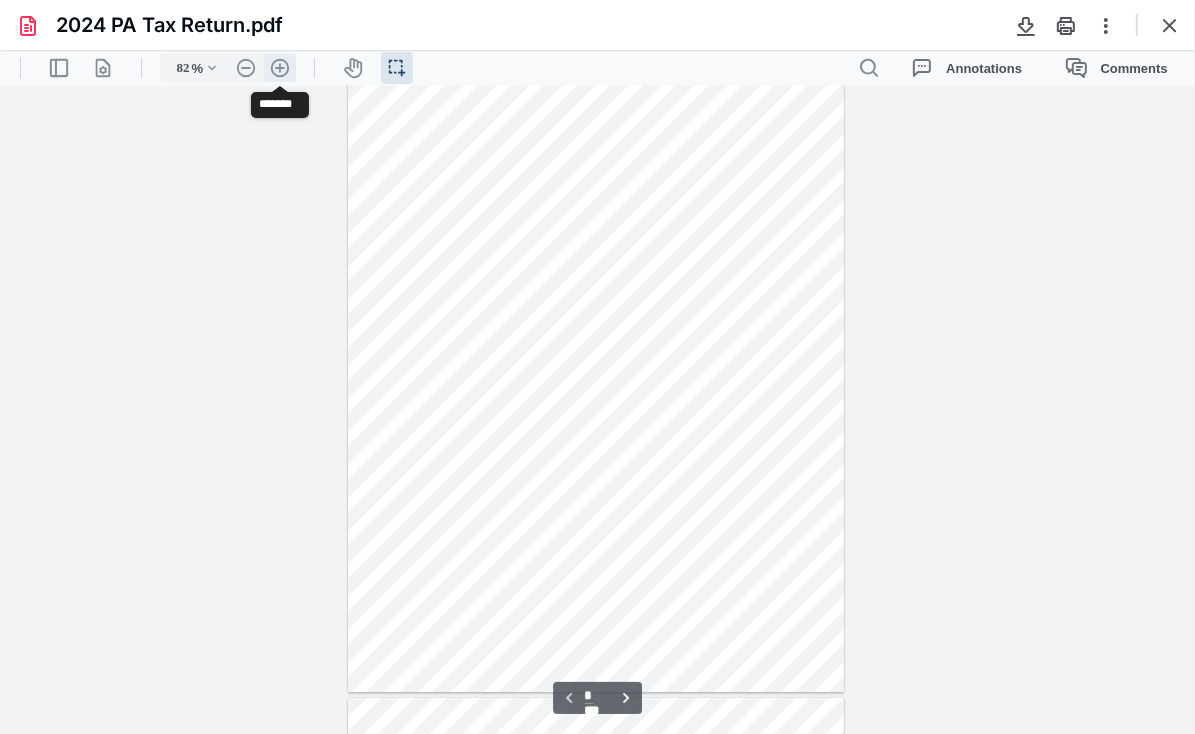 click on ".cls-1{fill:#abb0c4;} icon - header - zoom - in - line" at bounding box center (280, 67) 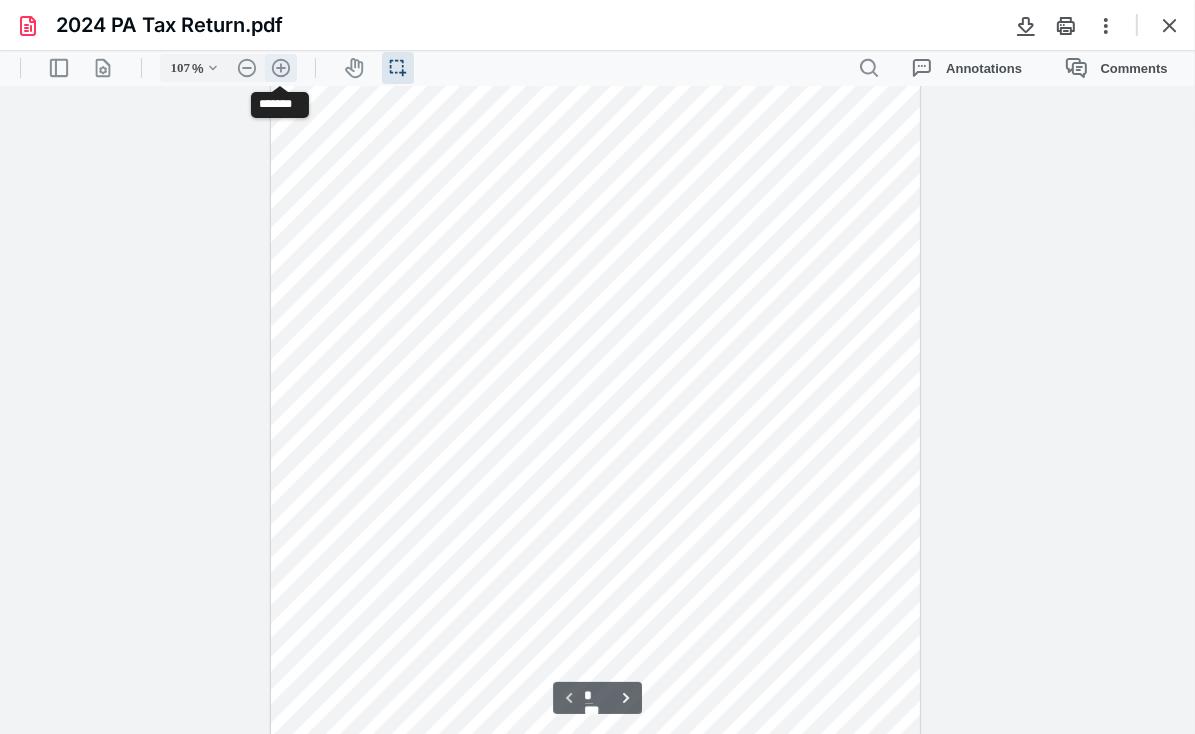 click on ".cls-1{fill:#abb0c4;} icon - header - zoom - in - line" at bounding box center [281, 67] 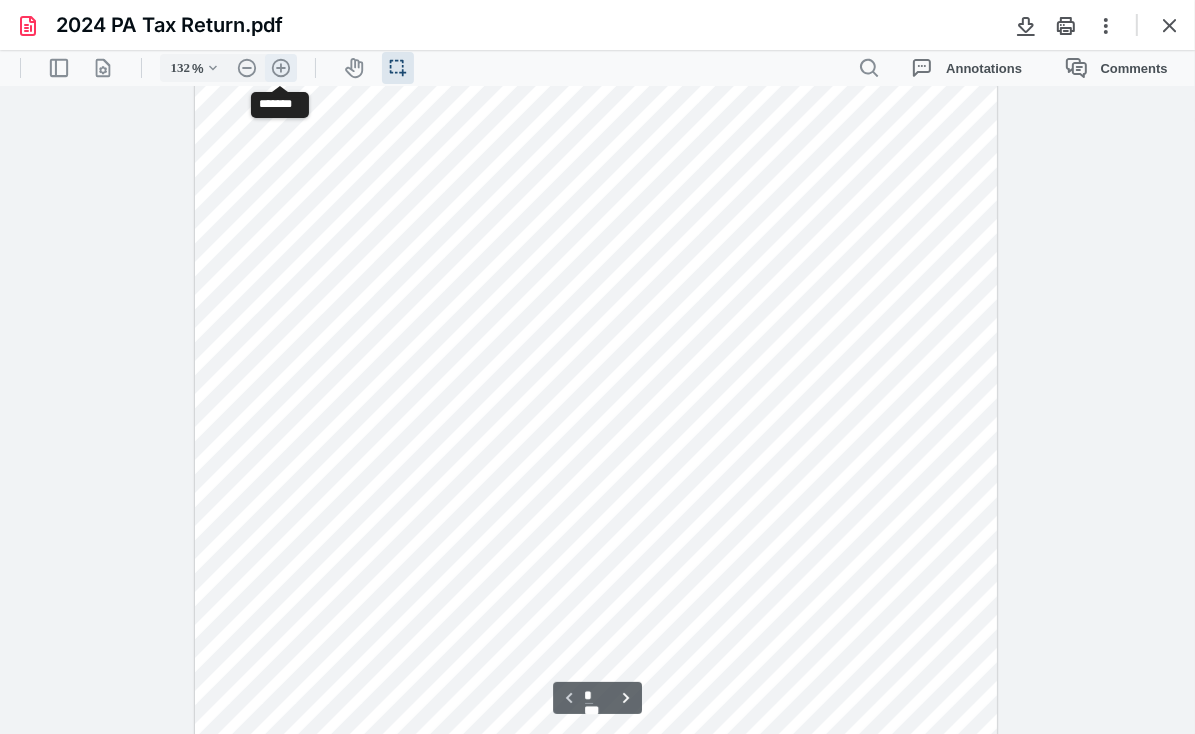 scroll, scrollTop: 252, scrollLeft: 0, axis: vertical 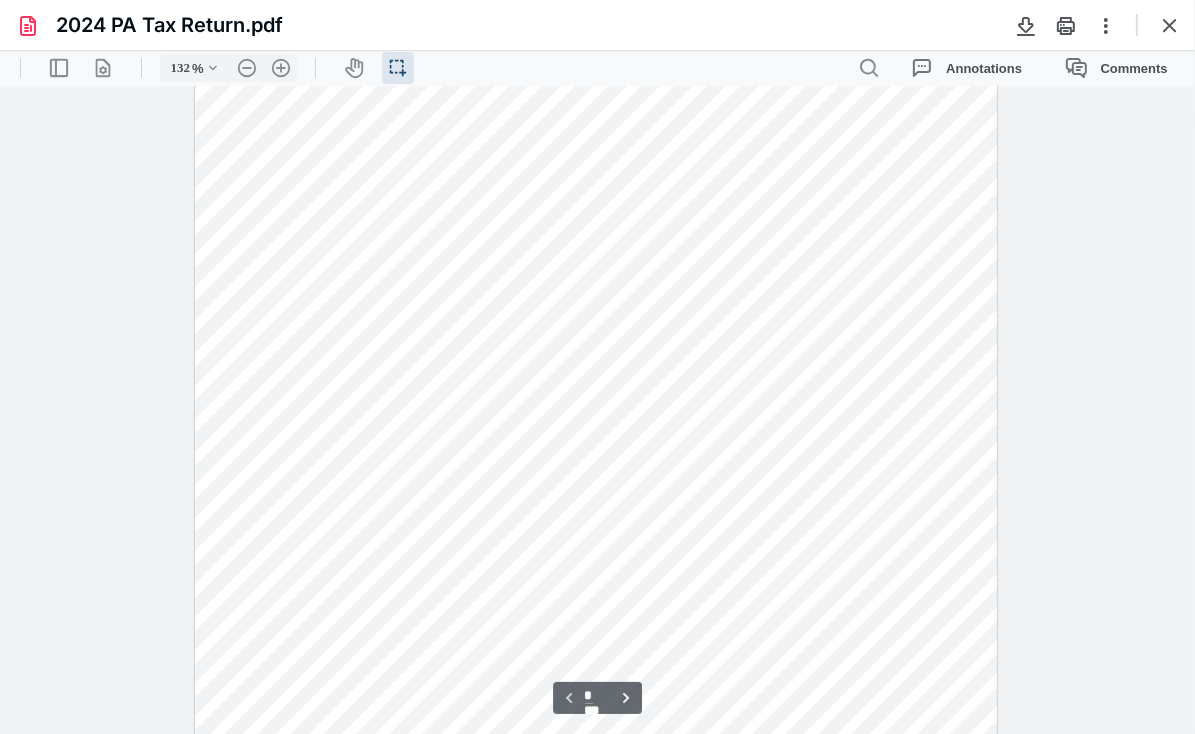type 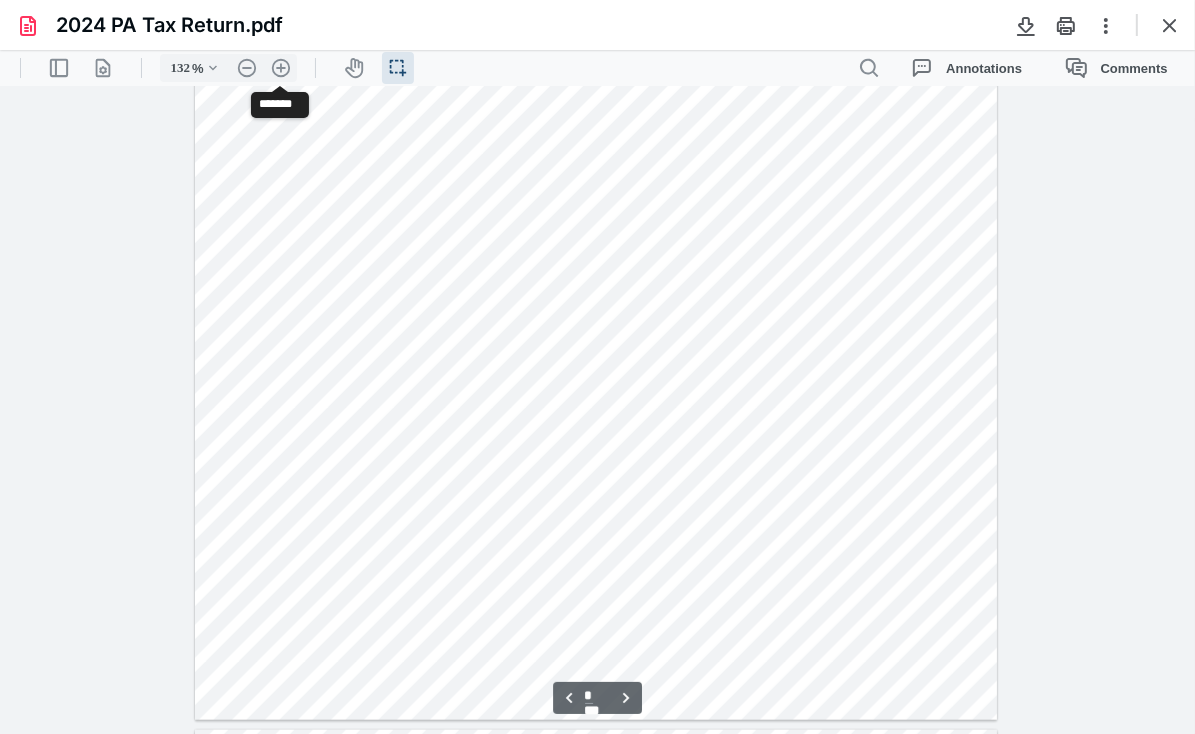 scroll, scrollTop: 1435, scrollLeft: 0, axis: vertical 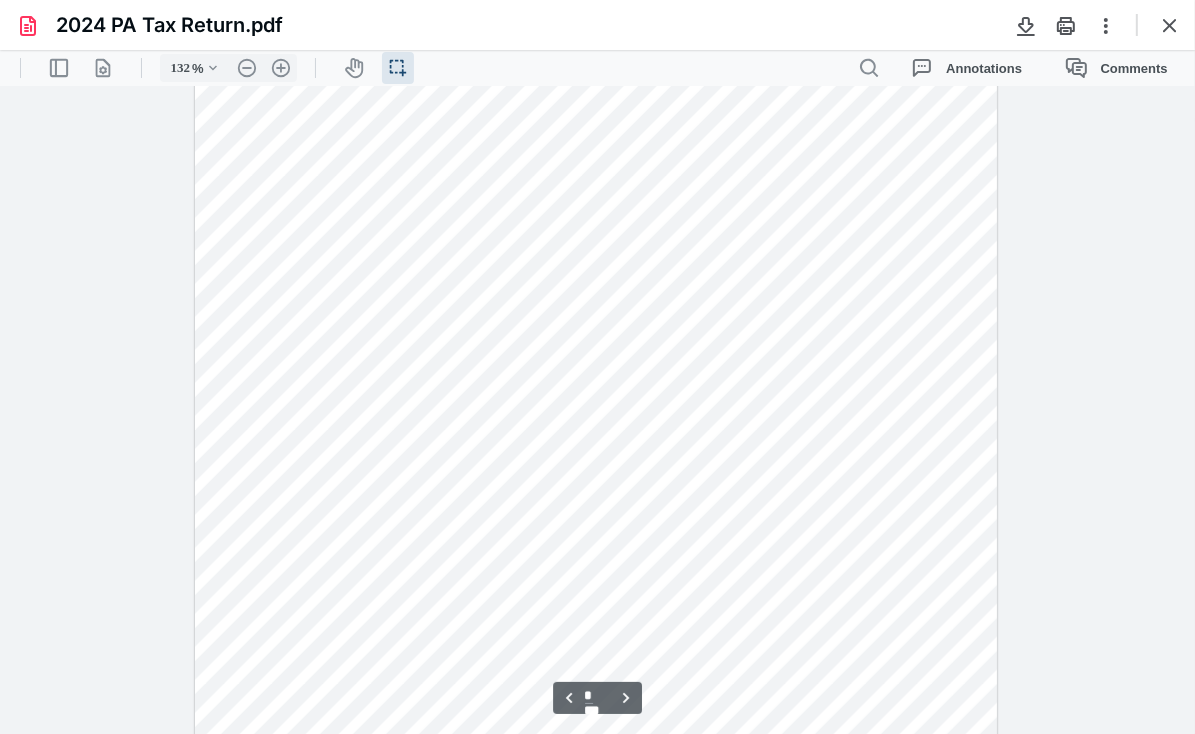 click at bounding box center [596, 222] 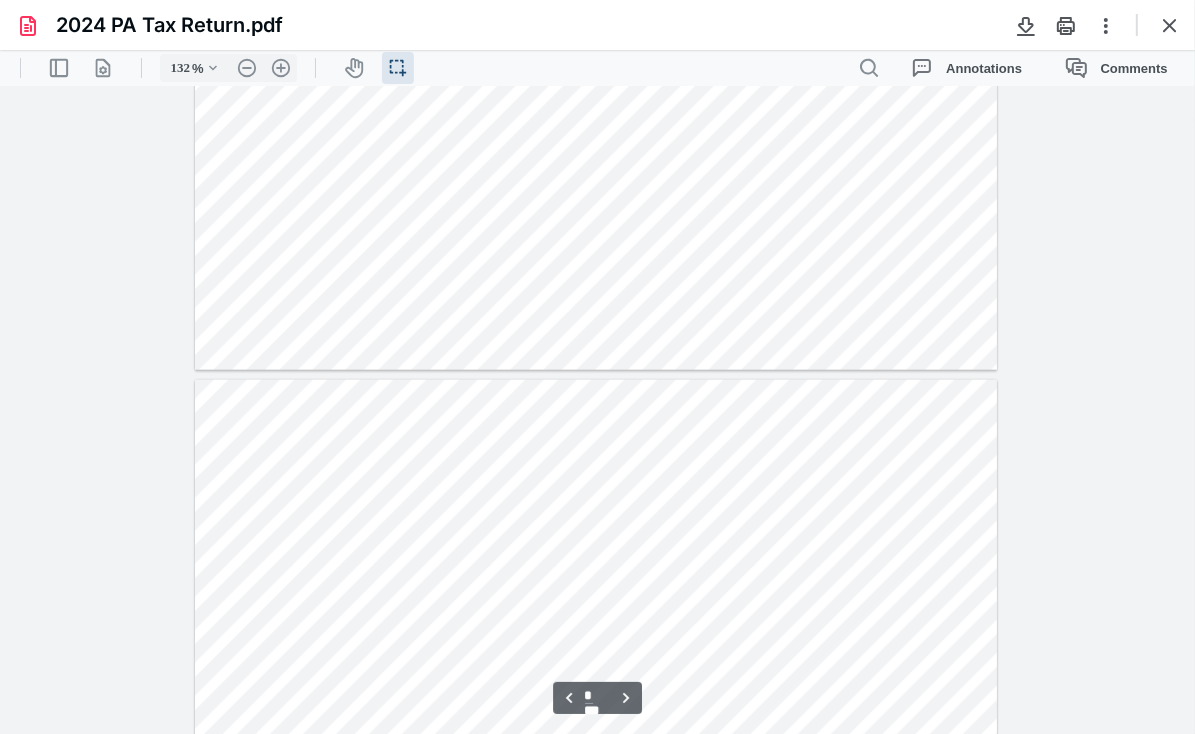 type on "*" 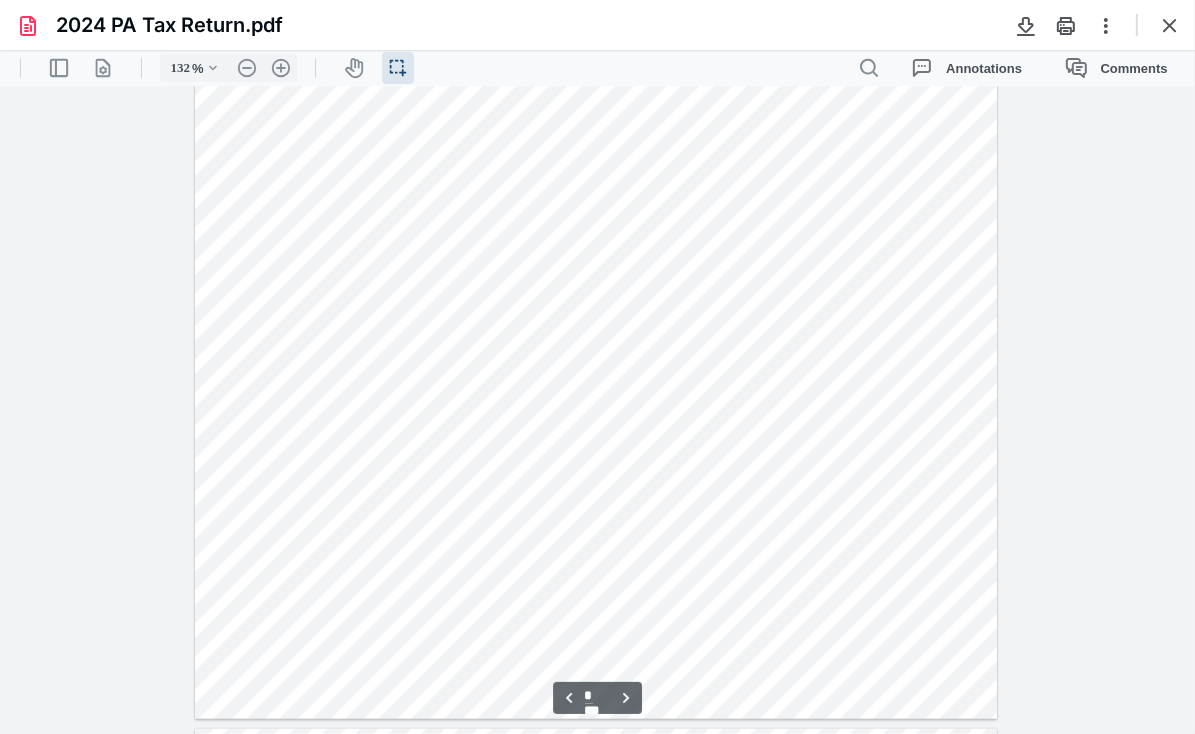 scroll, scrollTop: 1264, scrollLeft: 0, axis: vertical 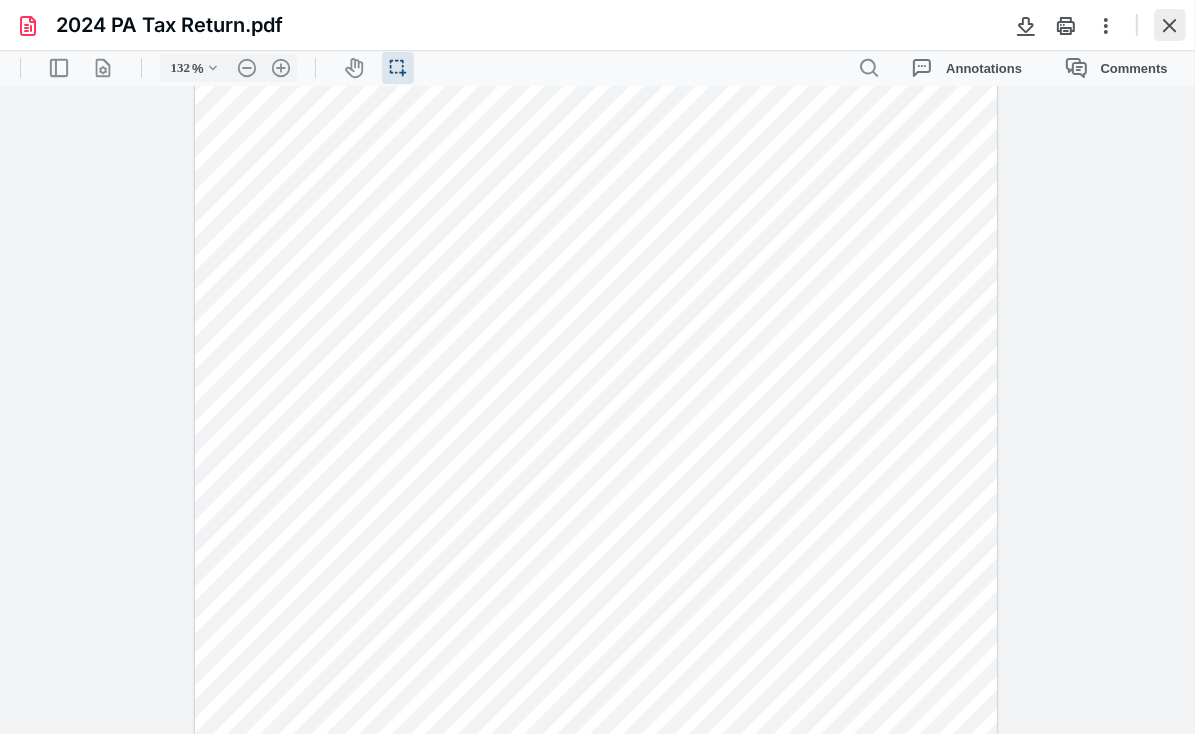 click at bounding box center [1170, 25] 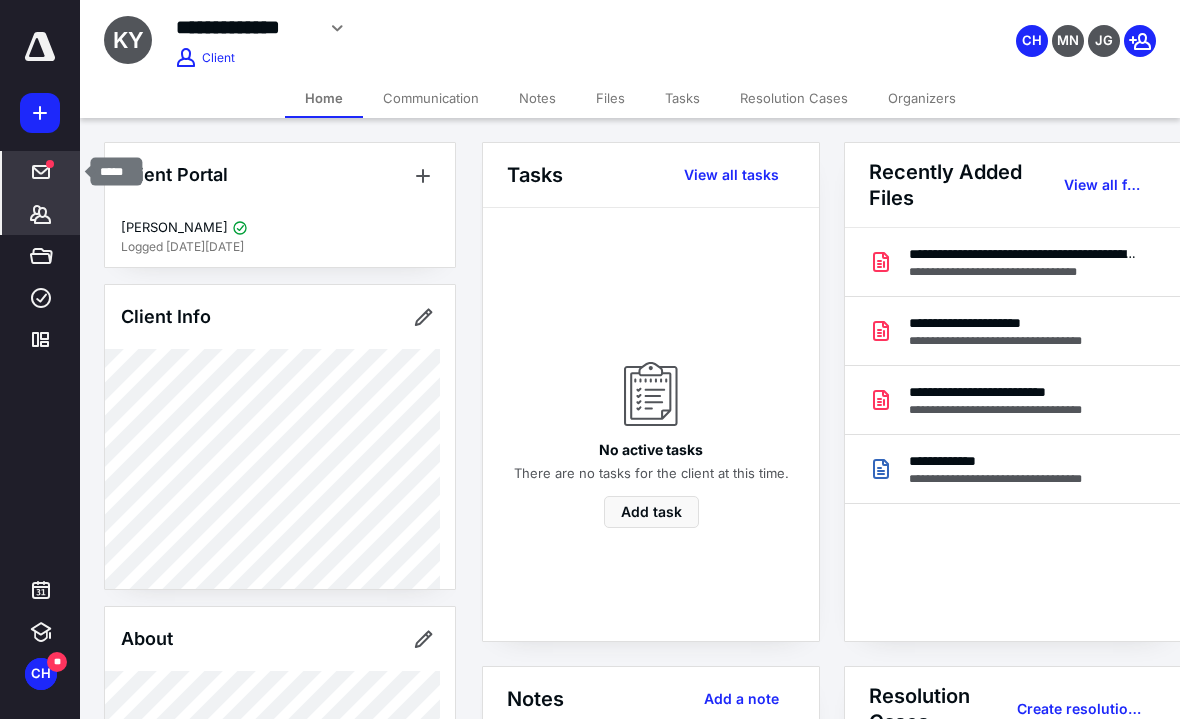 click 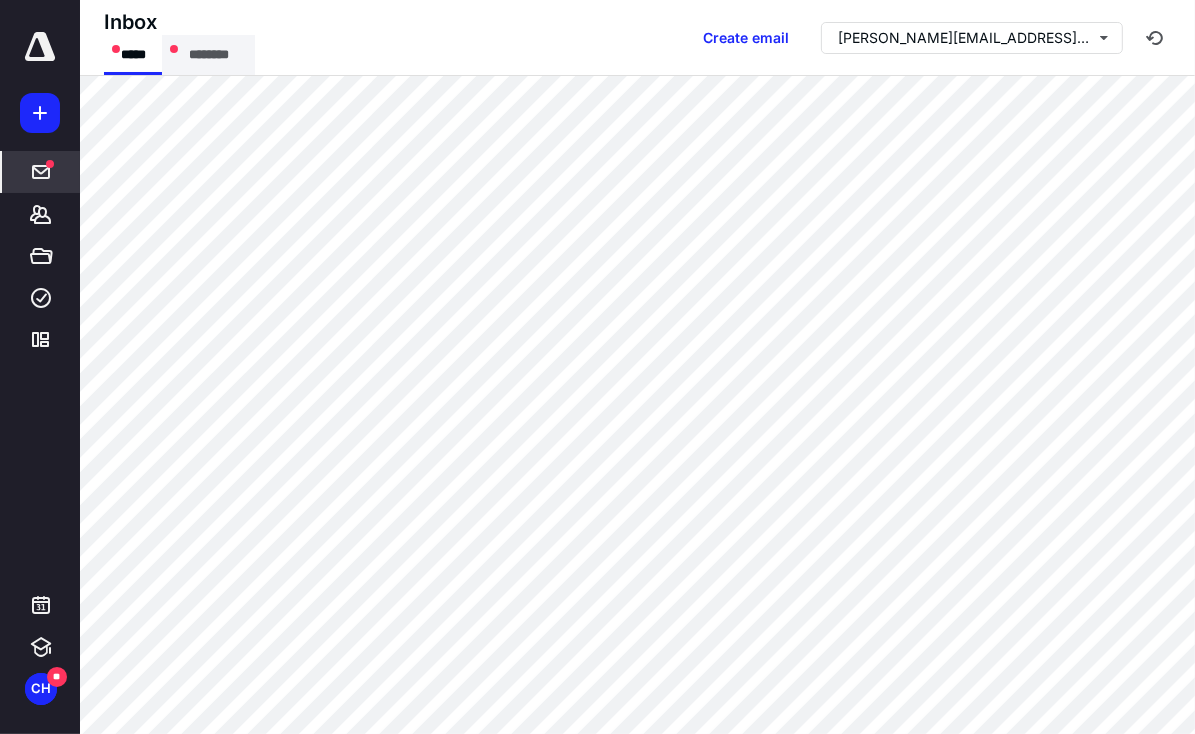 click on "********" at bounding box center (208, 55) 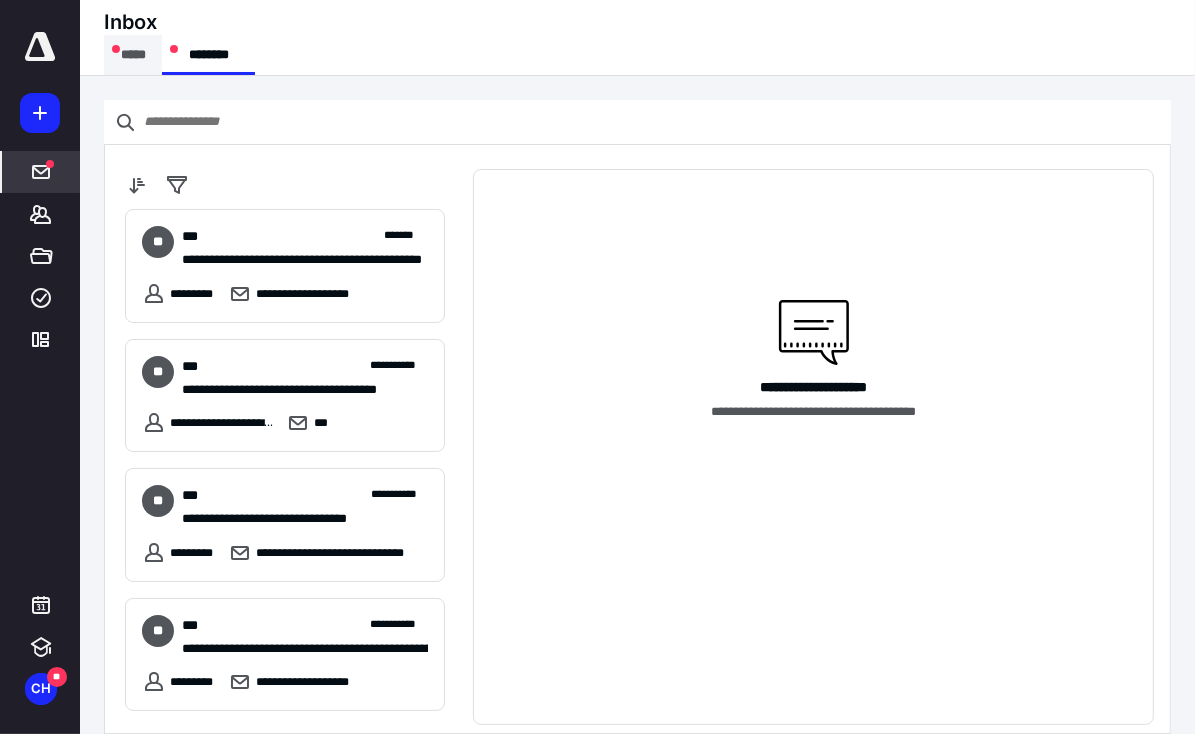 click on "*****" at bounding box center (133, 55) 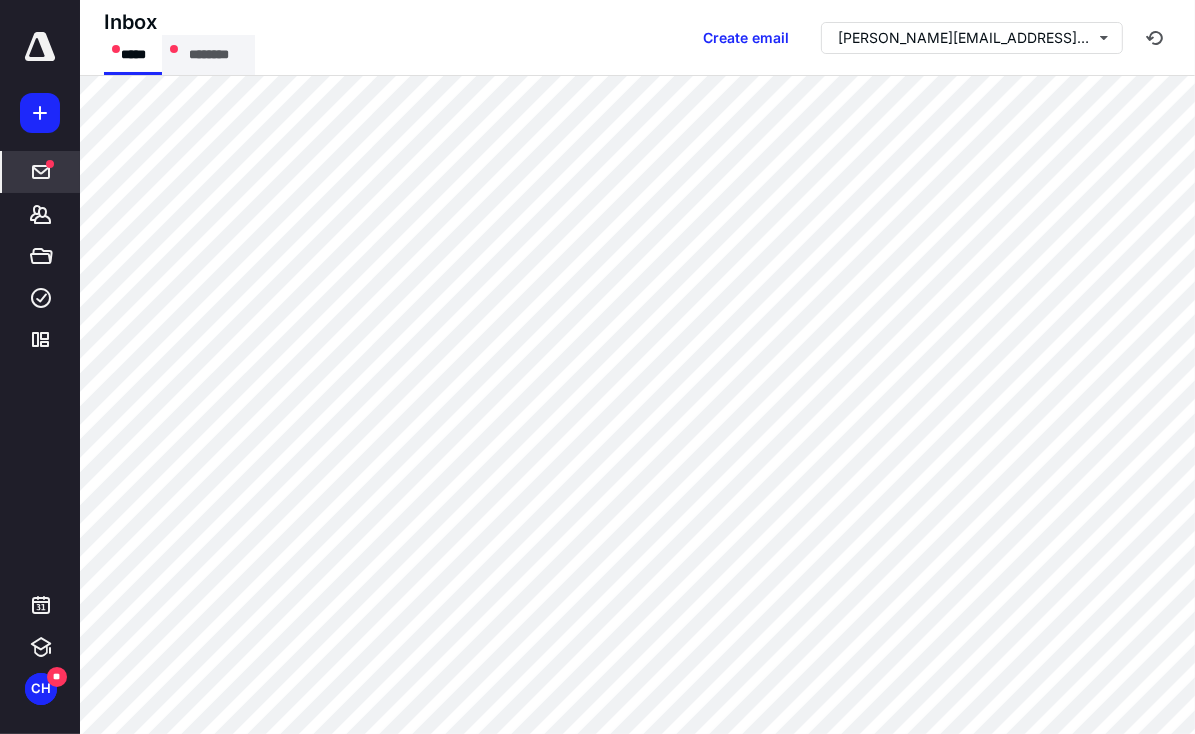 click on "********" at bounding box center (208, 55) 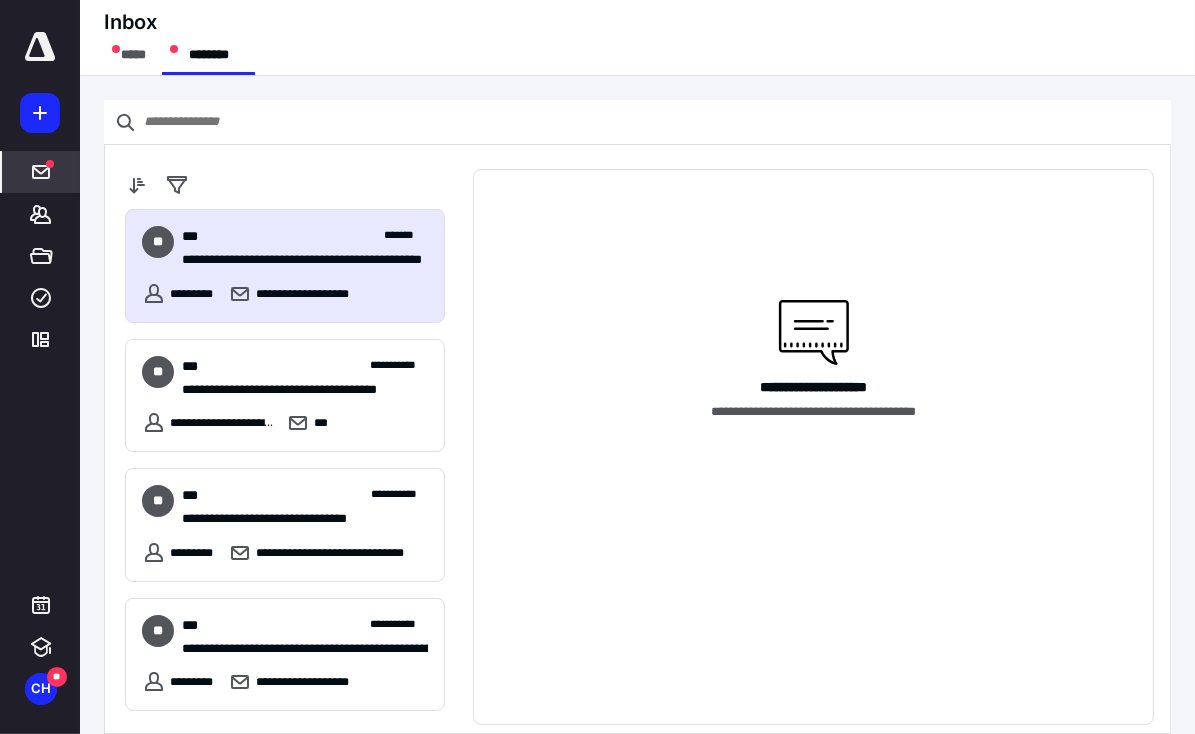 click on "**********" at bounding box center (297, 260) 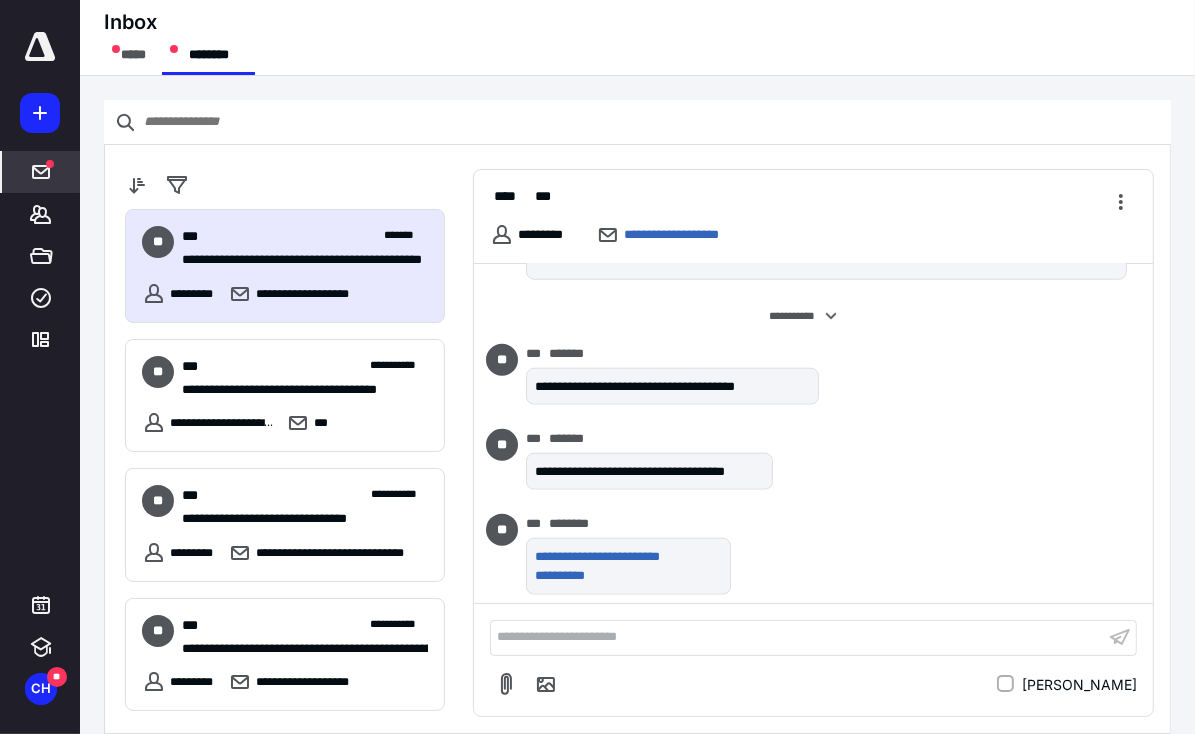 scroll, scrollTop: 7280, scrollLeft: 0, axis: vertical 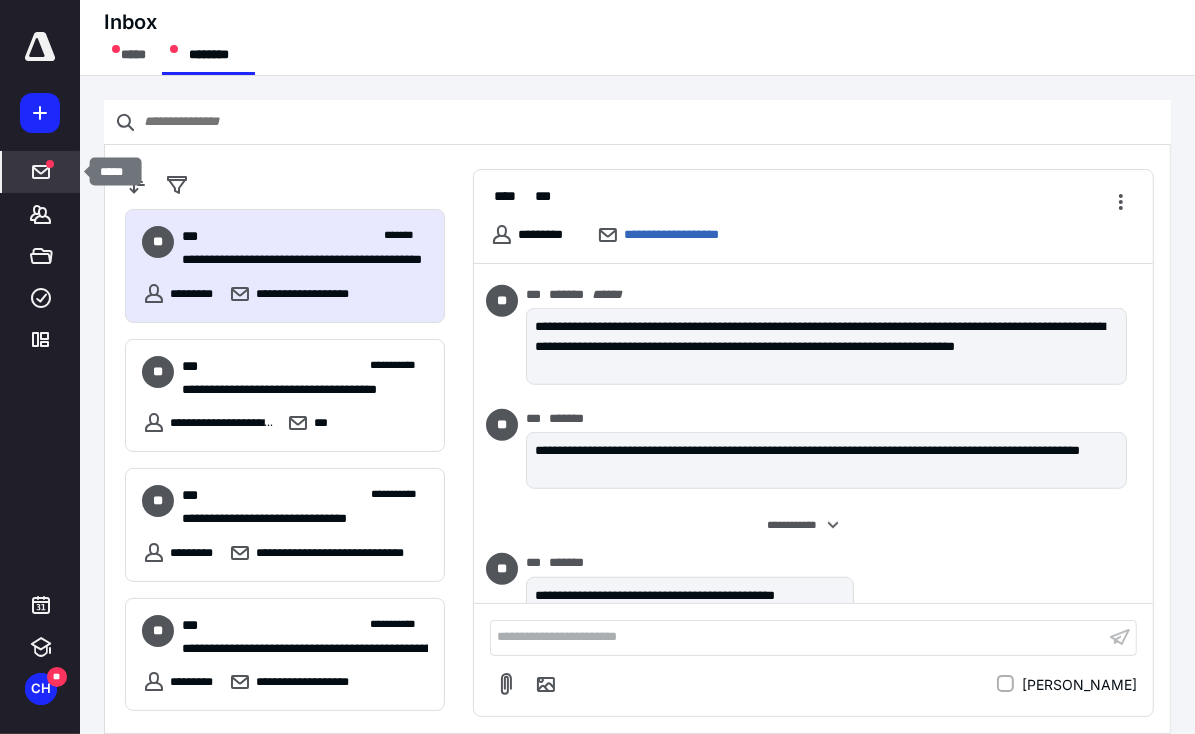 click 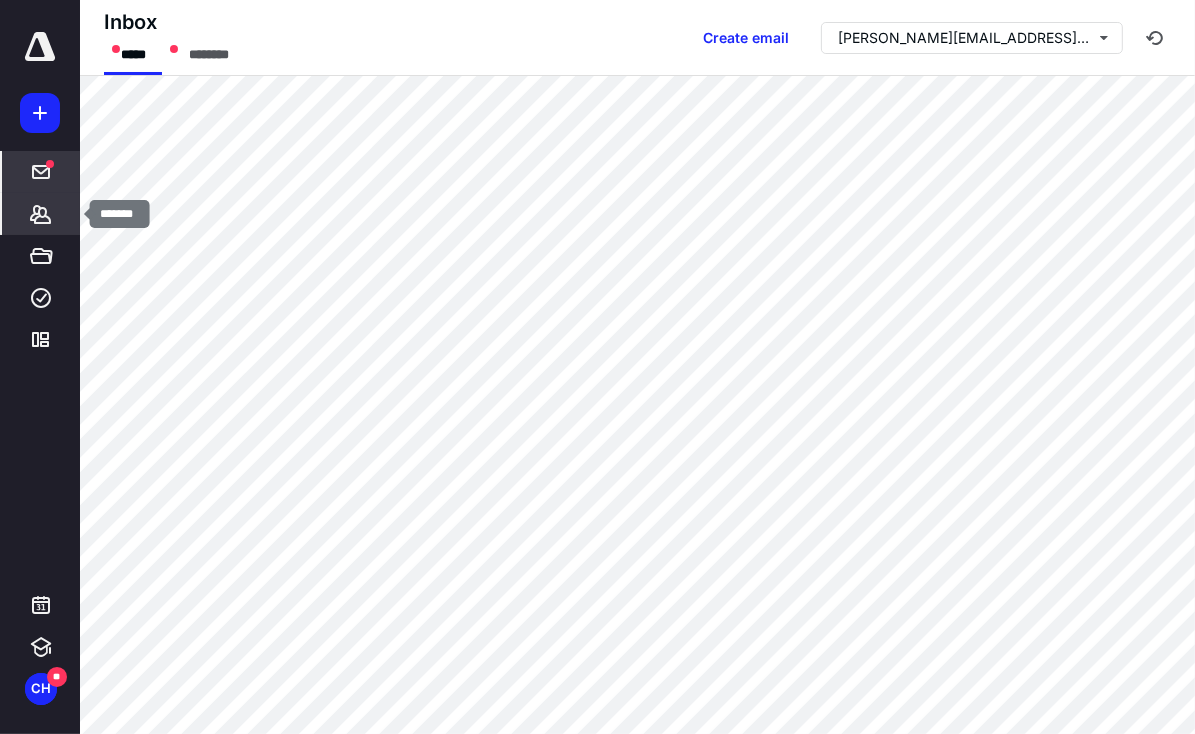 click on "*******" at bounding box center [41, 214] 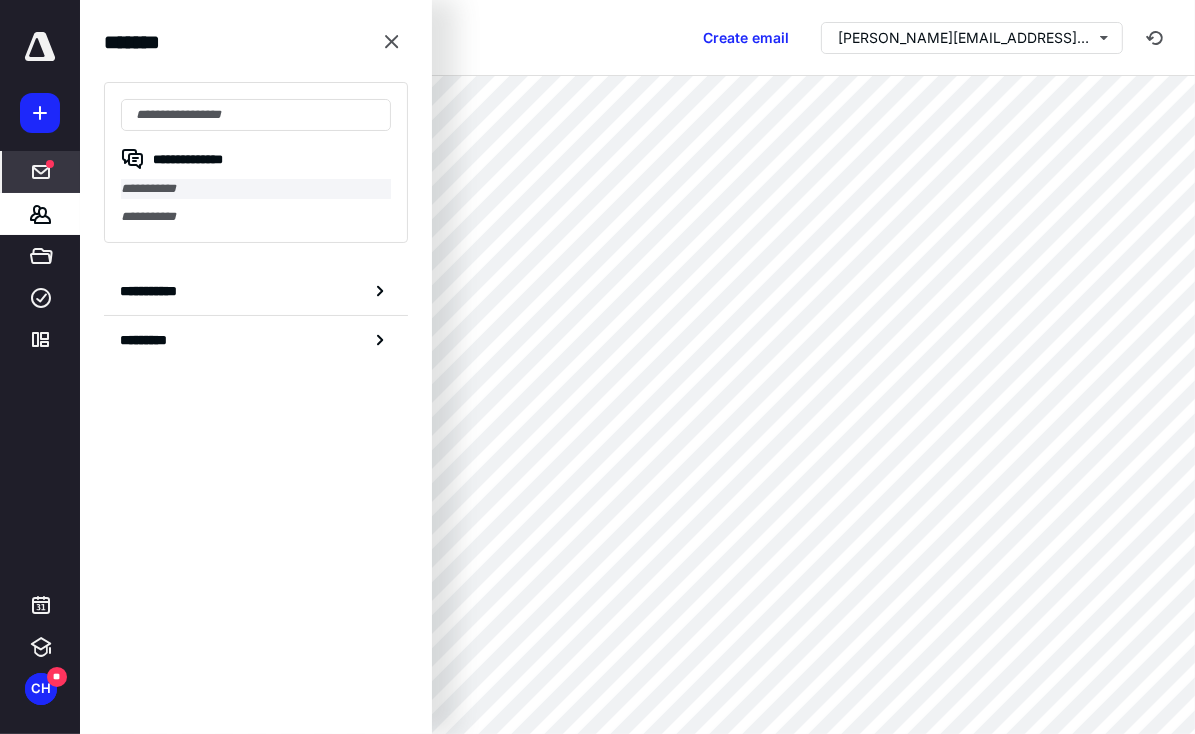 click on "**********" at bounding box center (256, 189) 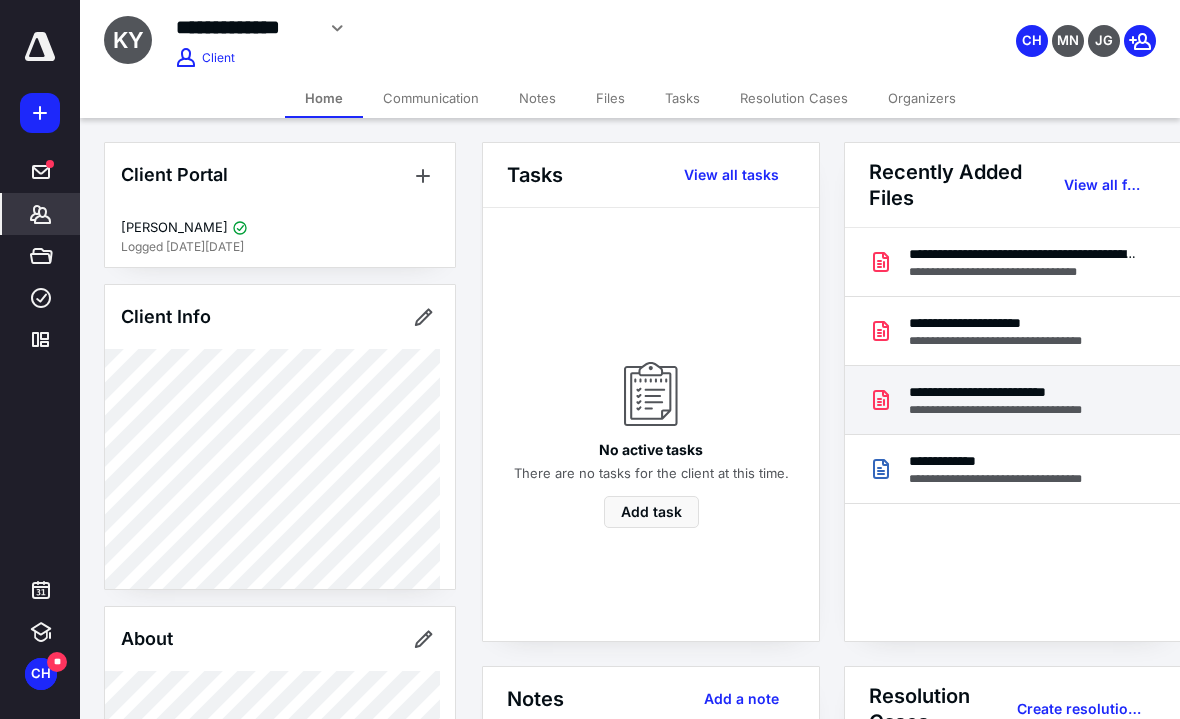 click on "**********" at bounding box center [1014, 392] 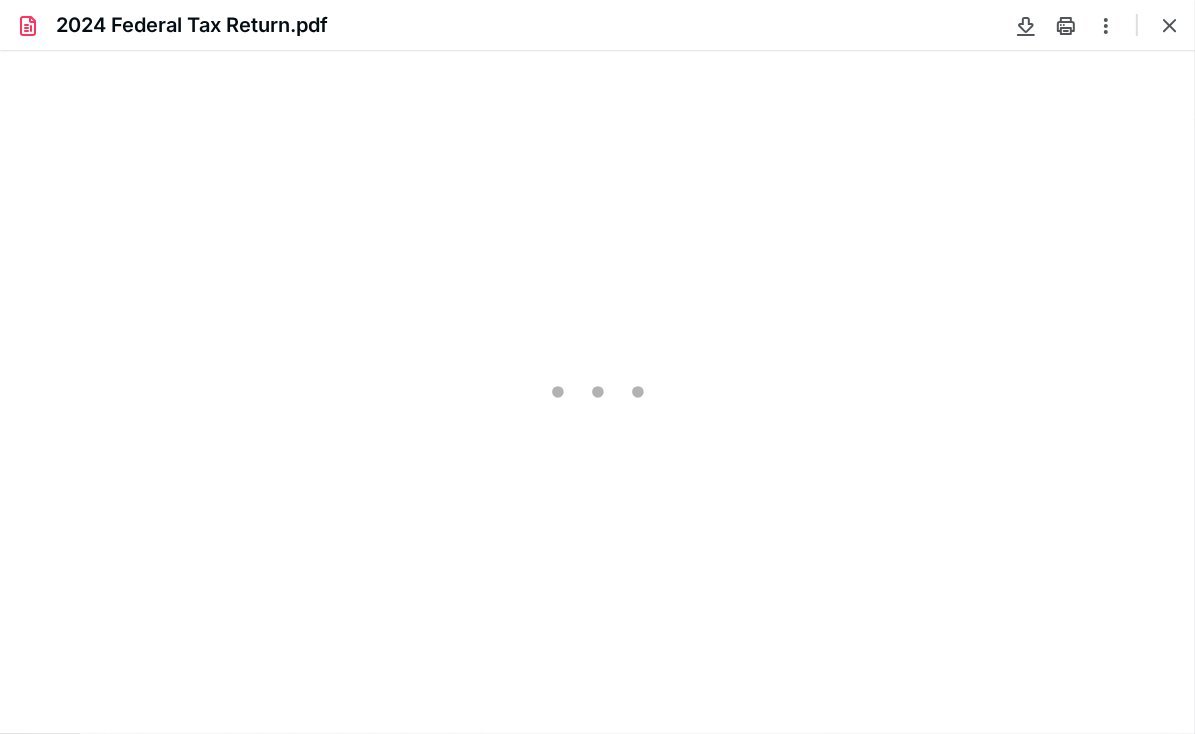 scroll, scrollTop: 0, scrollLeft: 0, axis: both 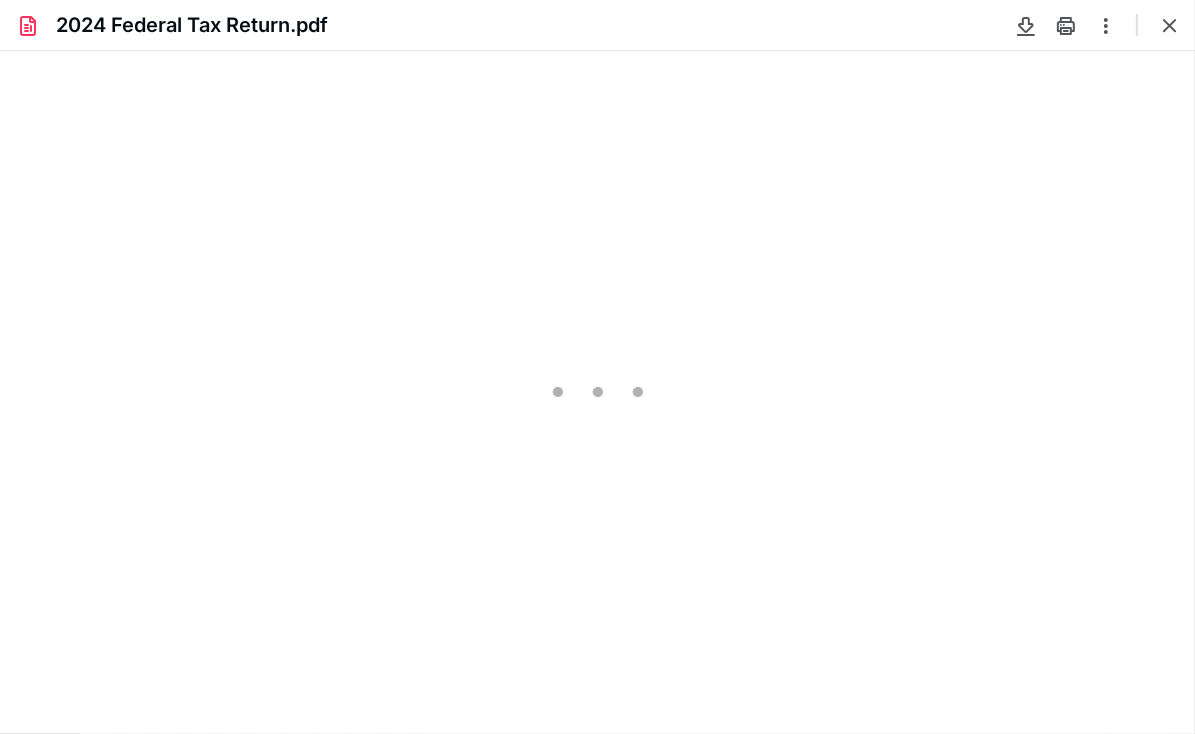 type on "82" 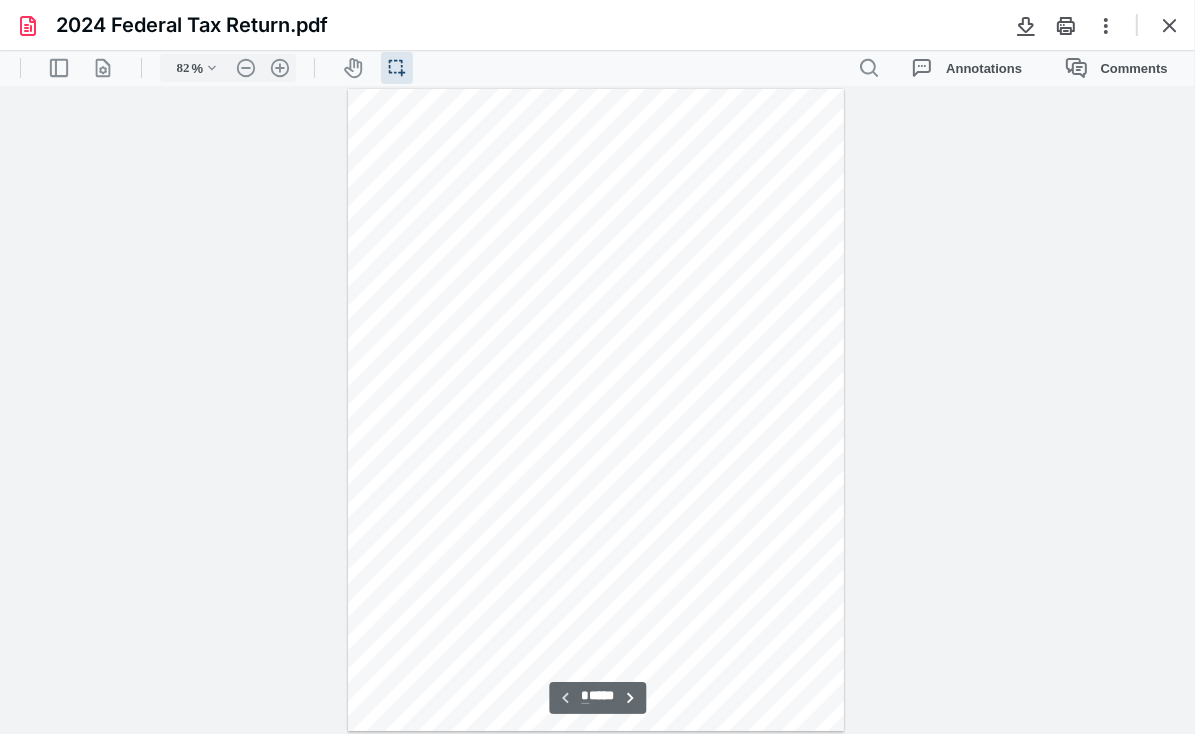 scroll, scrollTop: 39, scrollLeft: 0, axis: vertical 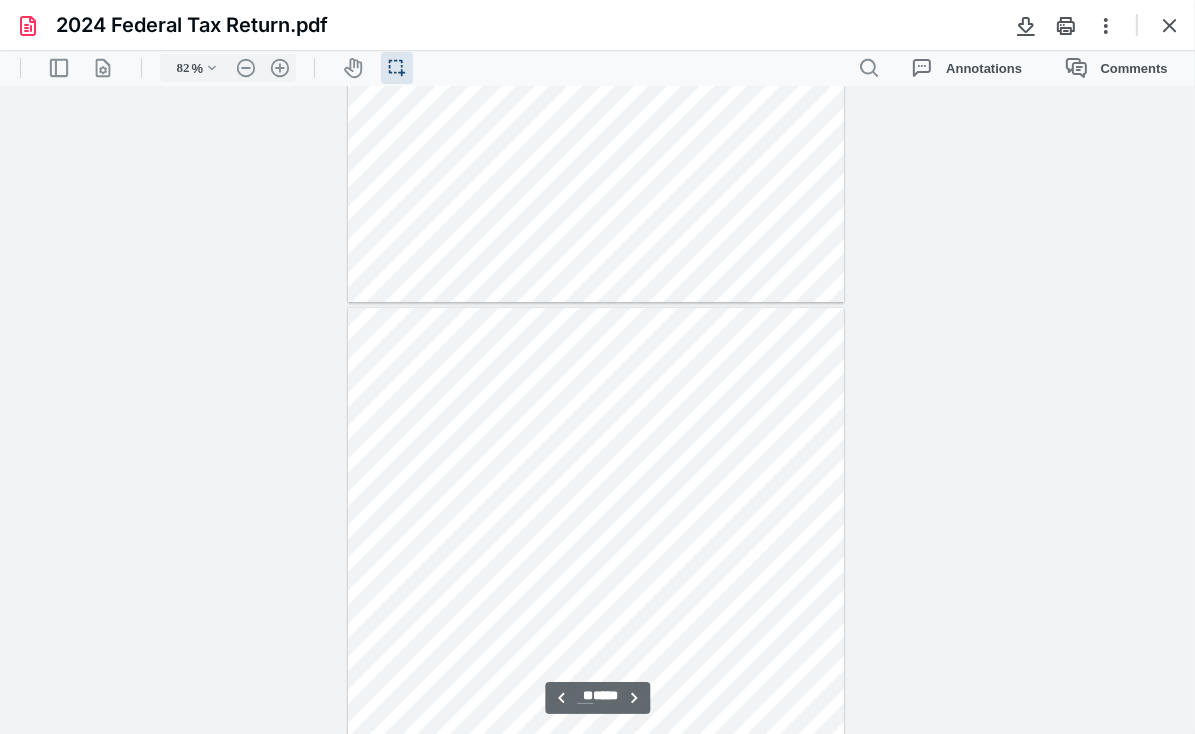 type on "**" 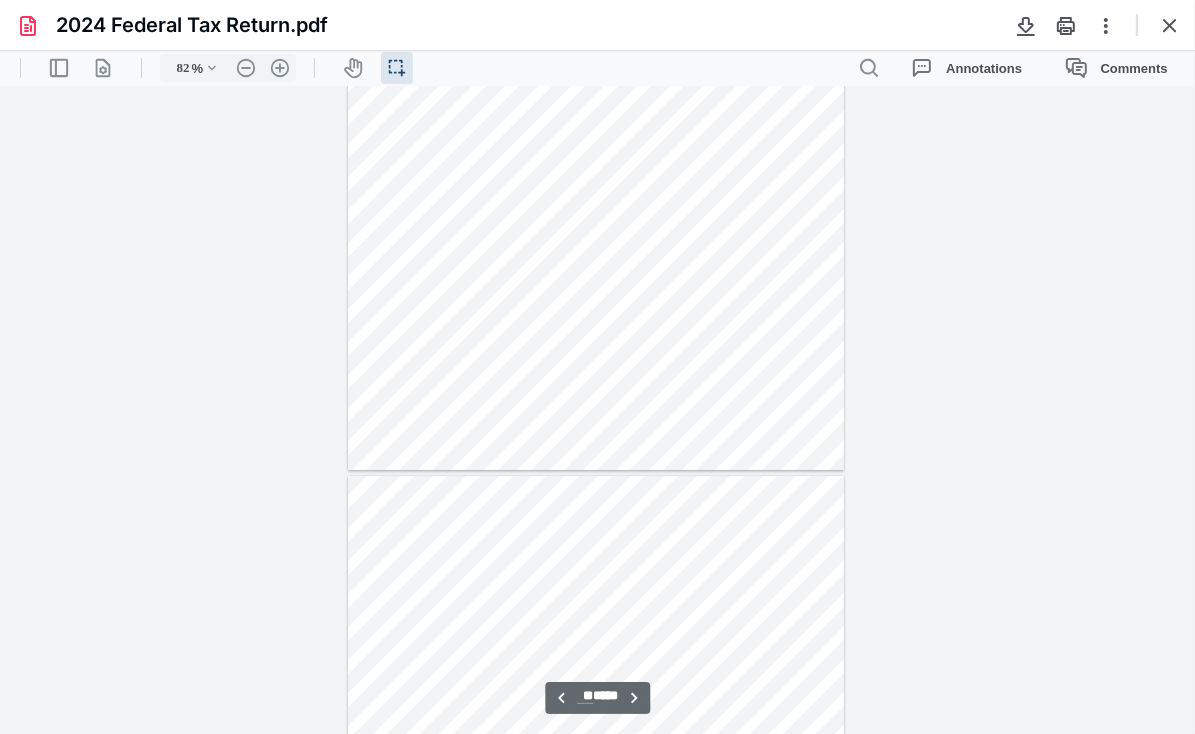 scroll, scrollTop: 6127, scrollLeft: 0, axis: vertical 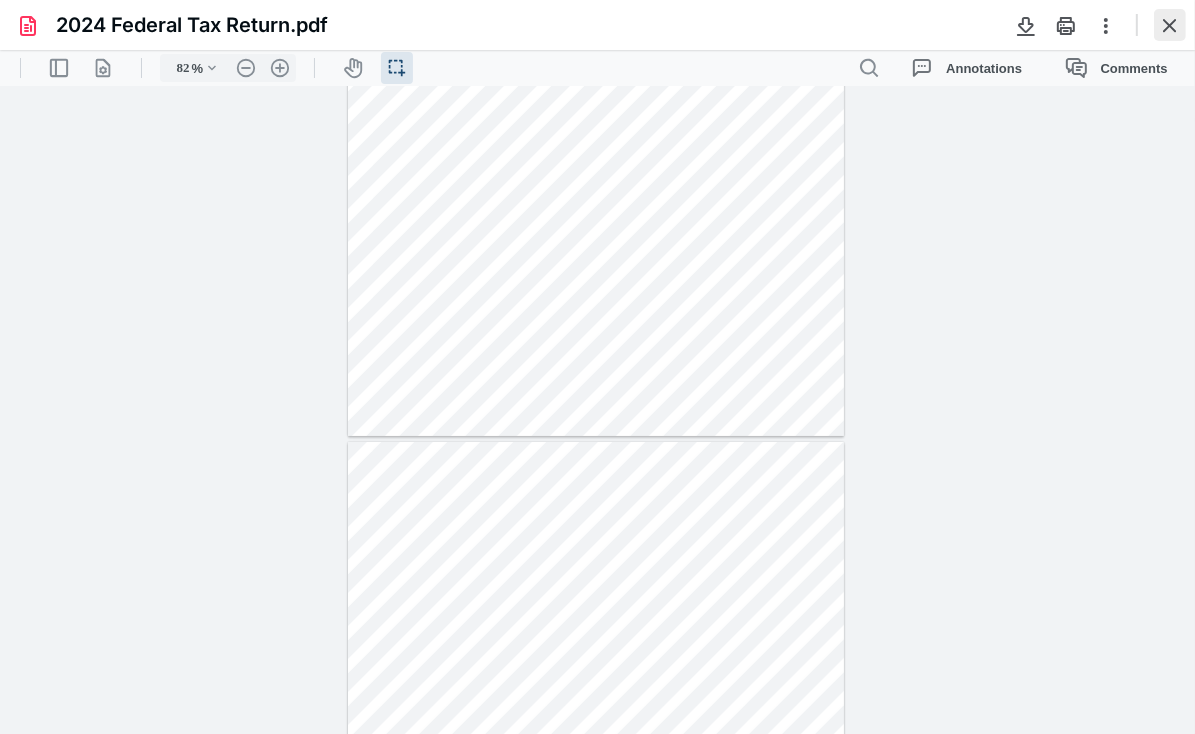 click at bounding box center (1170, 25) 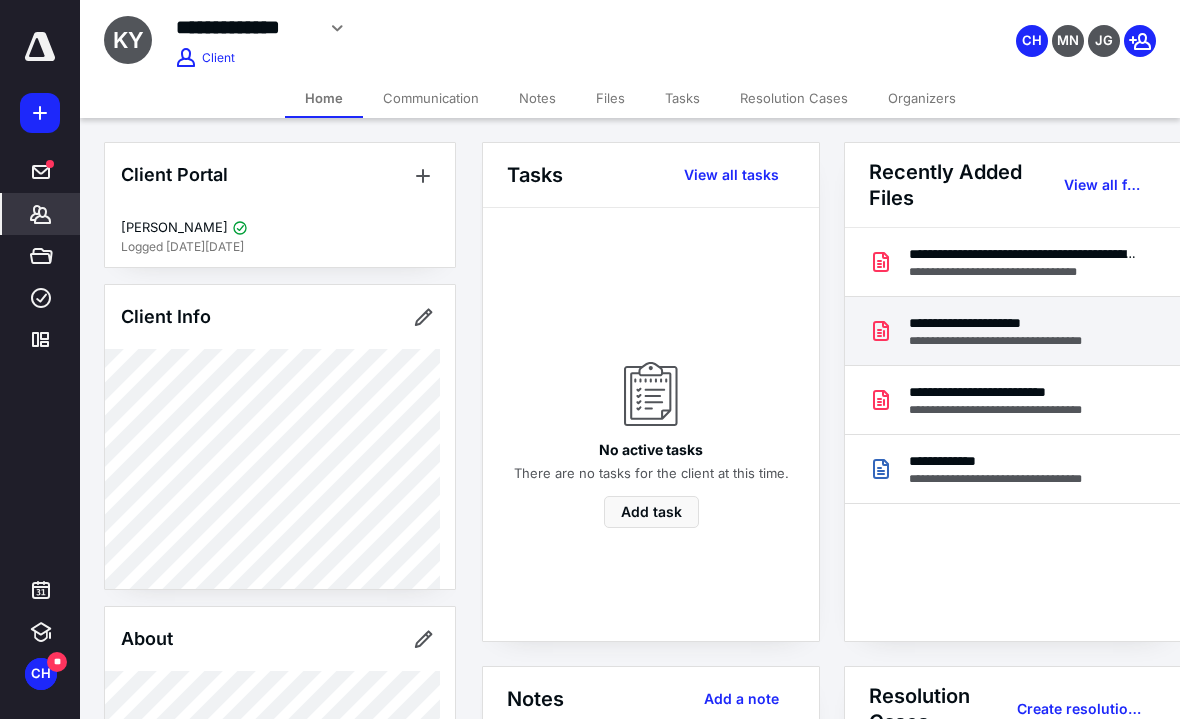 click on "**********" at bounding box center [1014, 323] 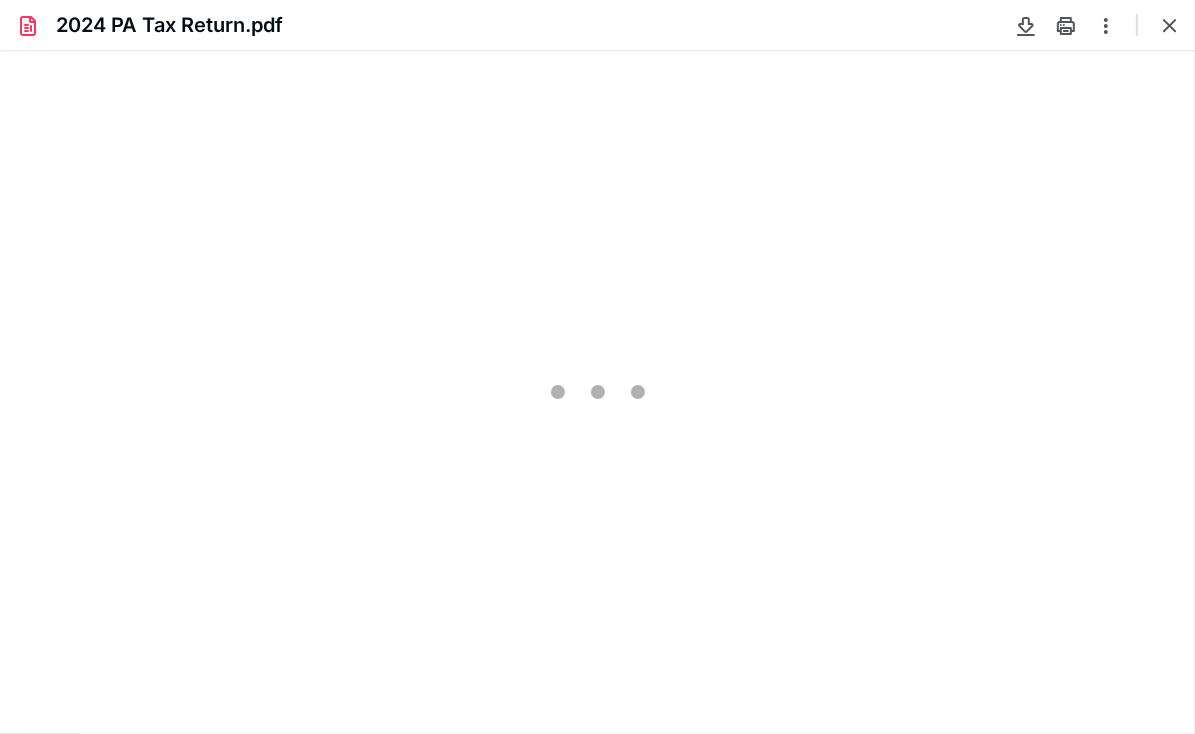 scroll, scrollTop: 0, scrollLeft: 0, axis: both 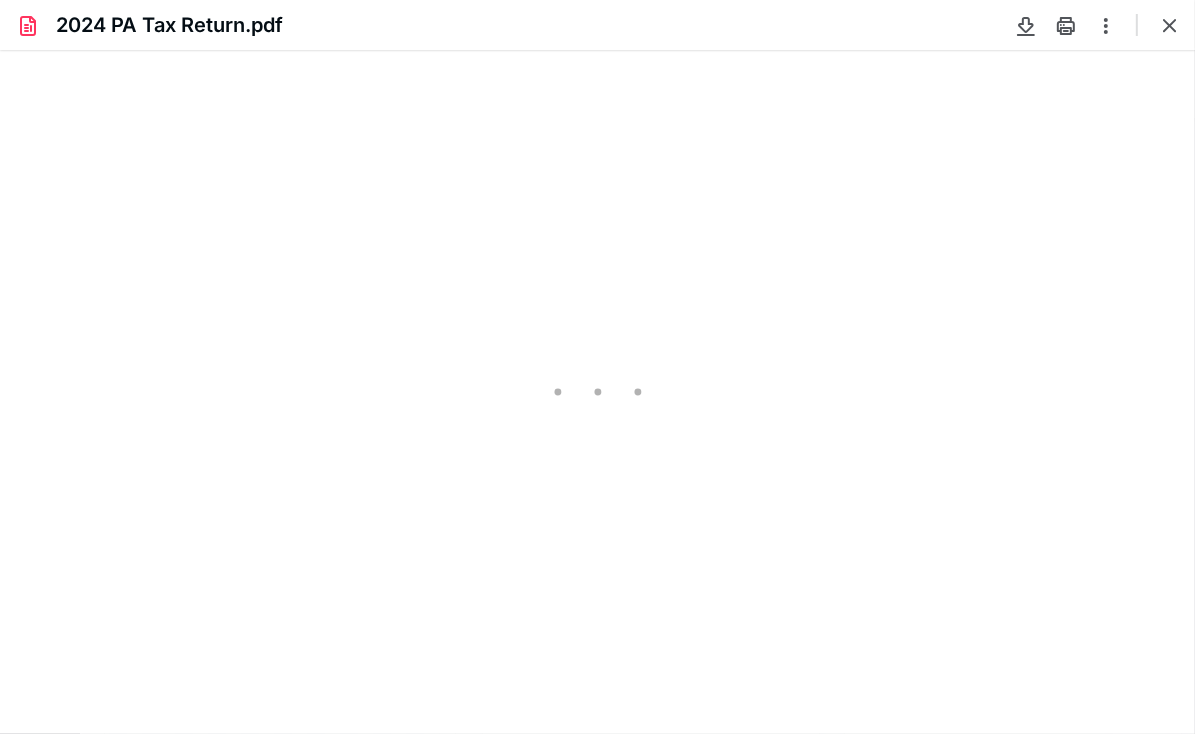 type on "82" 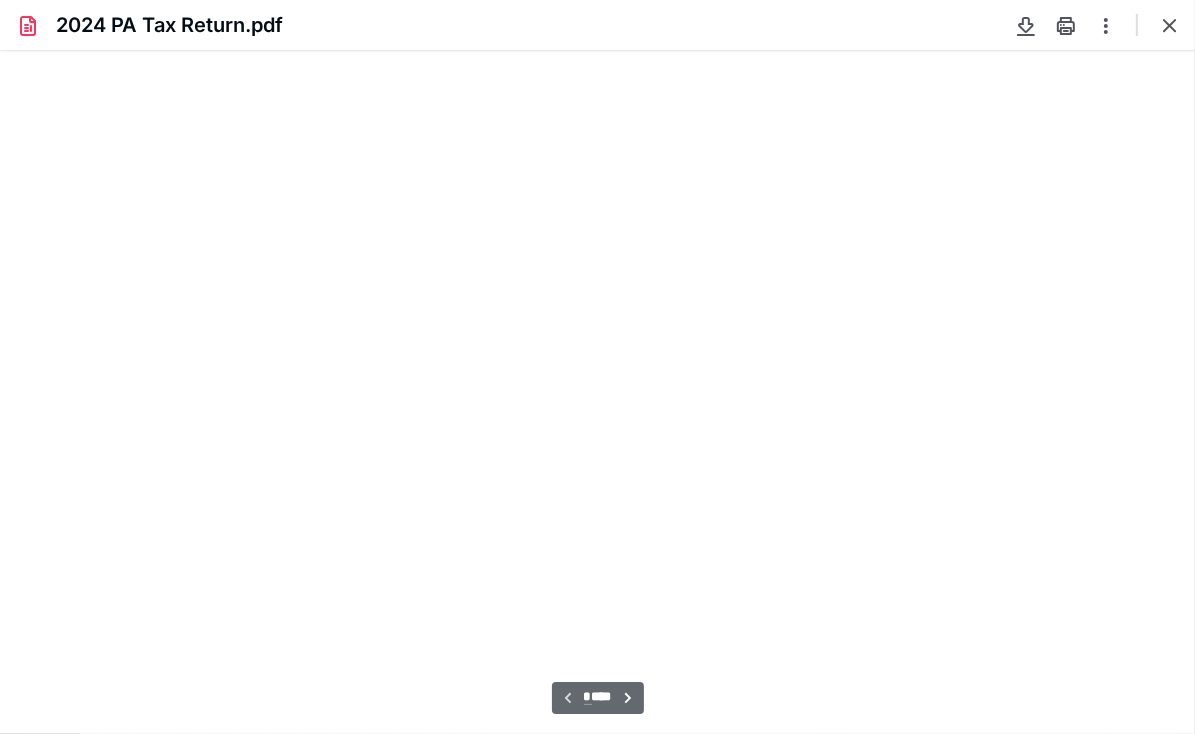 scroll, scrollTop: 39, scrollLeft: 0, axis: vertical 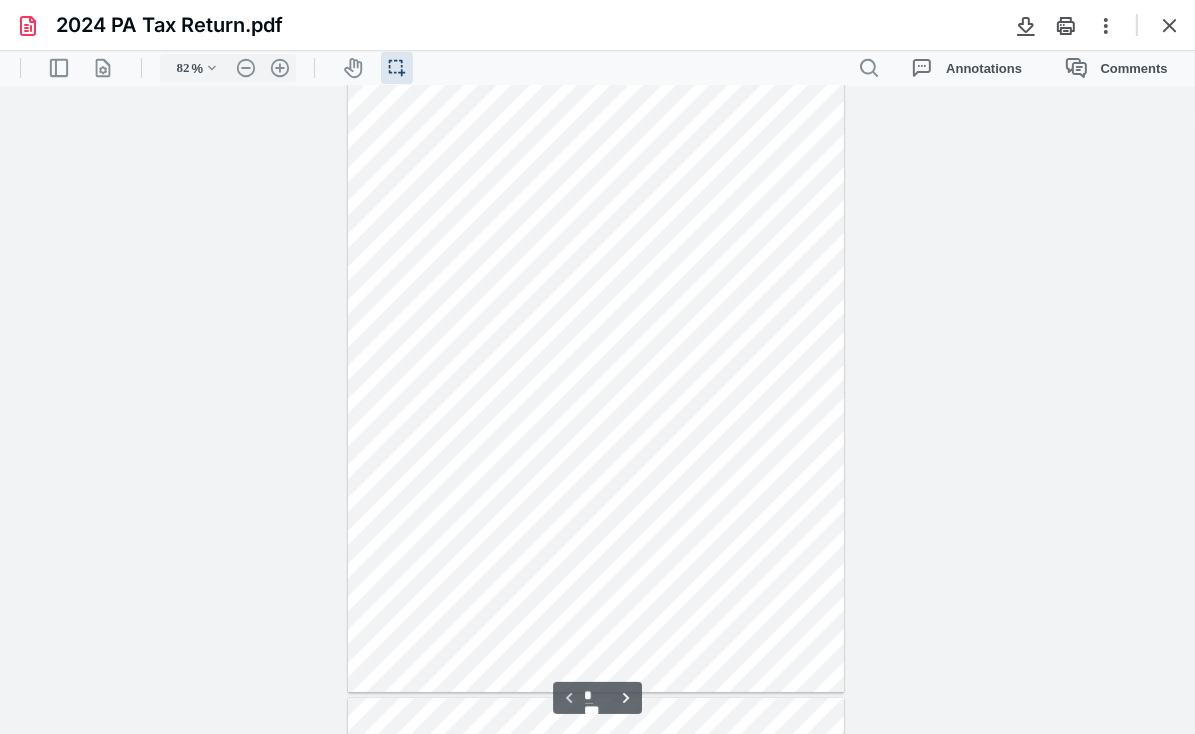 click on "**********" at bounding box center (597, 409) 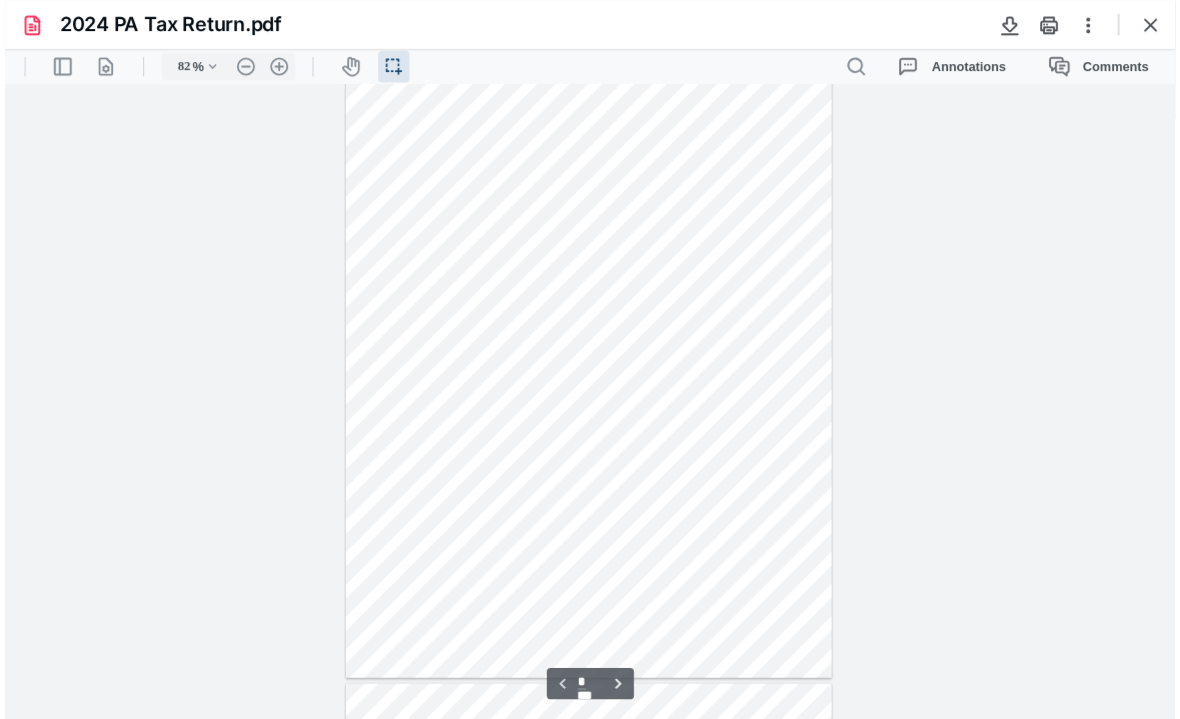 scroll, scrollTop: 648, scrollLeft: 0, axis: vertical 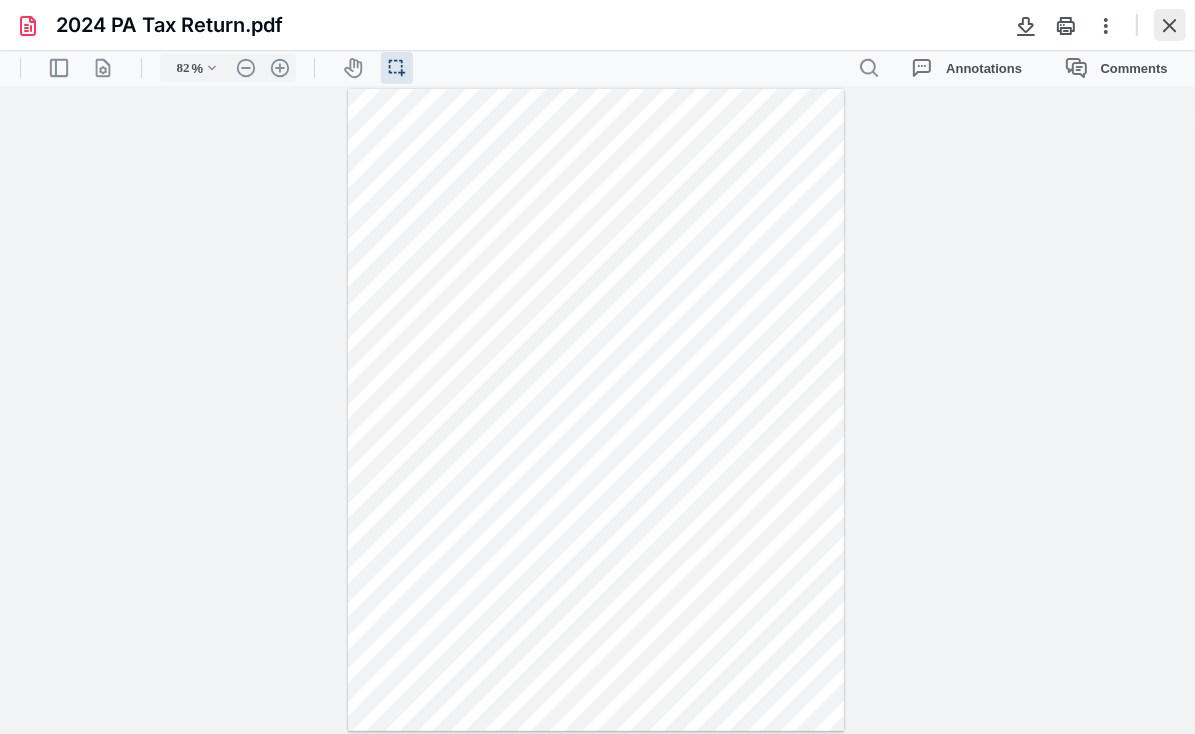 click at bounding box center (1170, 25) 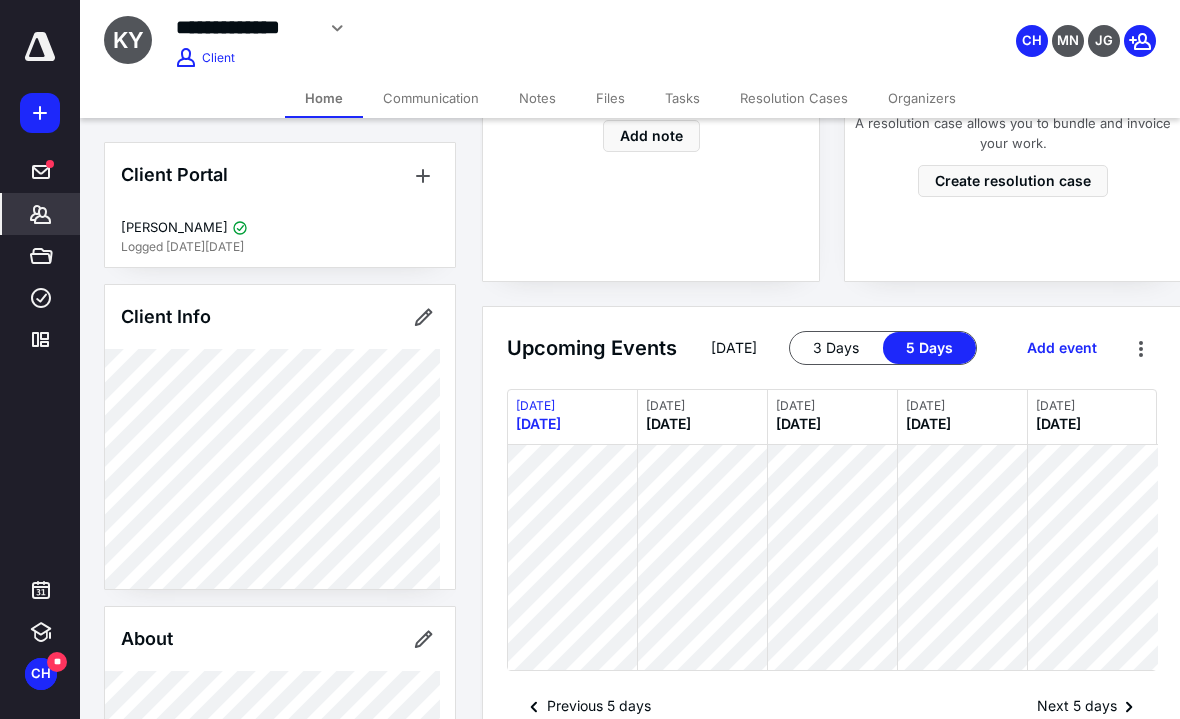 scroll, scrollTop: 890, scrollLeft: 0, axis: vertical 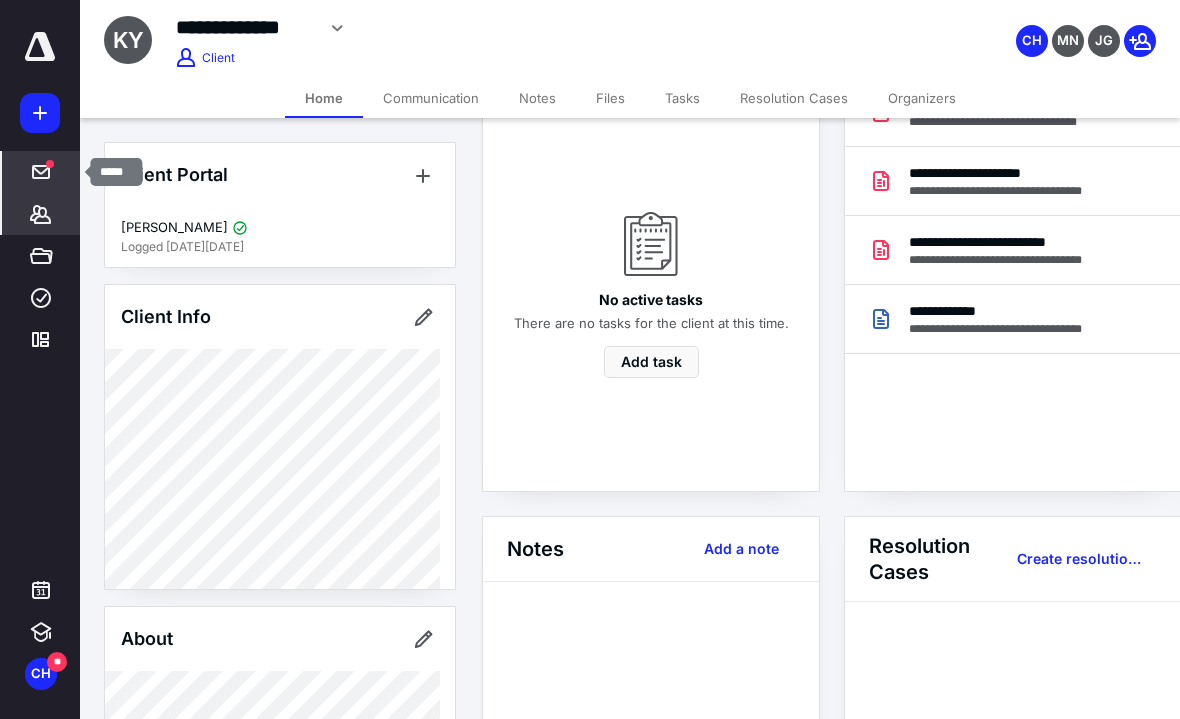 click 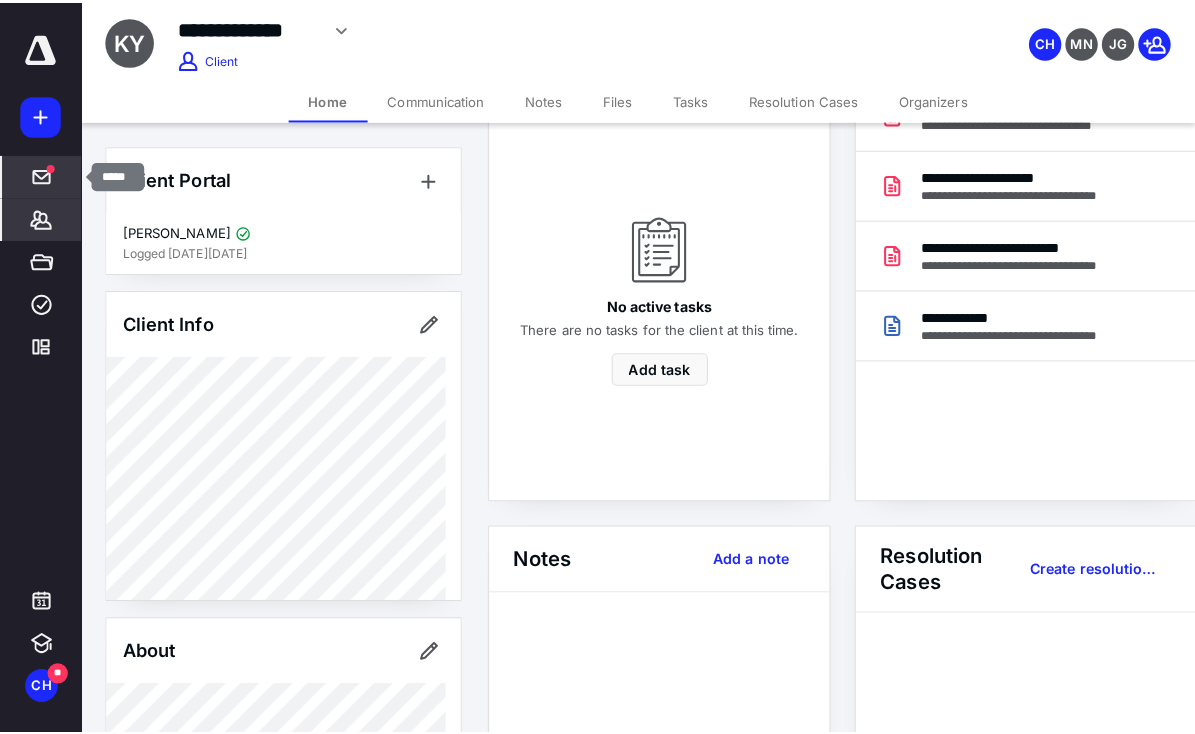 scroll, scrollTop: 0, scrollLeft: 0, axis: both 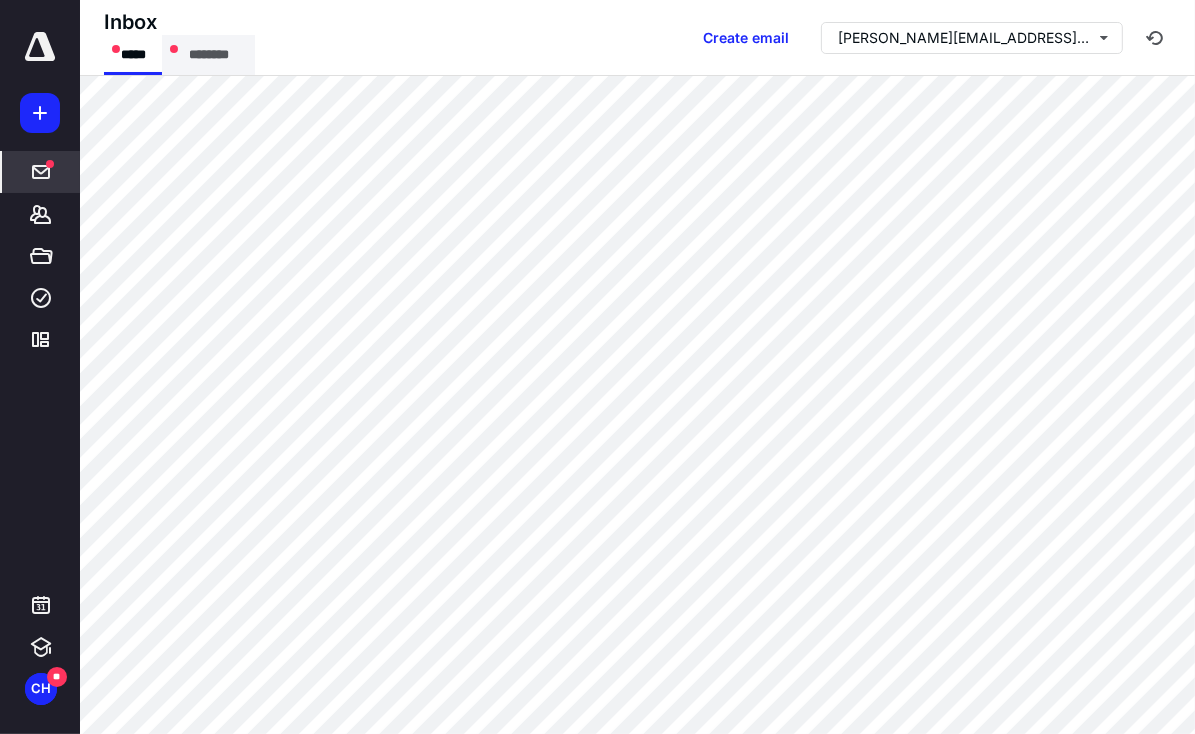 click on "********" at bounding box center [208, 55] 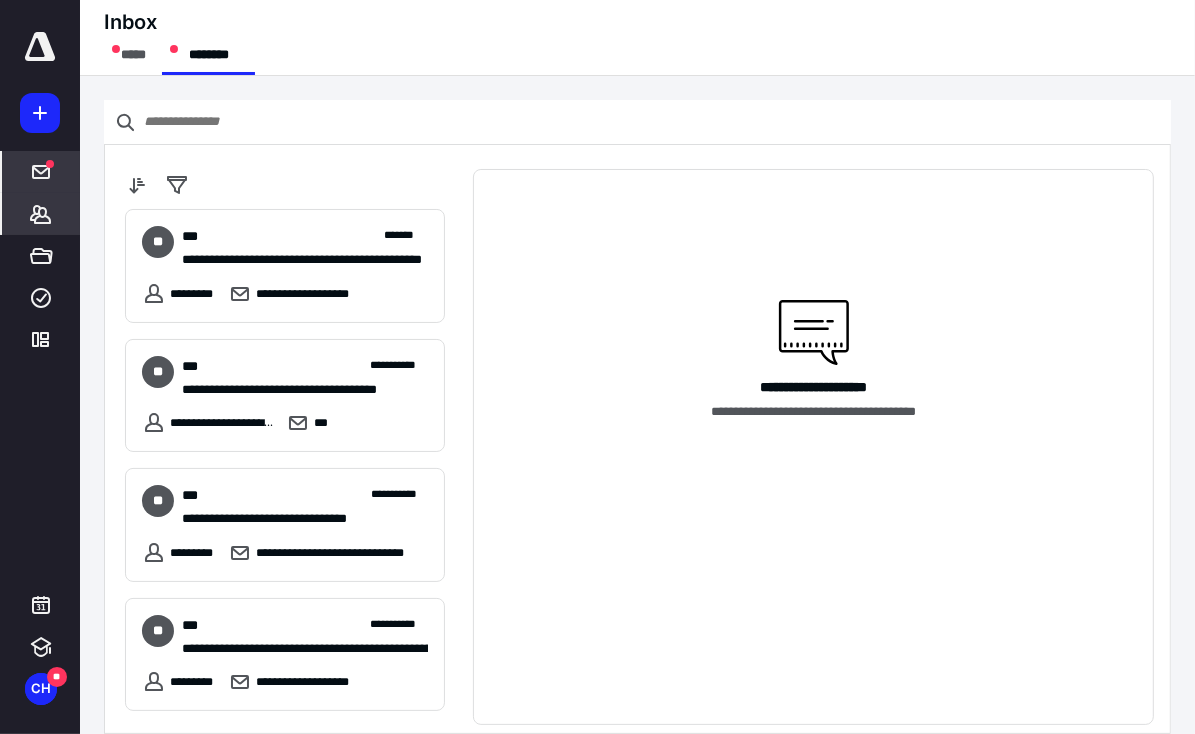 click on "*******" at bounding box center [41, 214] 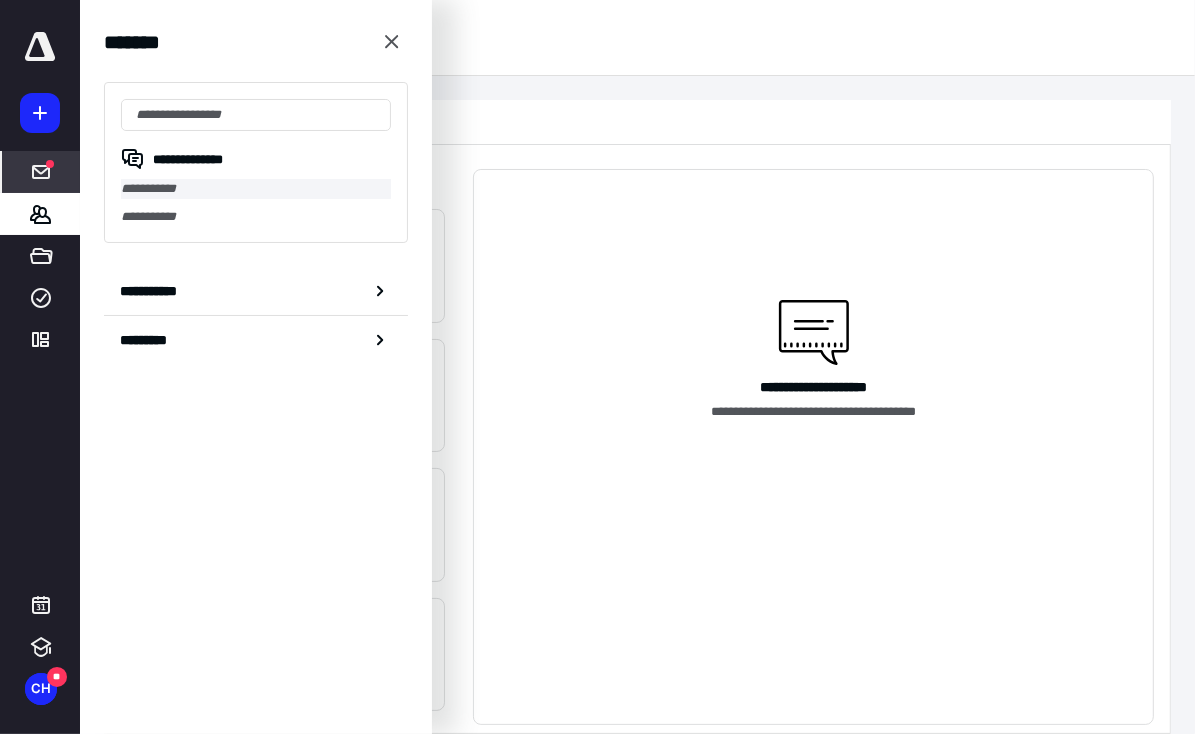 click on "**********" at bounding box center (256, 189) 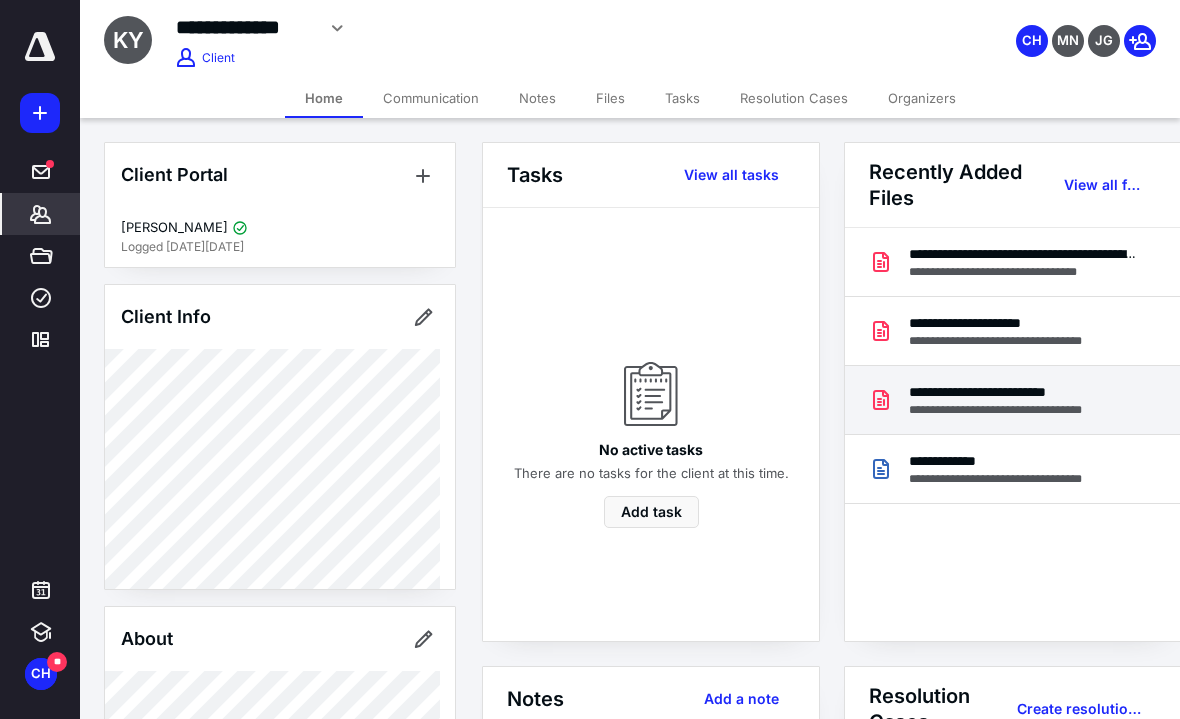 click on "**********" at bounding box center (1014, 410) 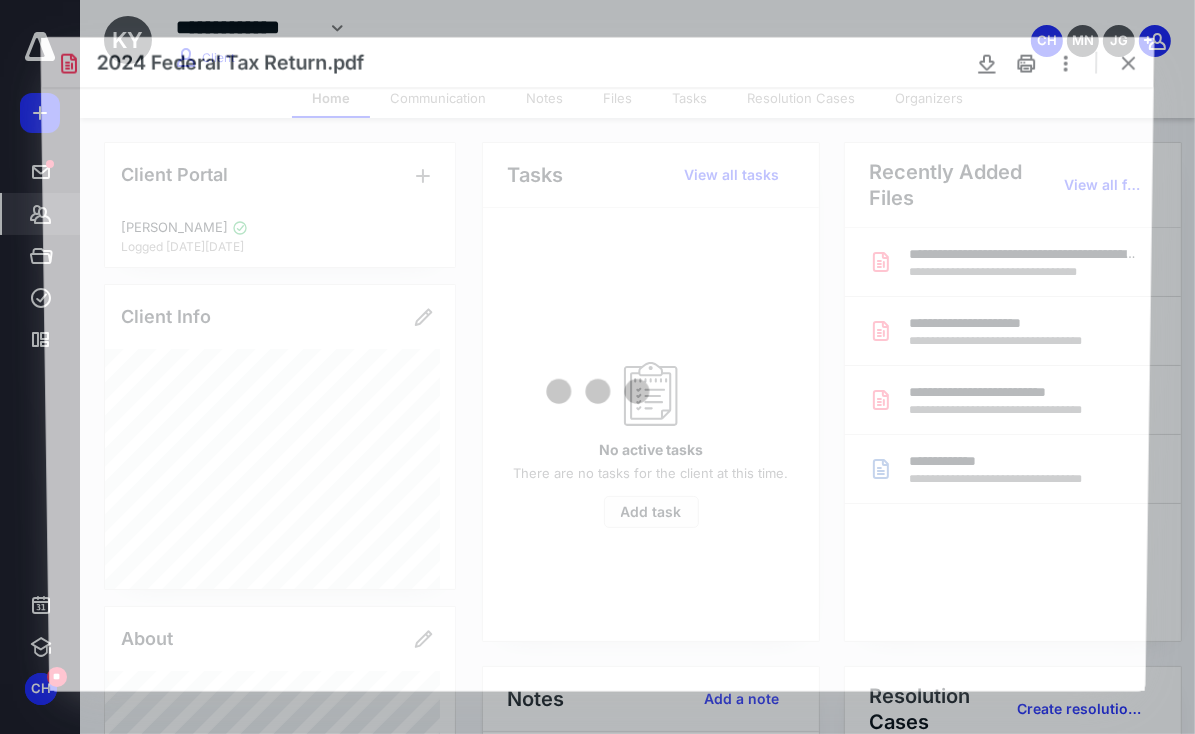 scroll, scrollTop: 0, scrollLeft: 0, axis: both 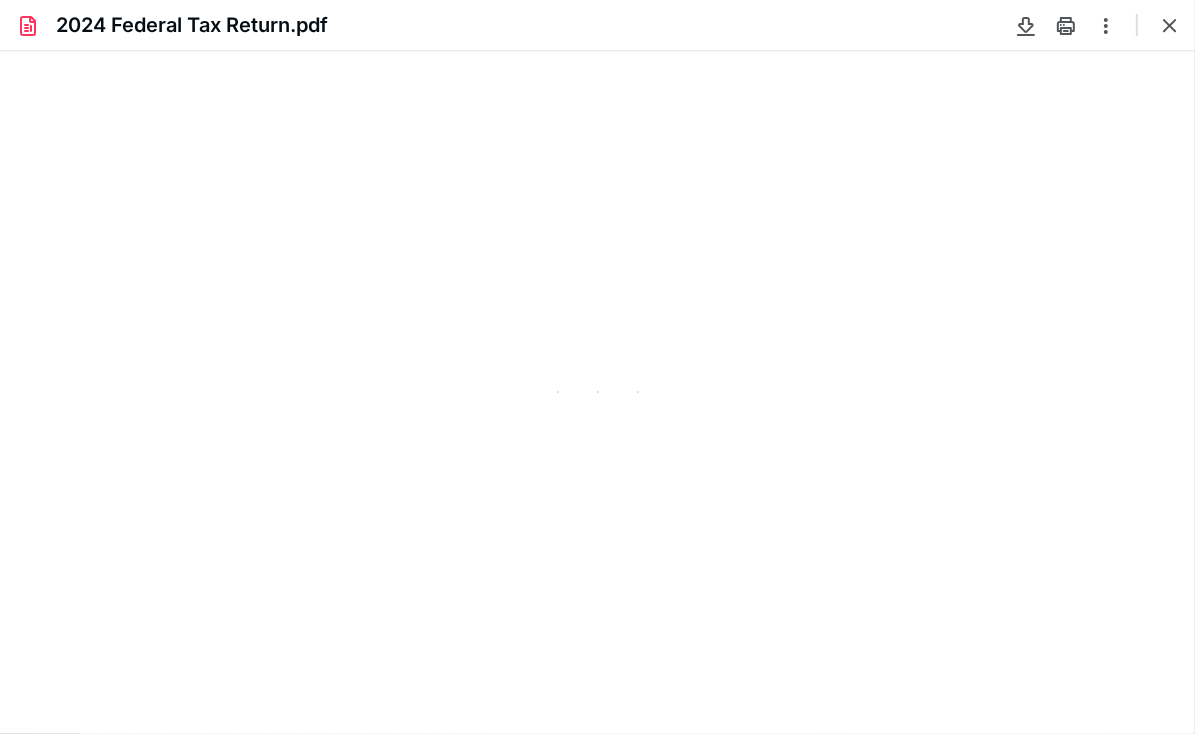 type on "82" 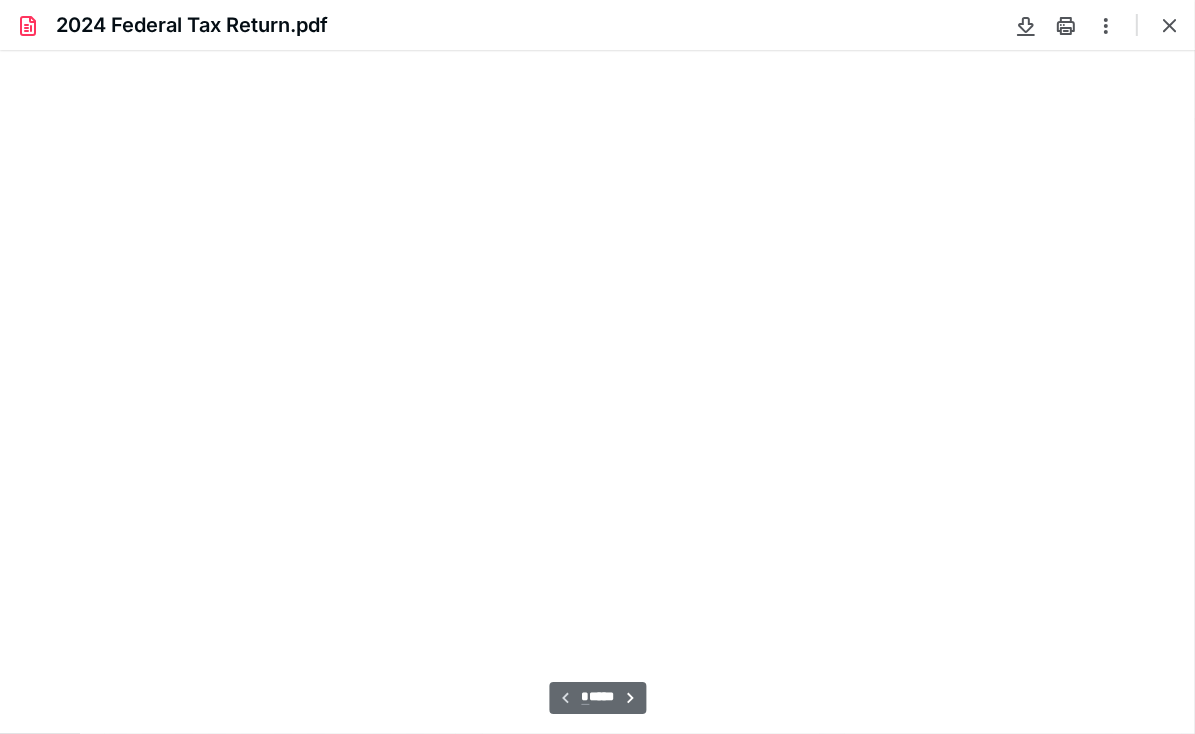 scroll, scrollTop: 39, scrollLeft: 0, axis: vertical 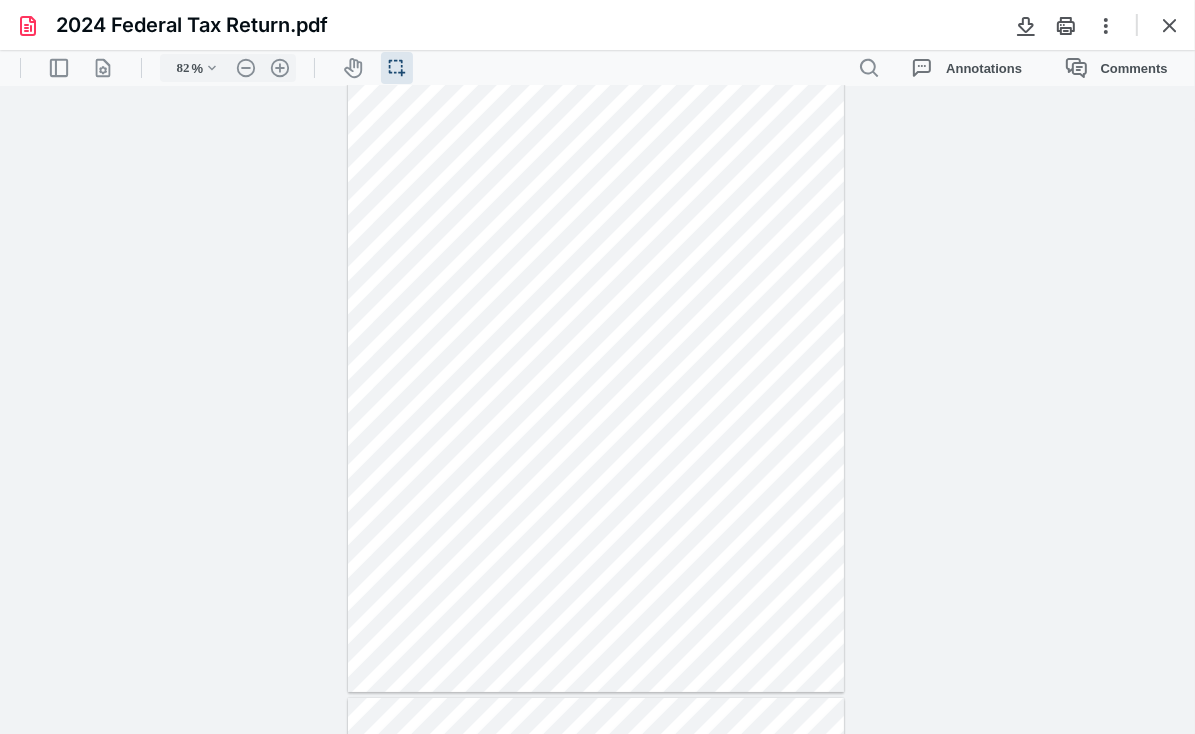 click on "**********" at bounding box center (597, 409) 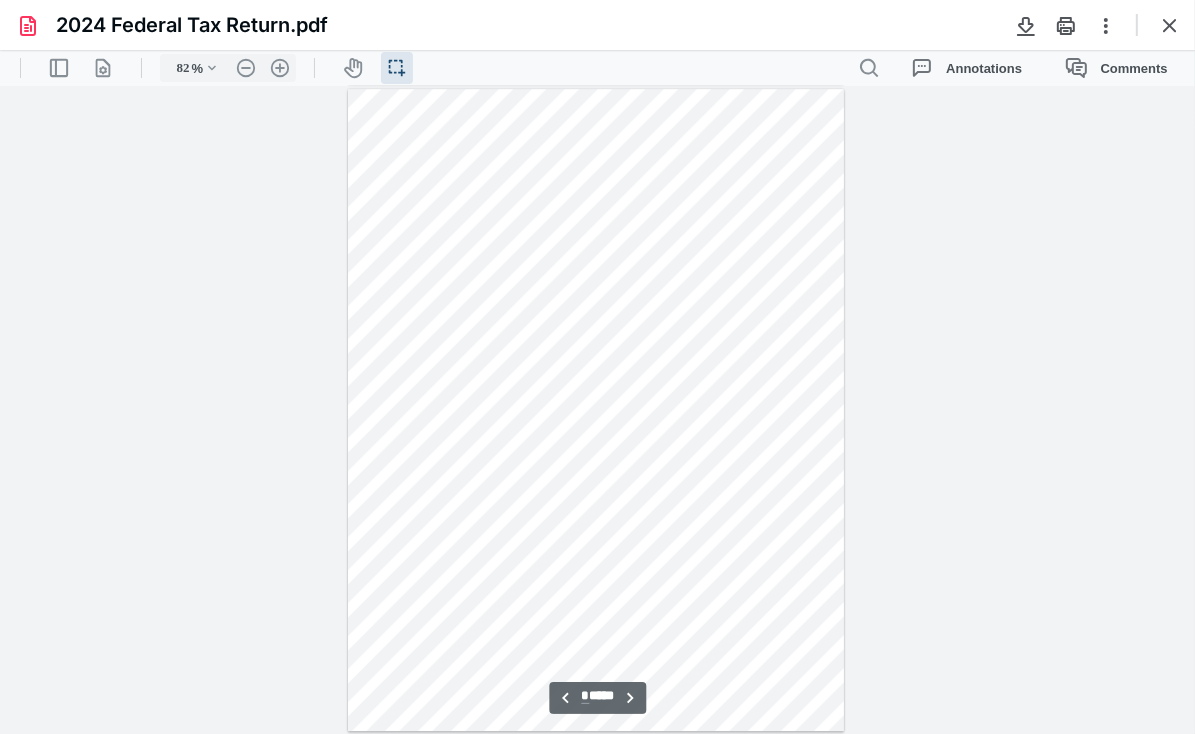 type on "*" 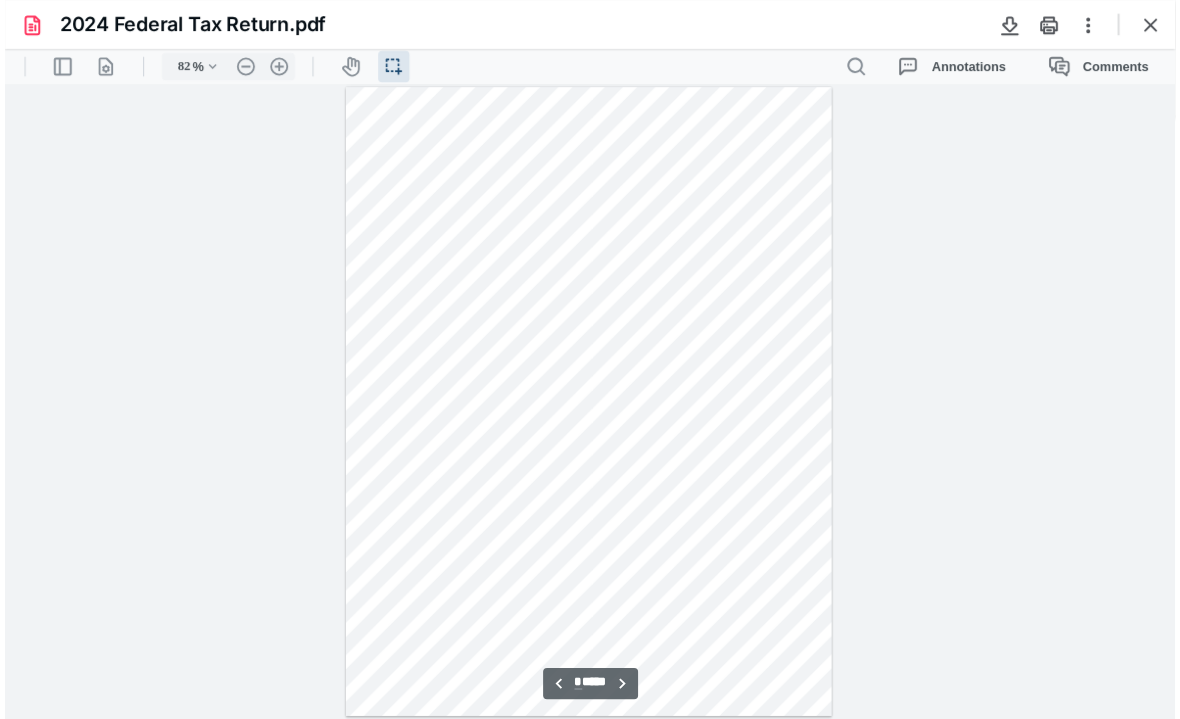 scroll, scrollTop: 4536, scrollLeft: 0, axis: vertical 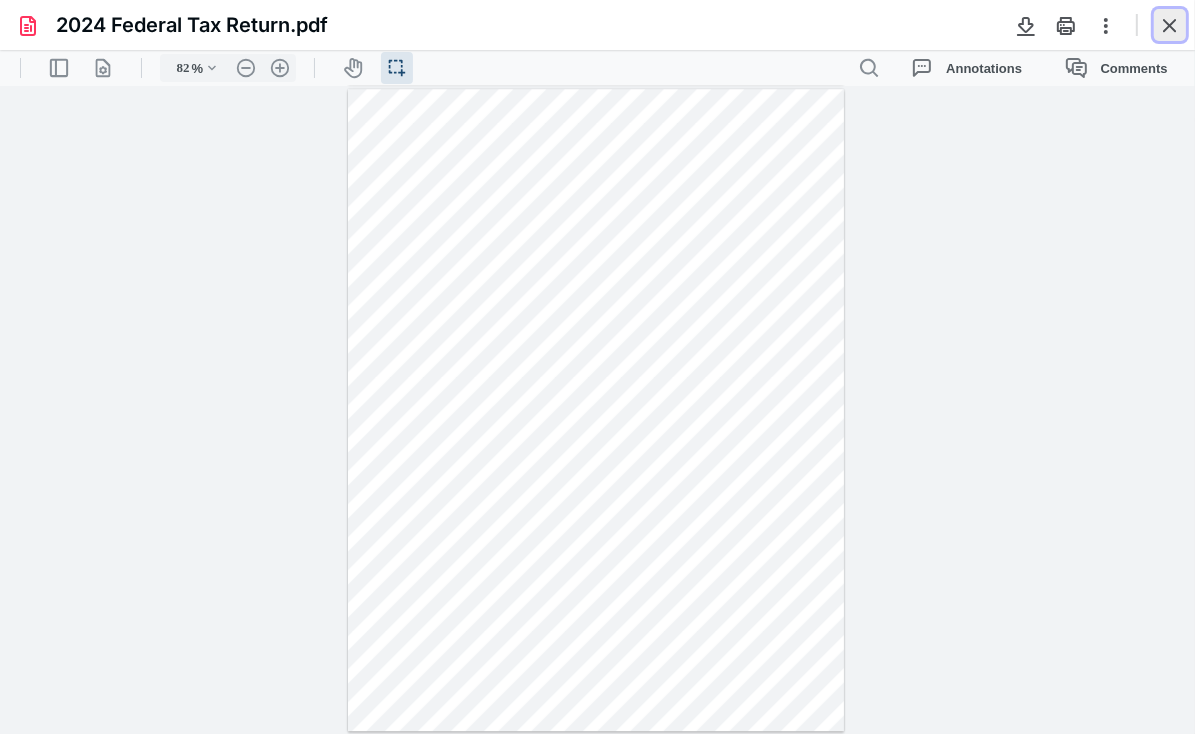 click at bounding box center (1170, 25) 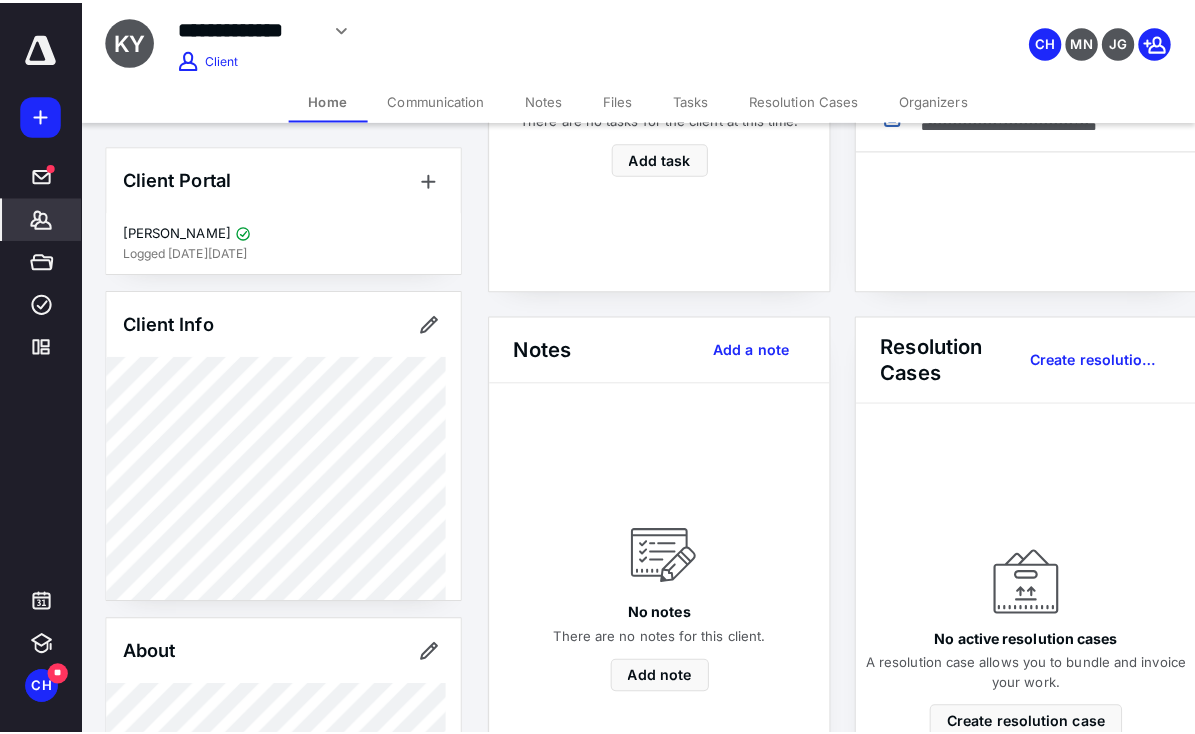scroll, scrollTop: 0, scrollLeft: 0, axis: both 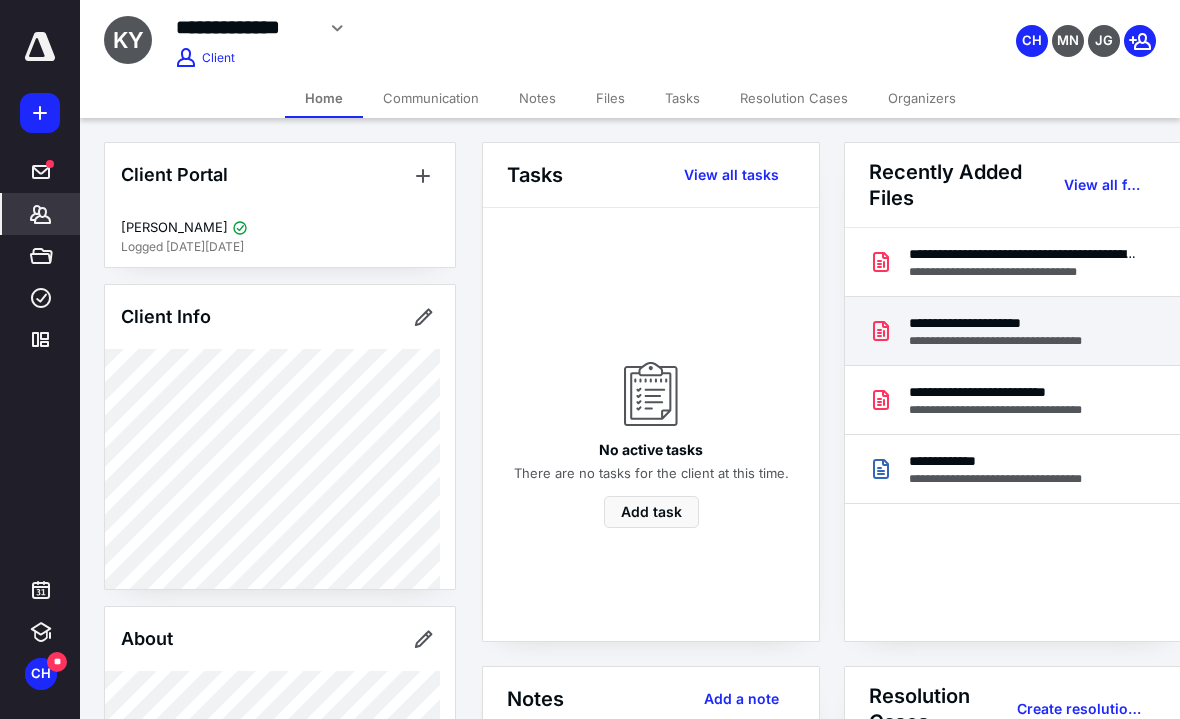 click on "**********" at bounding box center [1014, 323] 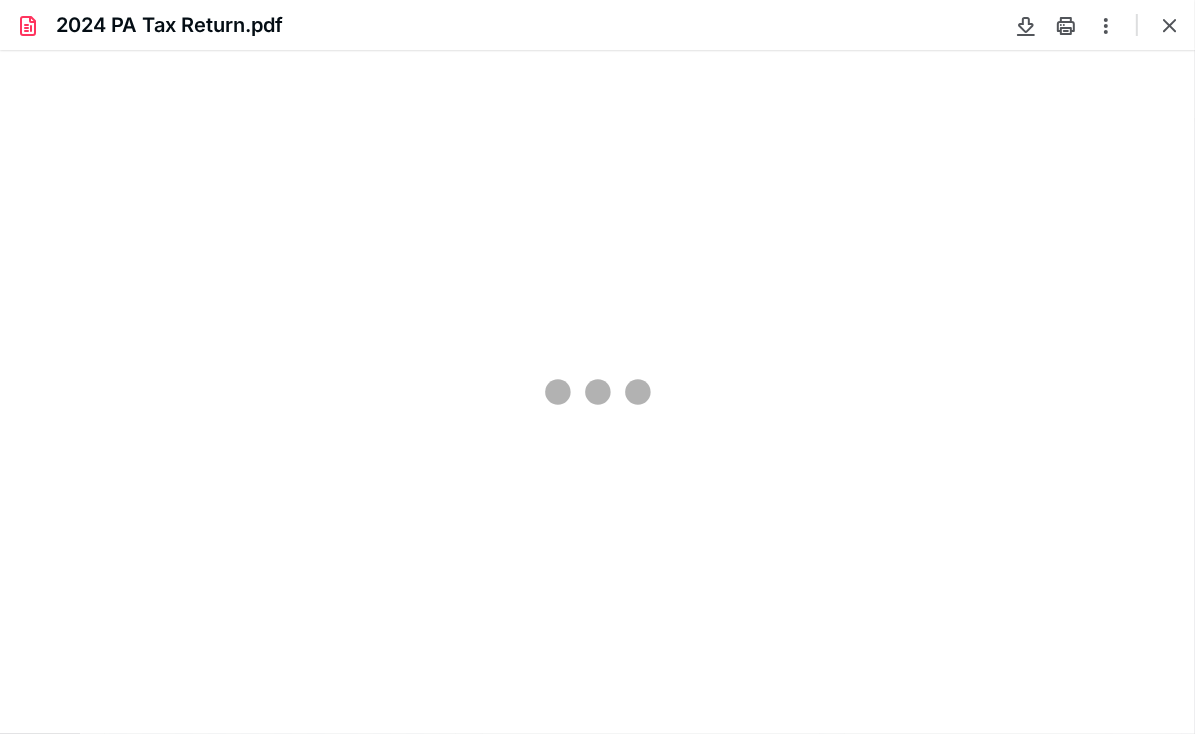 scroll, scrollTop: 0, scrollLeft: 0, axis: both 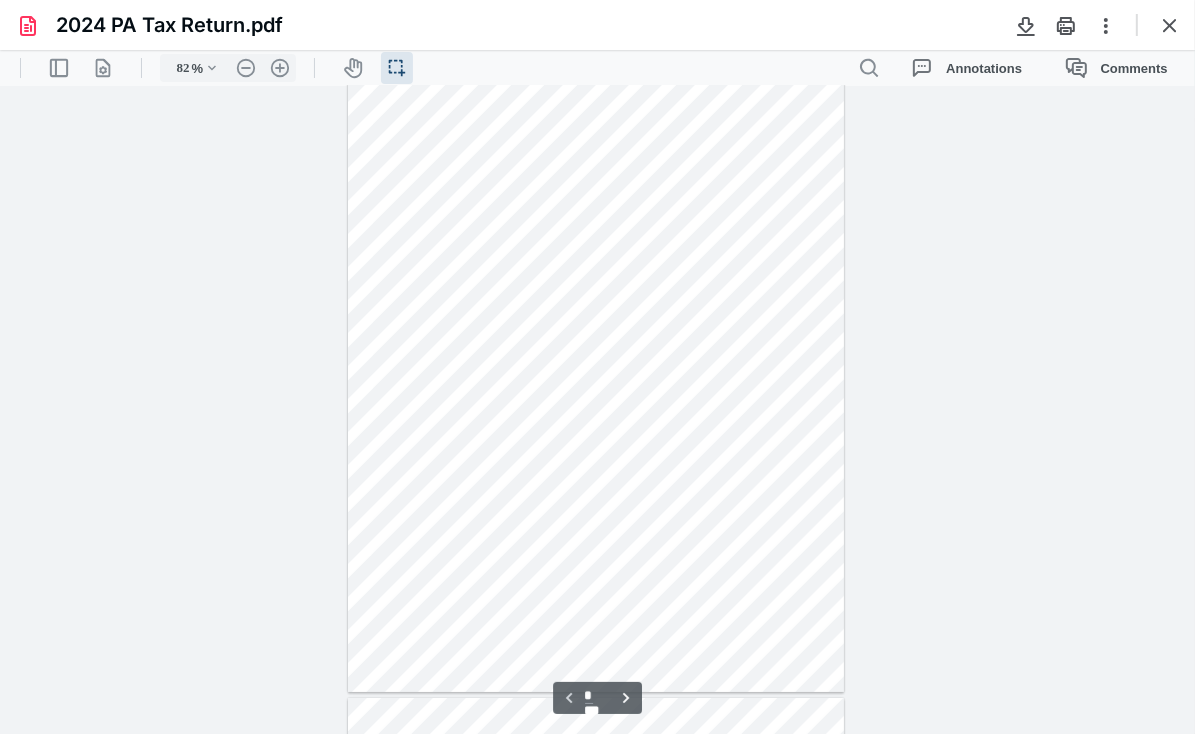 click on "**********" at bounding box center [597, 409] 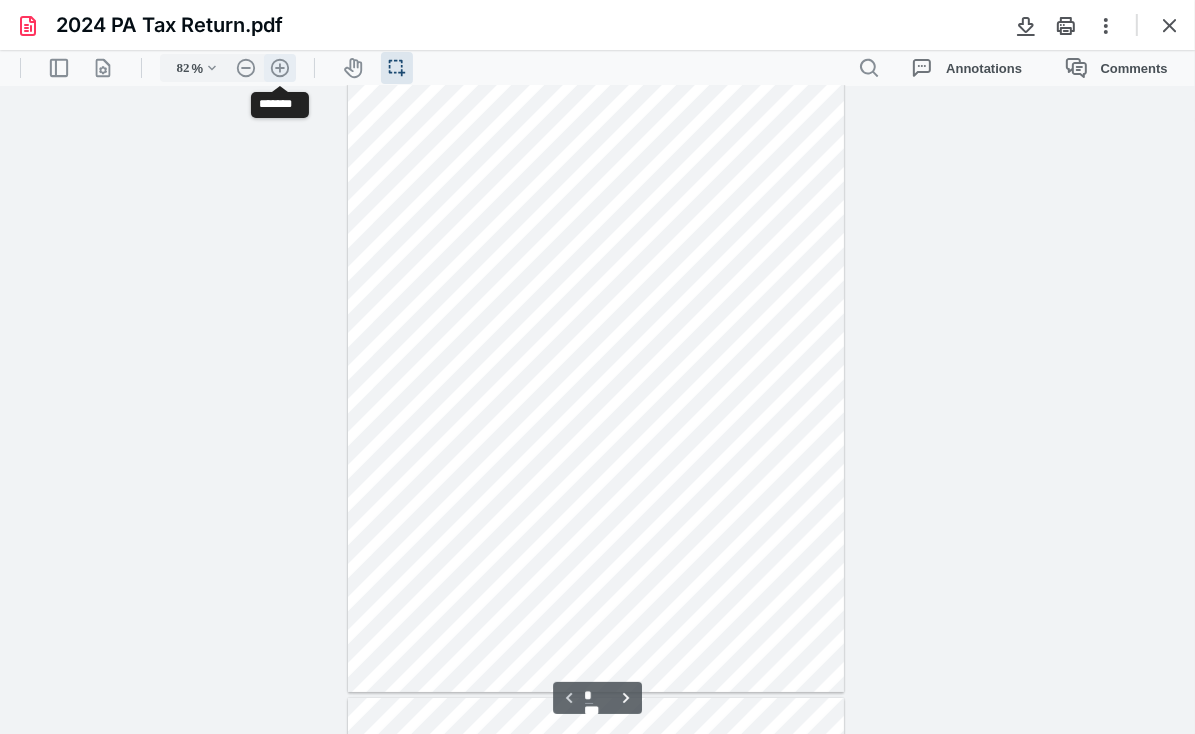 click on ".cls-1{fill:#abb0c4;} icon - header - zoom - in - line" at bounding box center [280, 67] 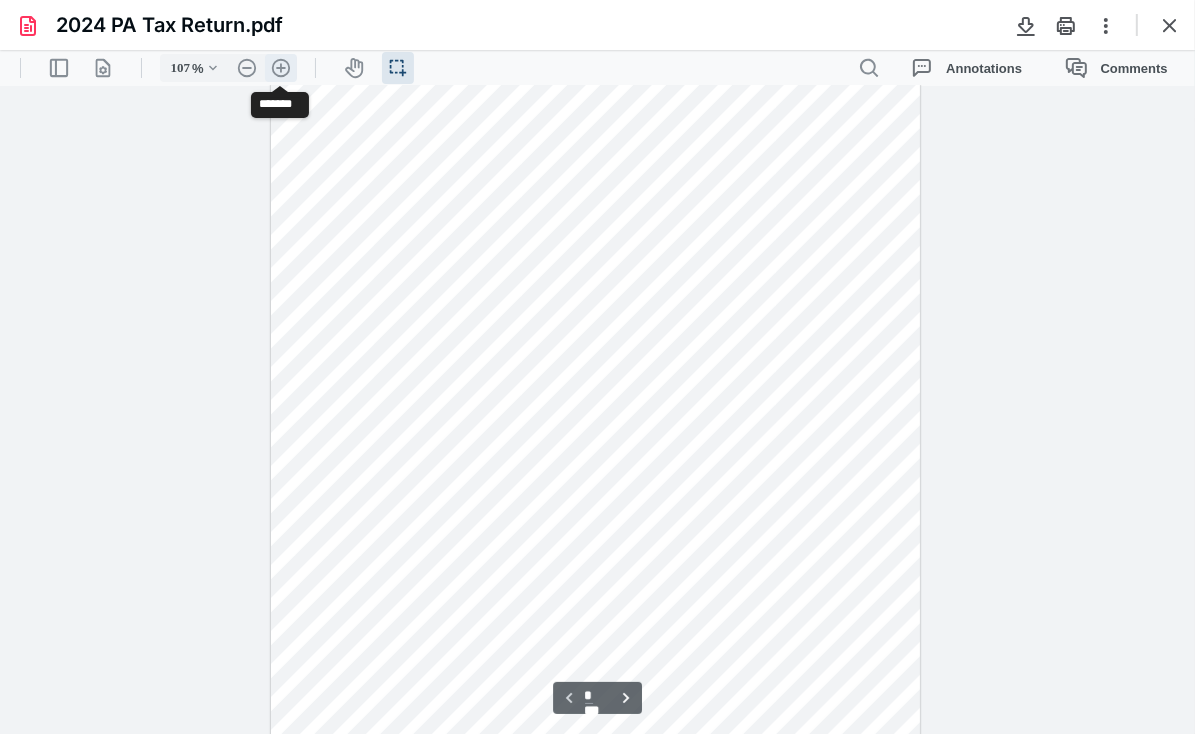 scroll, scrollTop: 145, scrollLeft: 0, axis: vertical 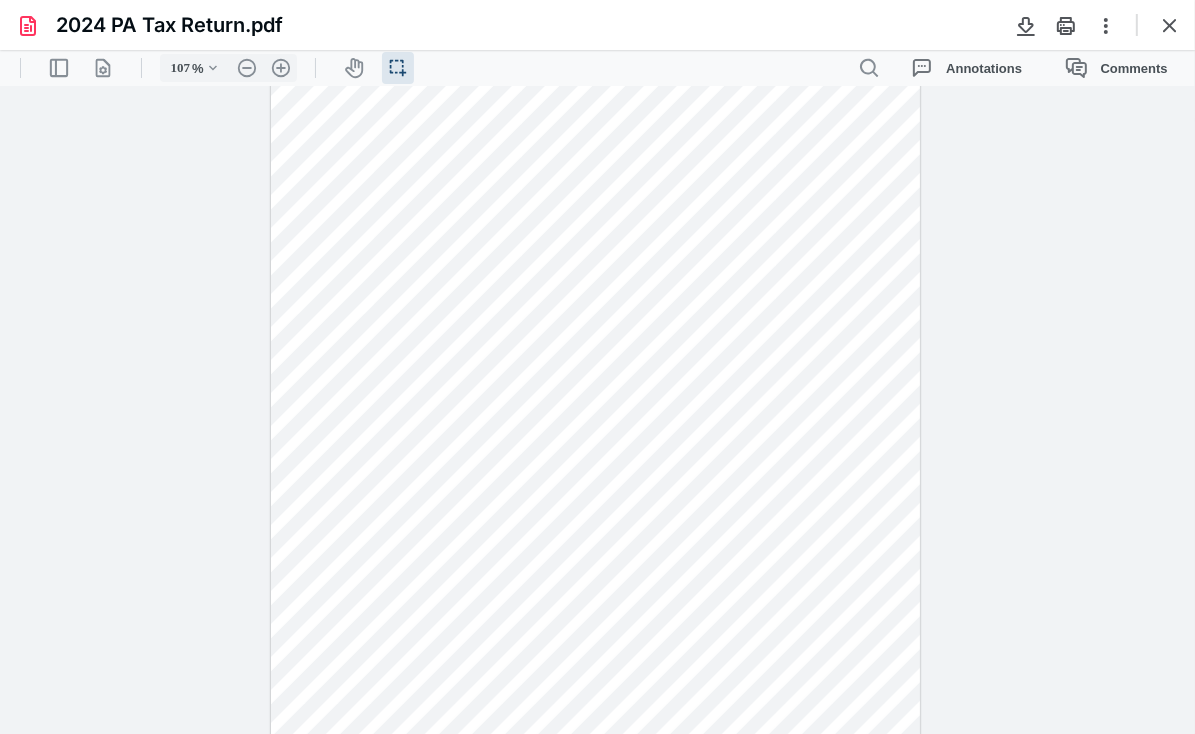 click on "**********" at bounding box center [597, 409] 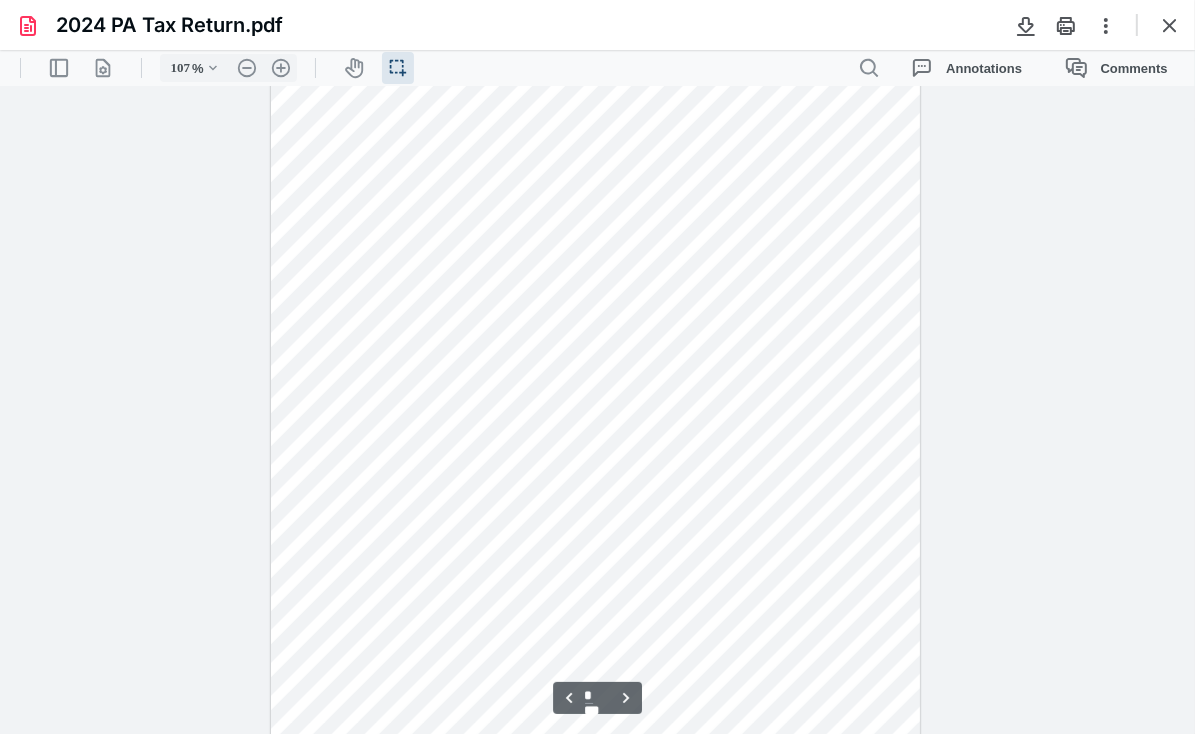 scroll, scrollTop: 928, scrollLeft: 0, axis: vertical 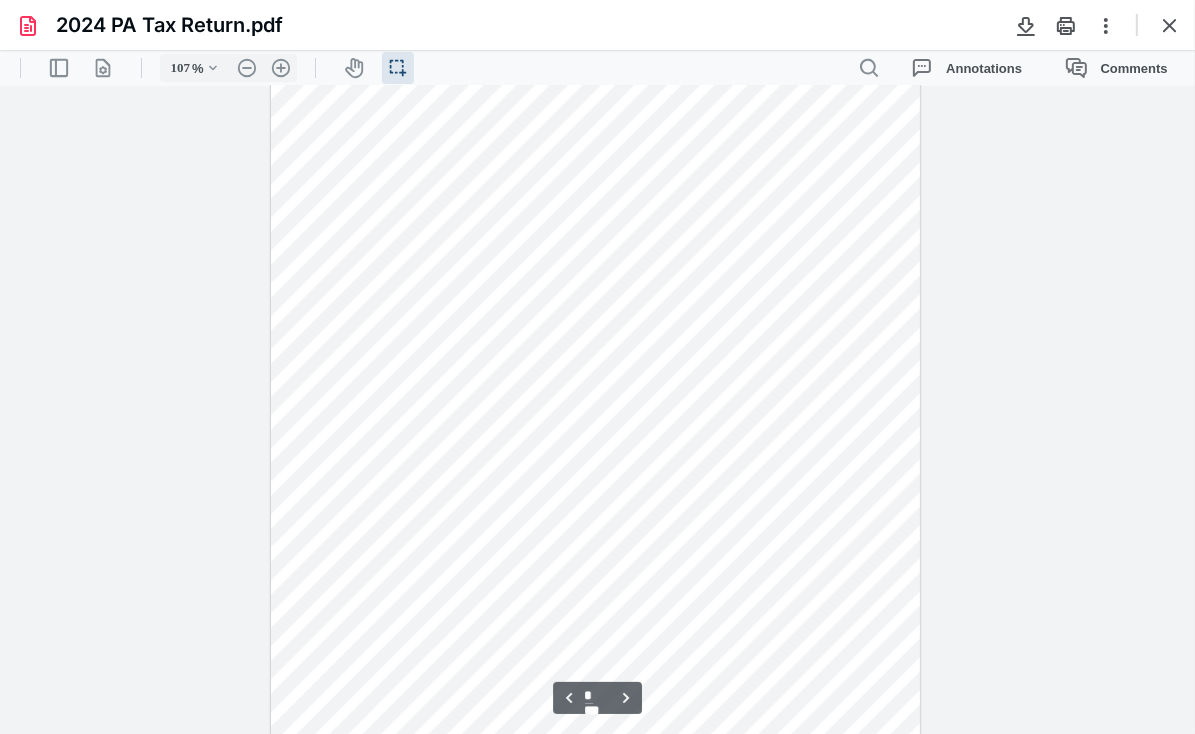 type on "*" 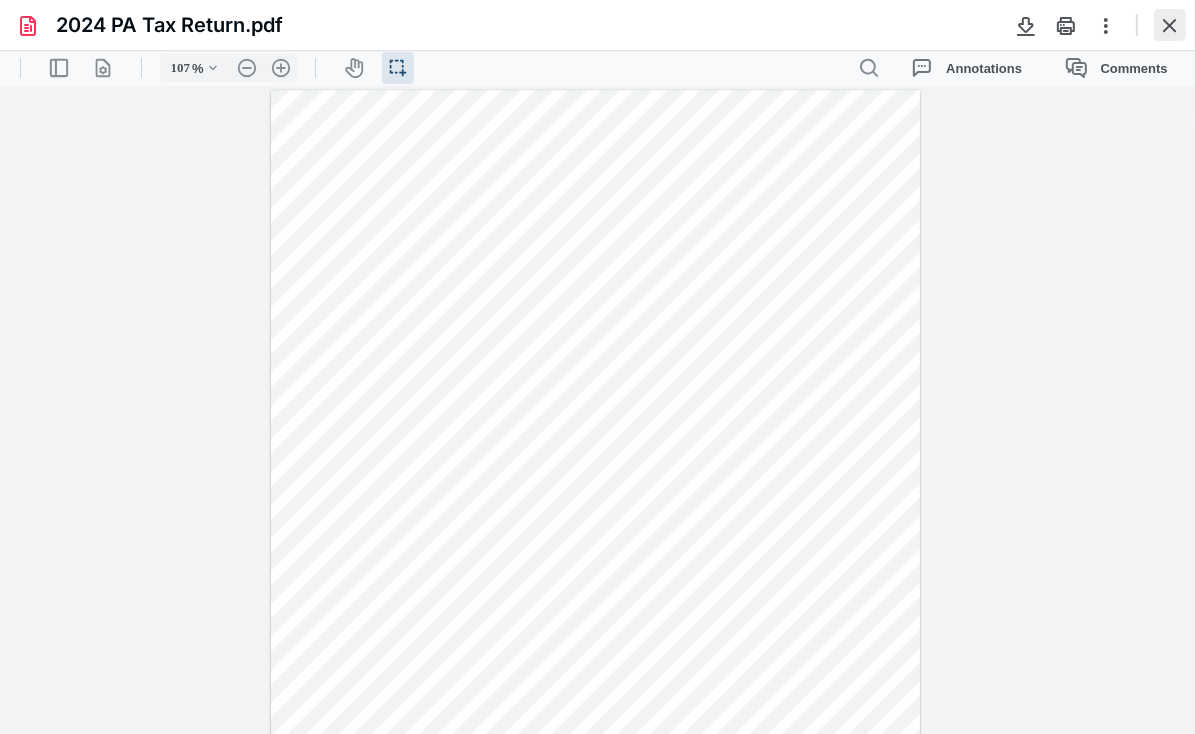 click at bounding box center [1170, 25] 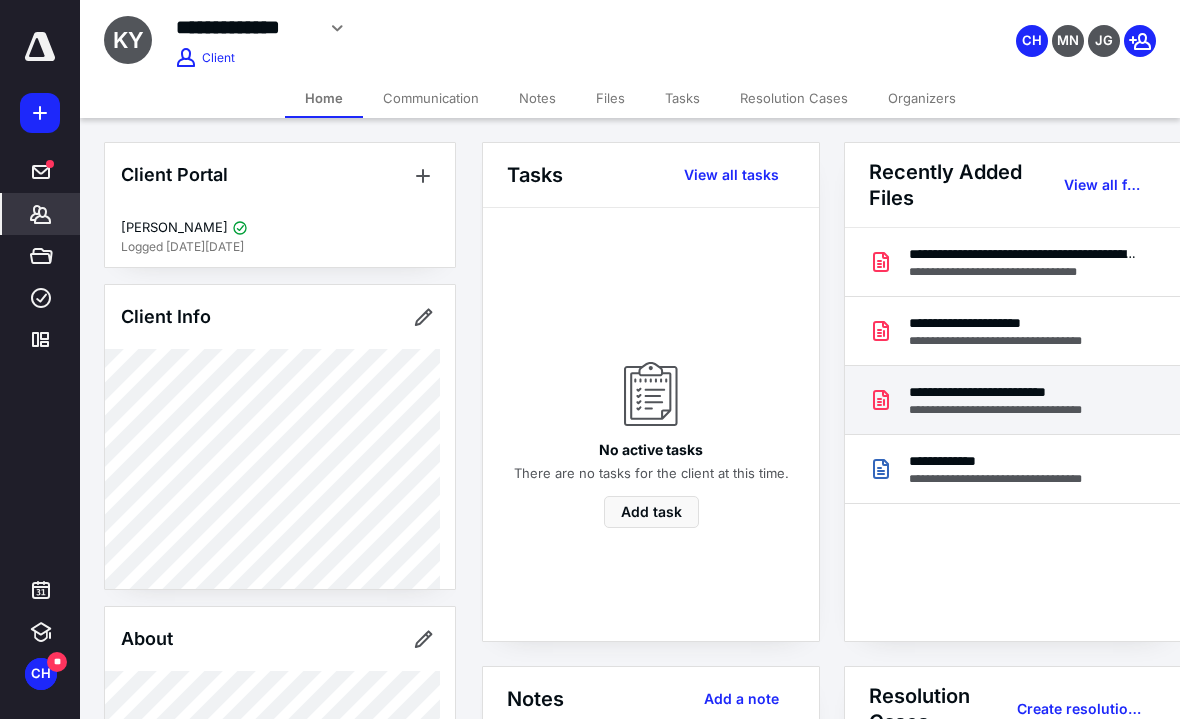 click on "**********" at bounding box center [1014, 392] 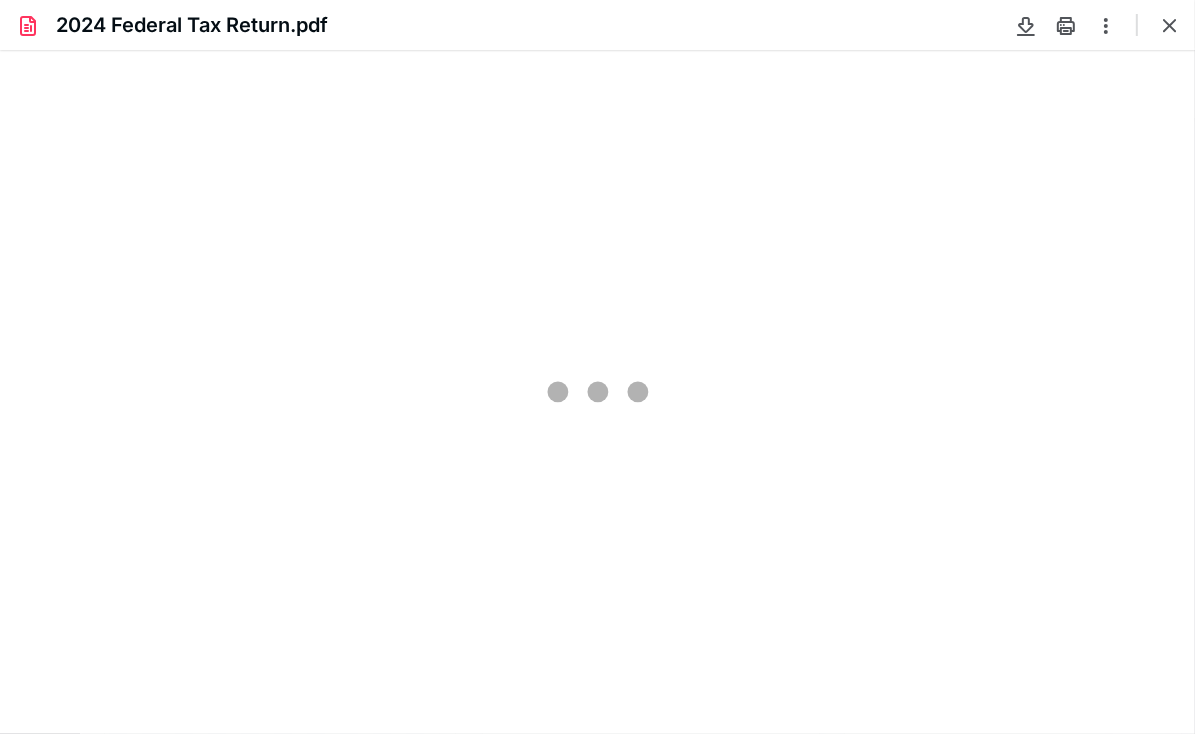 scroll, scrollTop: 0, scrollLeft: 0, axis: both 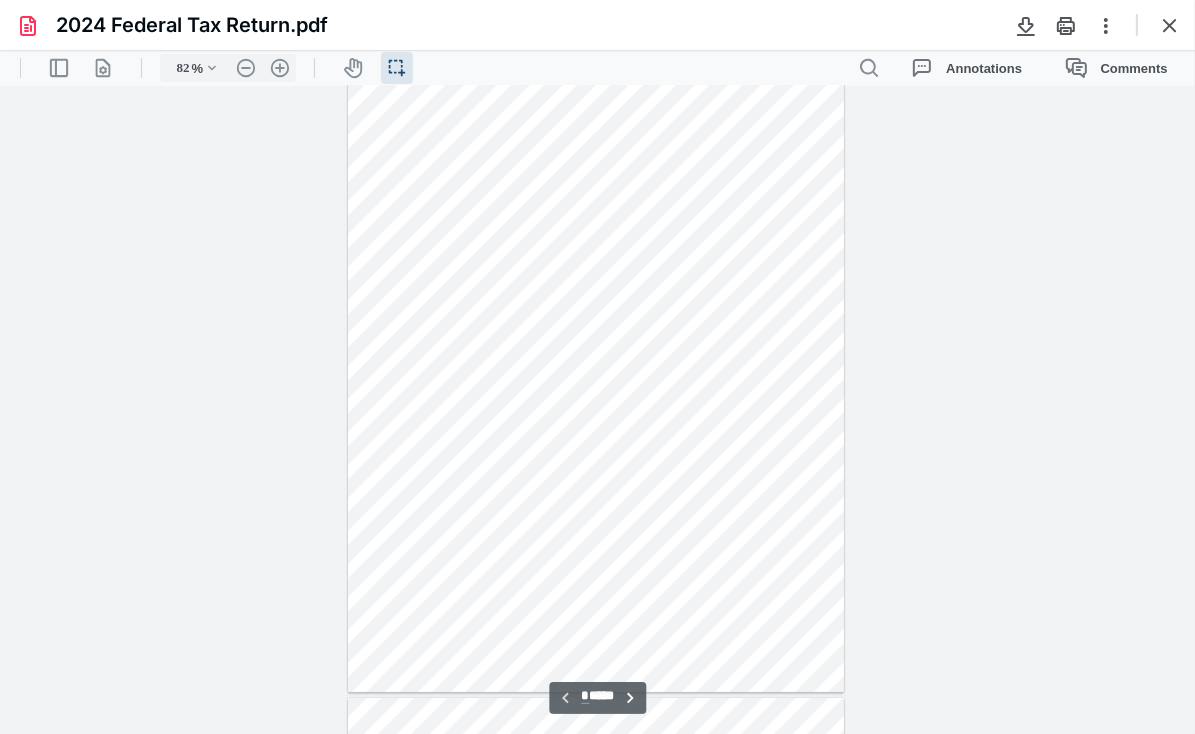 click on "**********" at bounding box center [597, 409] 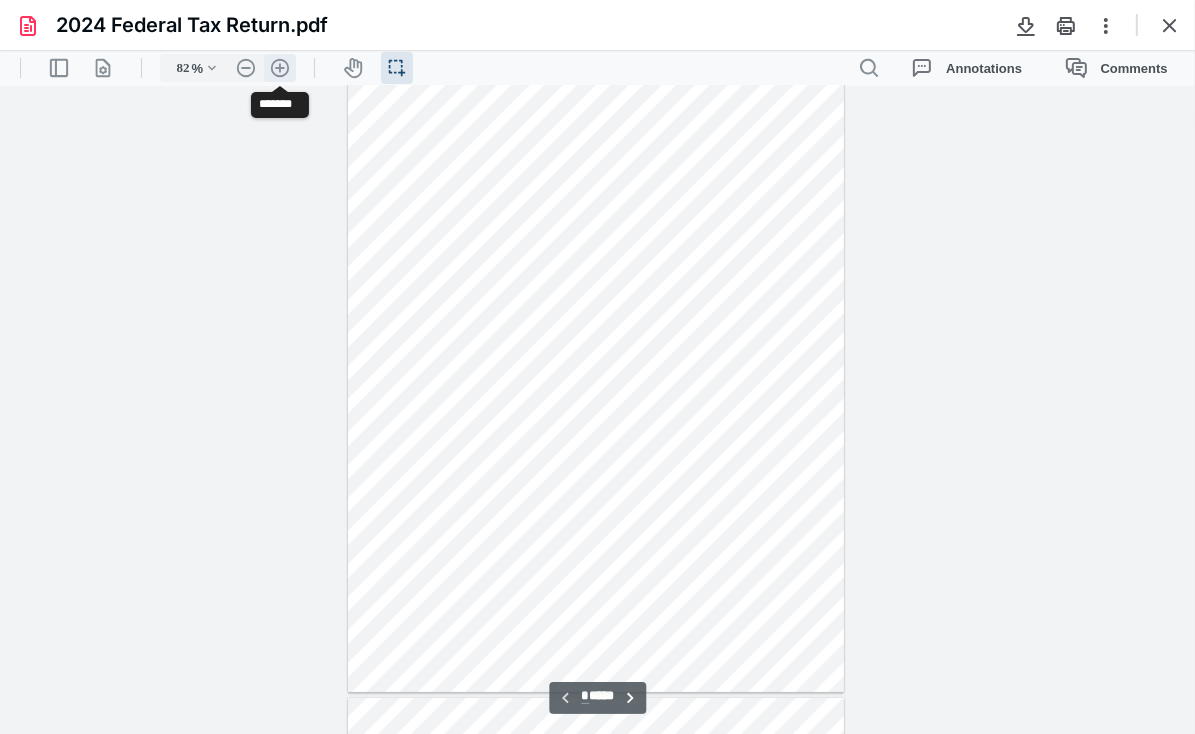 click on ".cls-1{fill:#abb0c4;} icon - header - zoom - in - line" at bounding box center [280, 67] 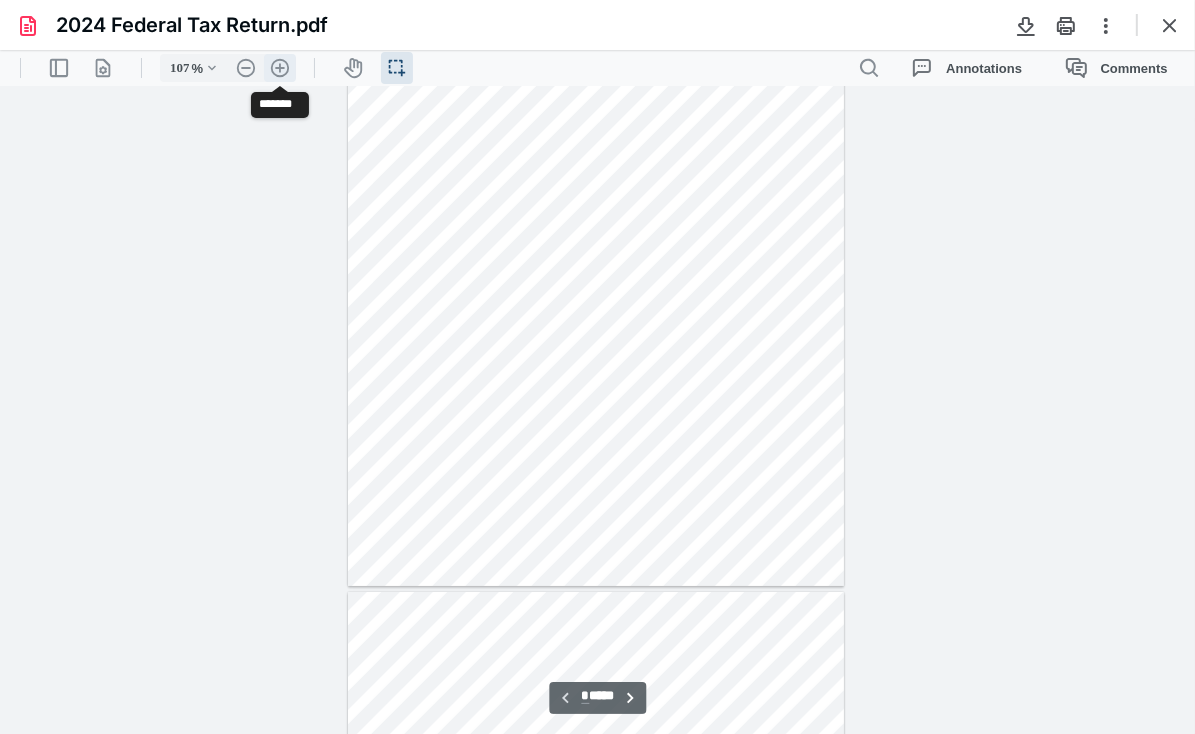 click on ".cls-1{fill:#abb0c4;} icon - header - zoom - in - line" at bounding box center (280, 67) 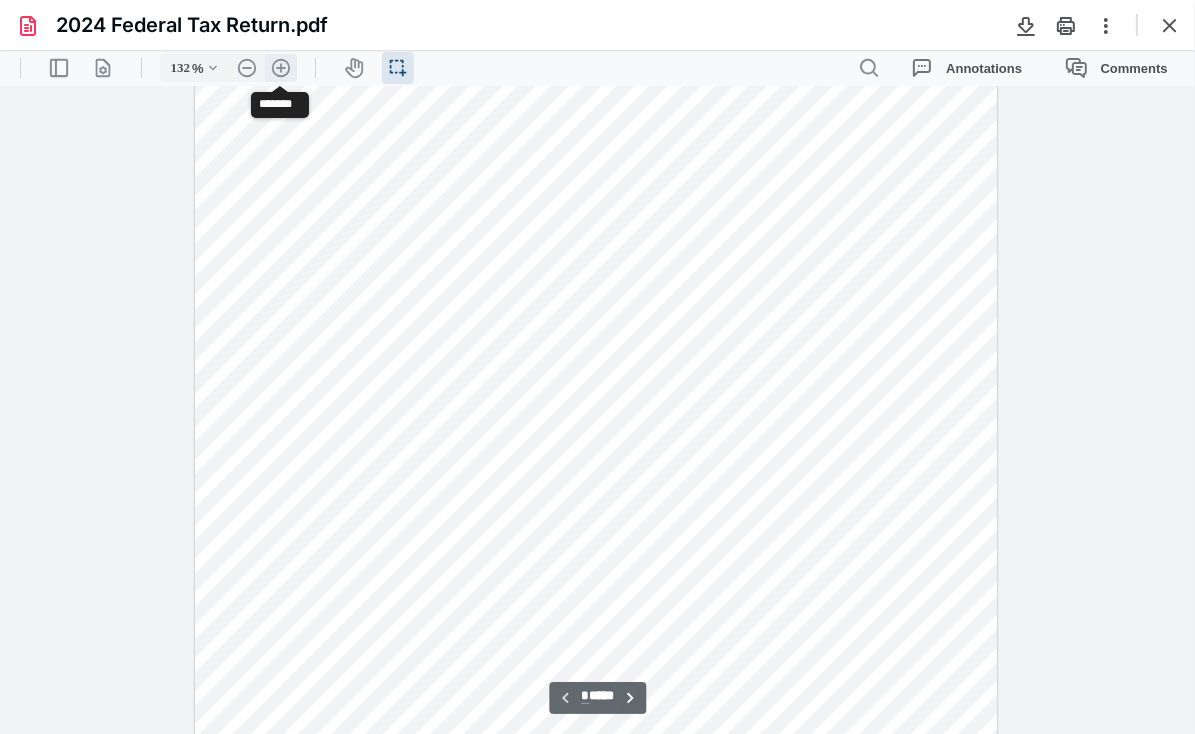 scroll, scrollTop: 252, scrollLeft: 0, axis: vertical 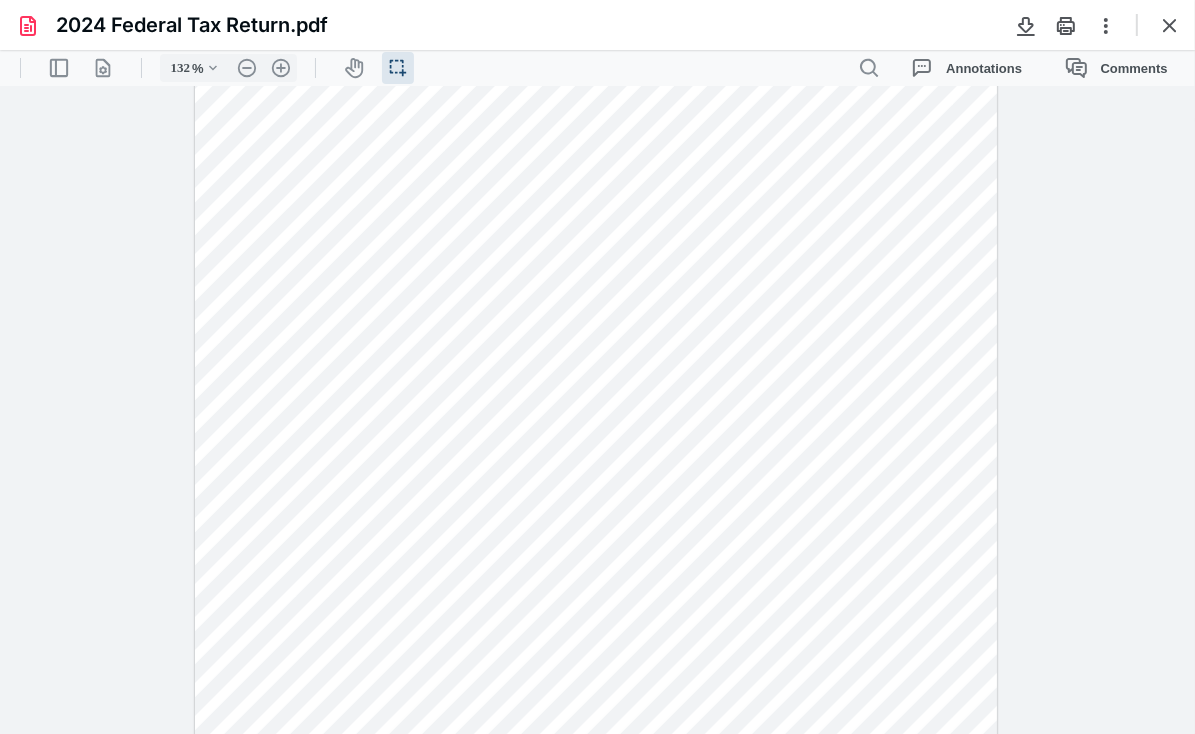 type 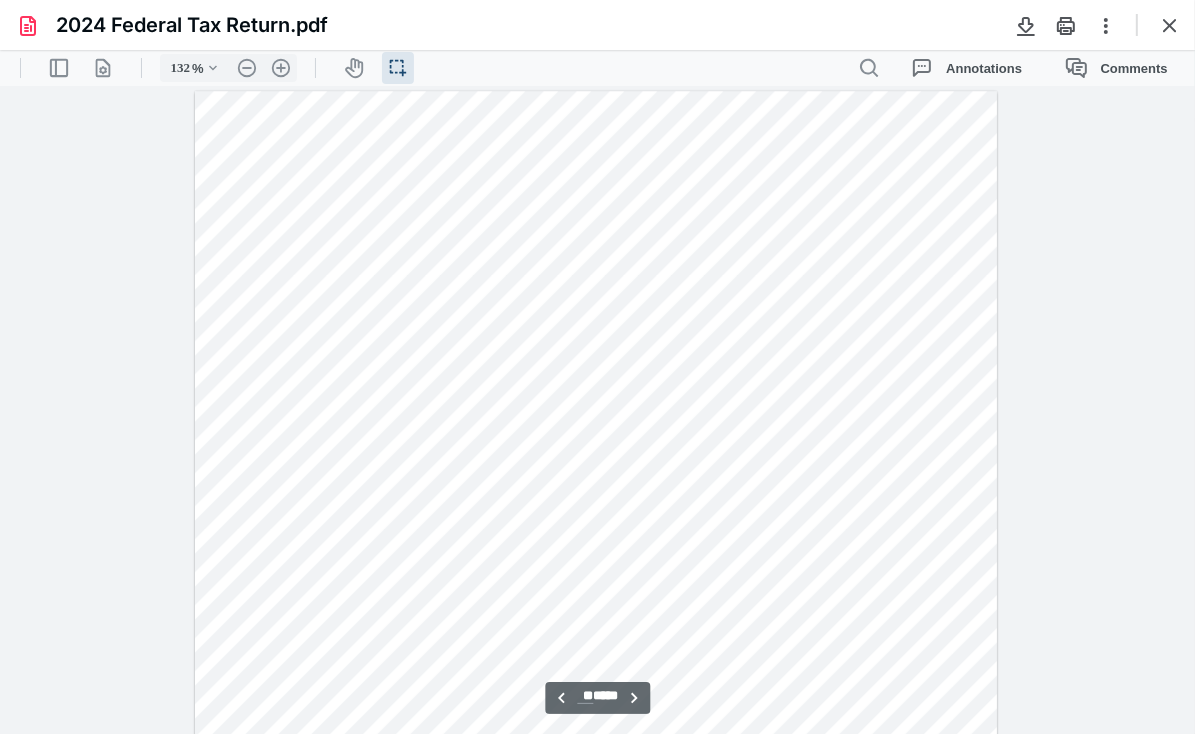 scroll, scrollTop: 11528, scrollLeft: 0, axis: vertical 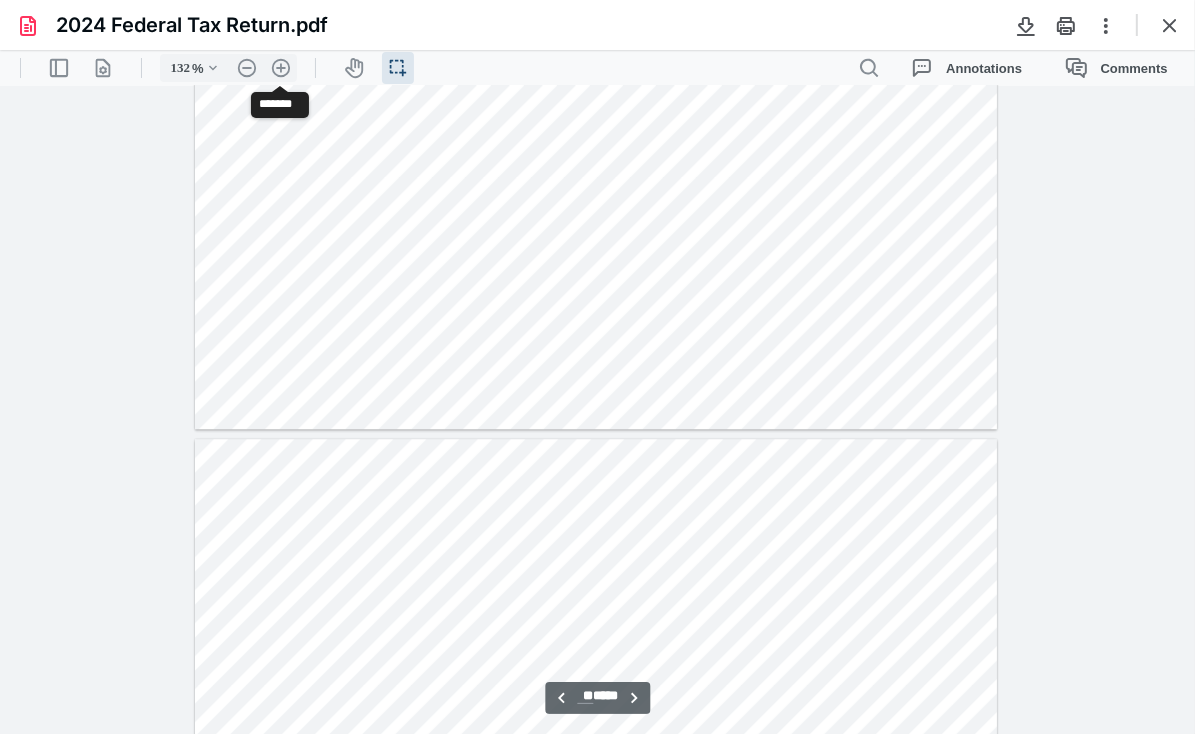 type on "**" 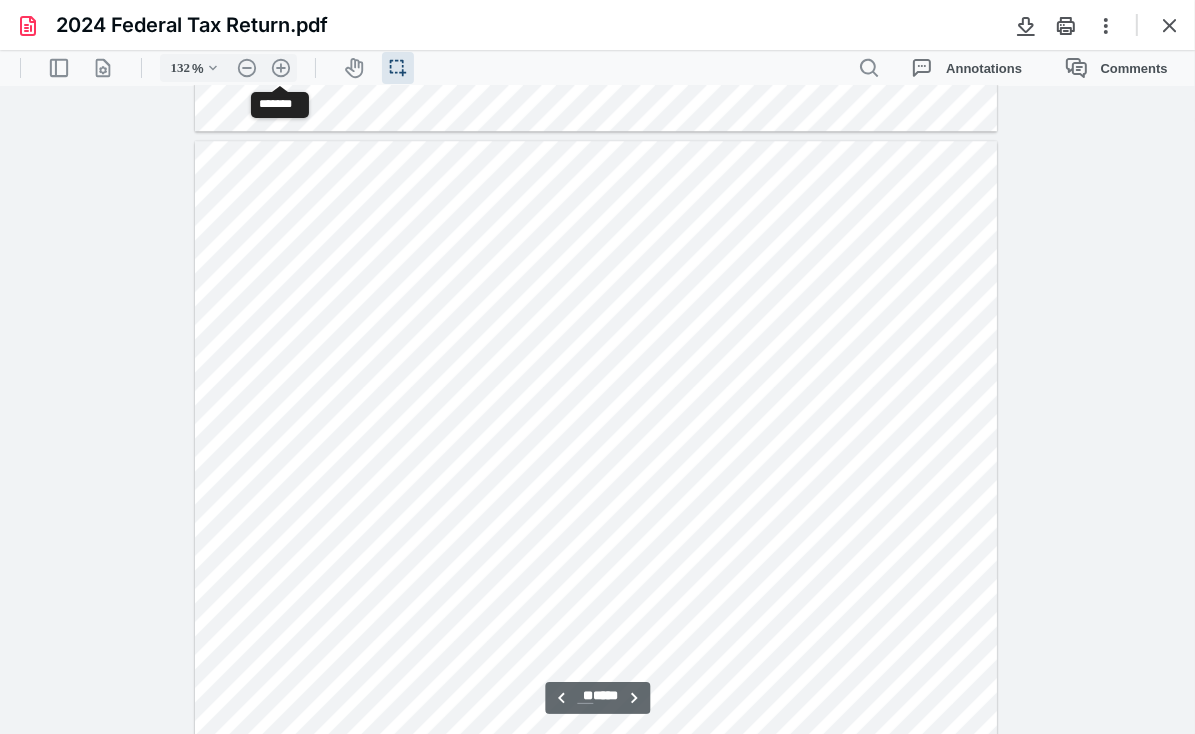 scroll, scrollTop: 16800, scrollLeft: 0, axis: vertical 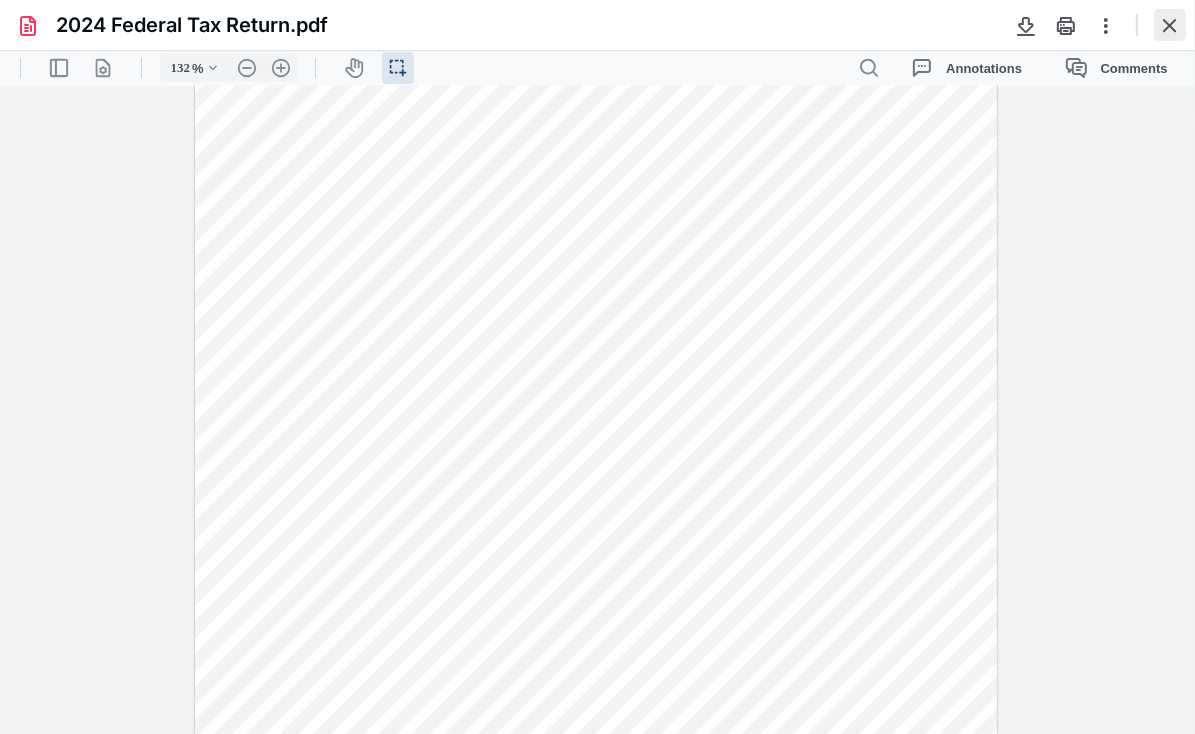 click at bounding box center [1170, 25] 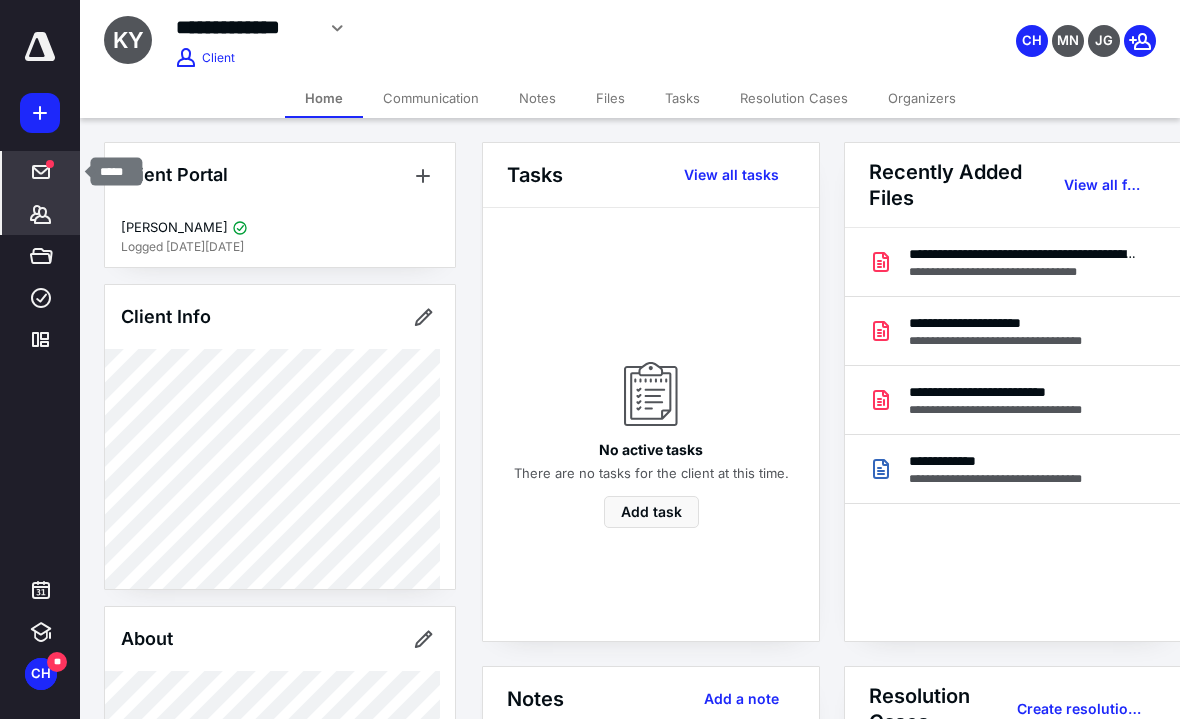 click 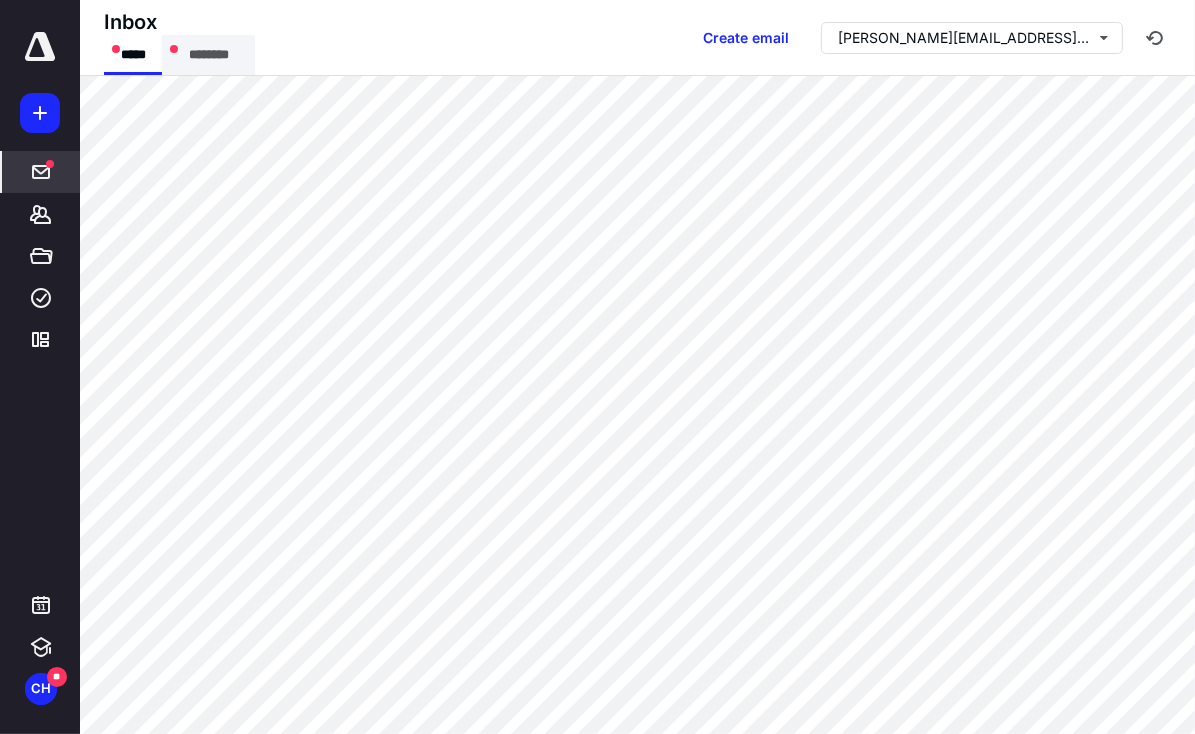 click on "********" at bounding box center [208, 55] 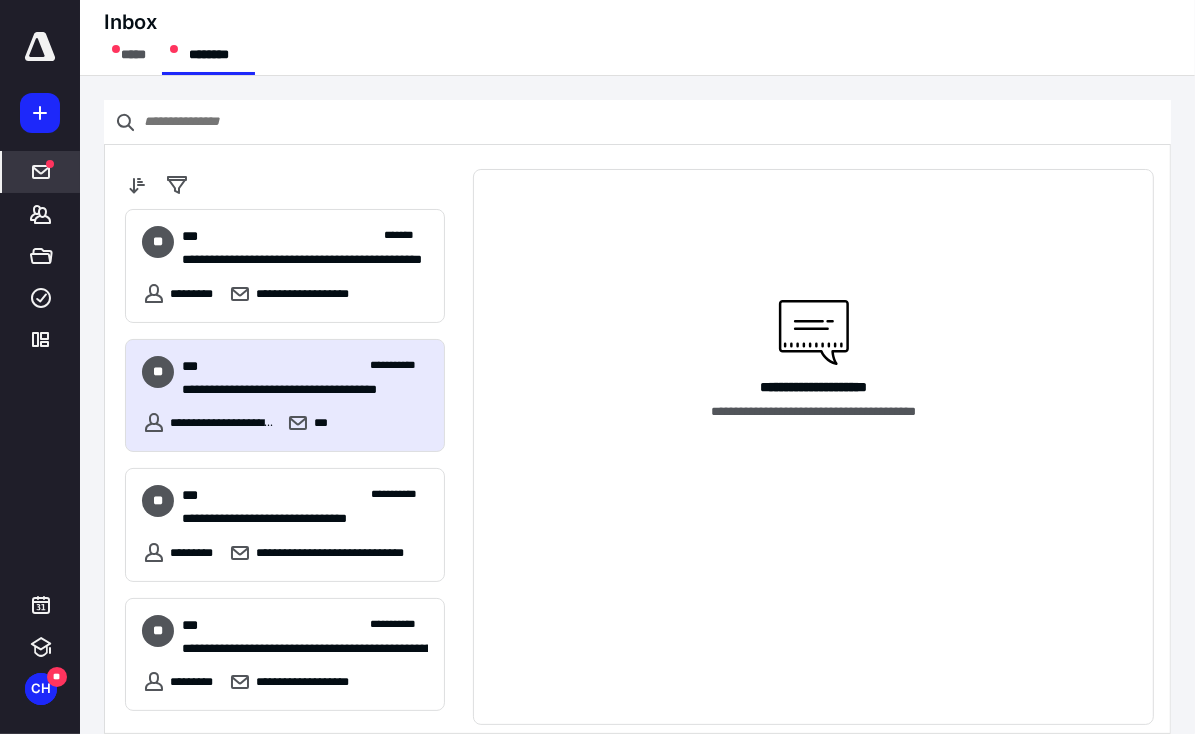 drag, startPoint x: 327, startPoint y: 376, endPoint x: 380, endPoint y: 372, distance: 53.15073 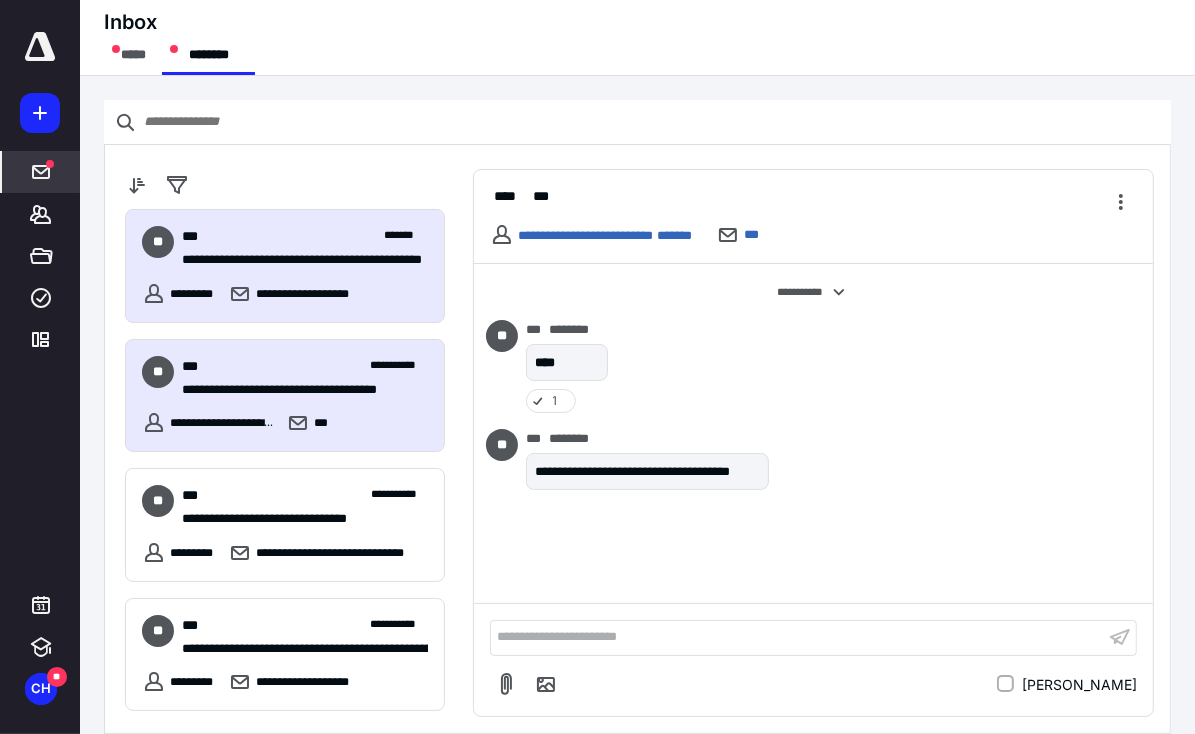 click on "**********" at bounding box center (285, 266) 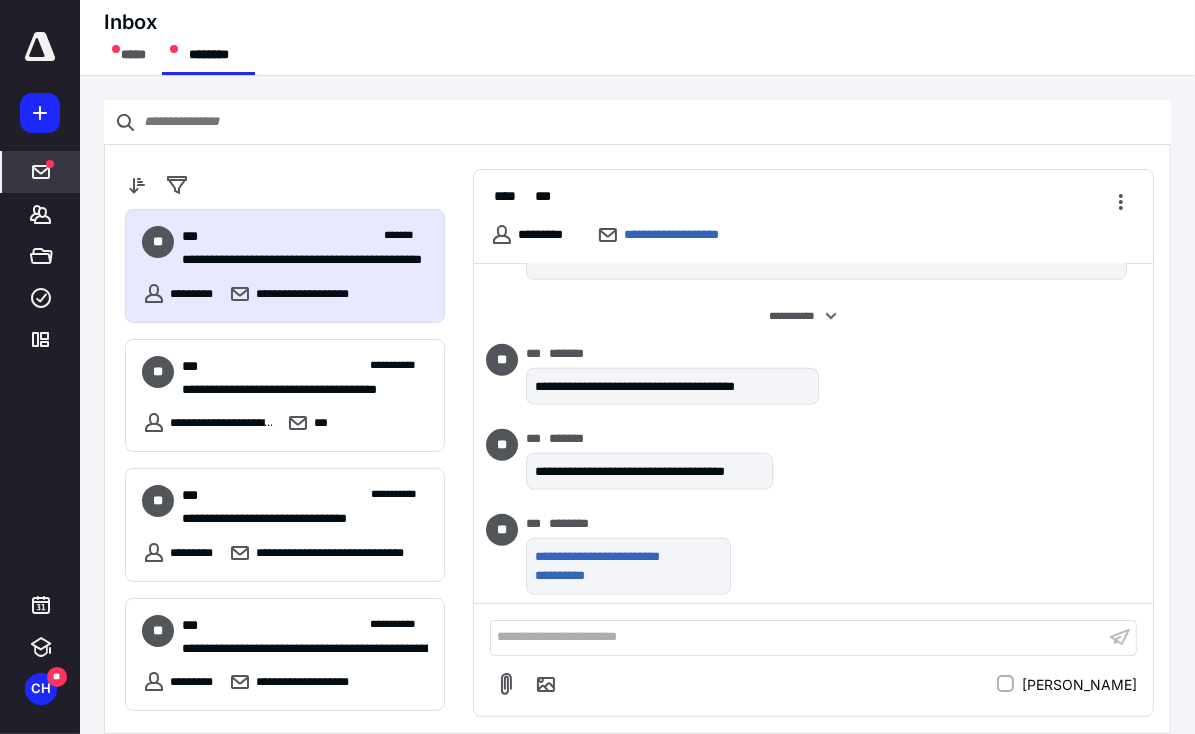 scroll, scrollTop: 7280, scrollLeft: 0, axis: vertical 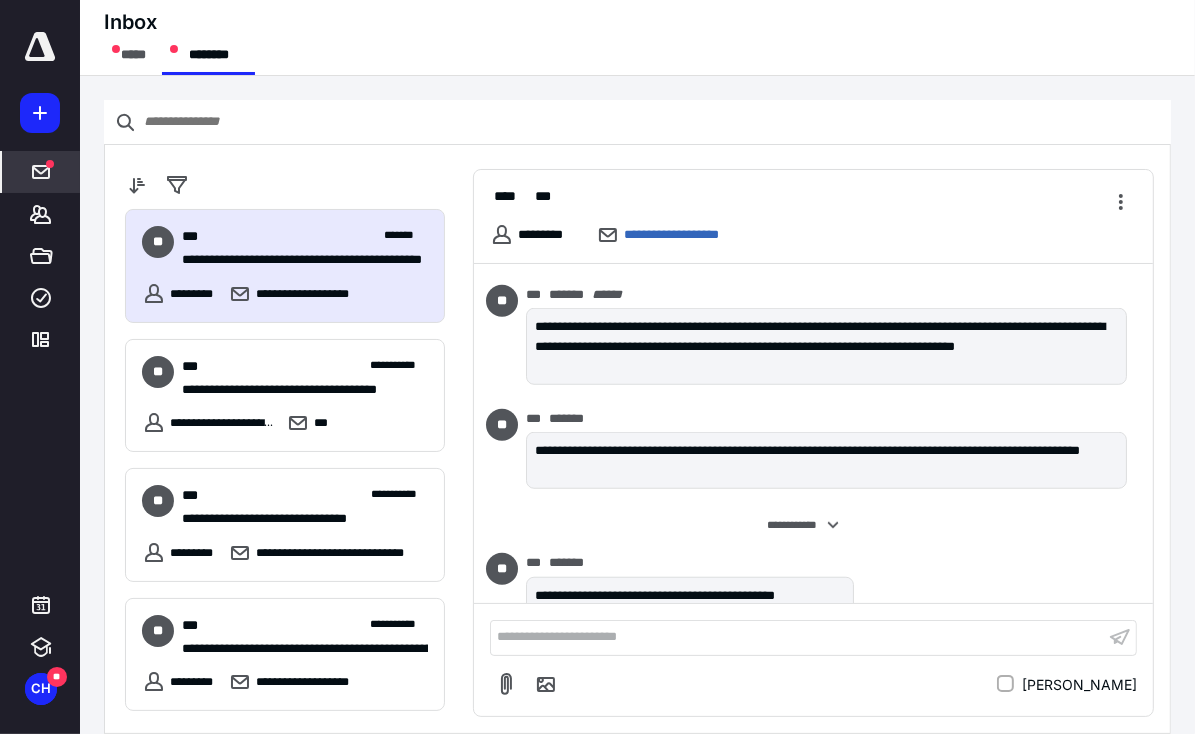 click on "**********" at bounding box center (797, 637) 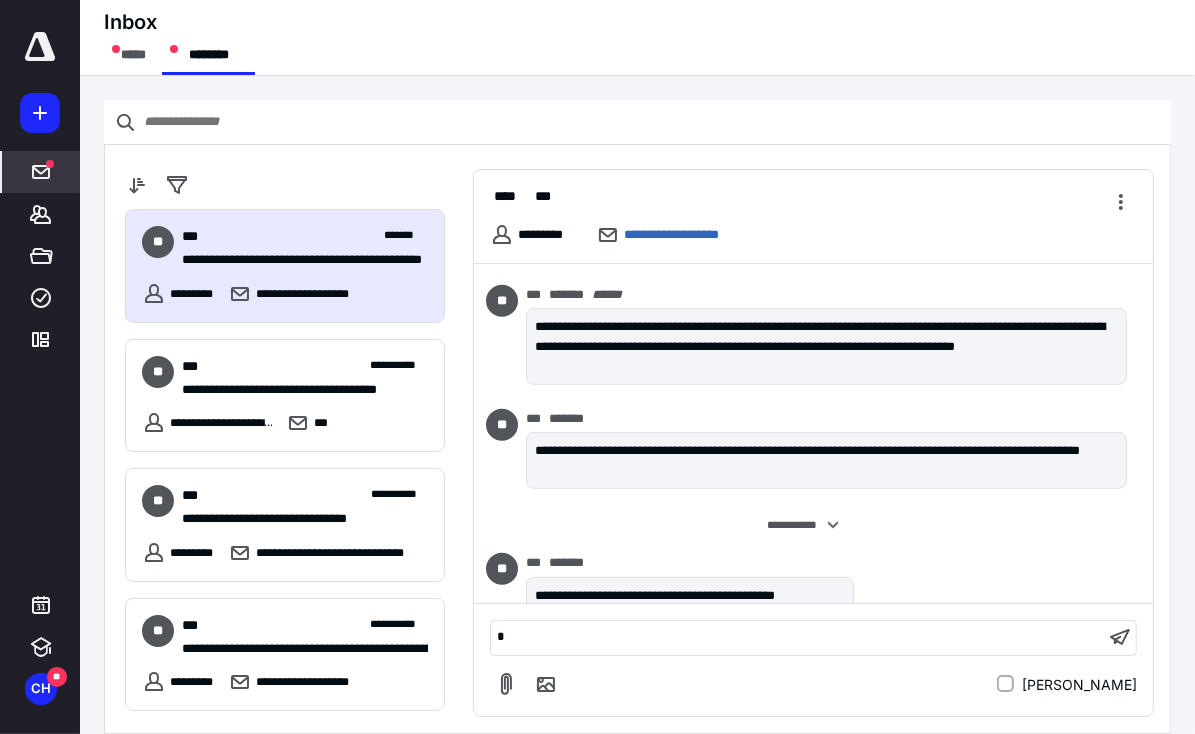 type 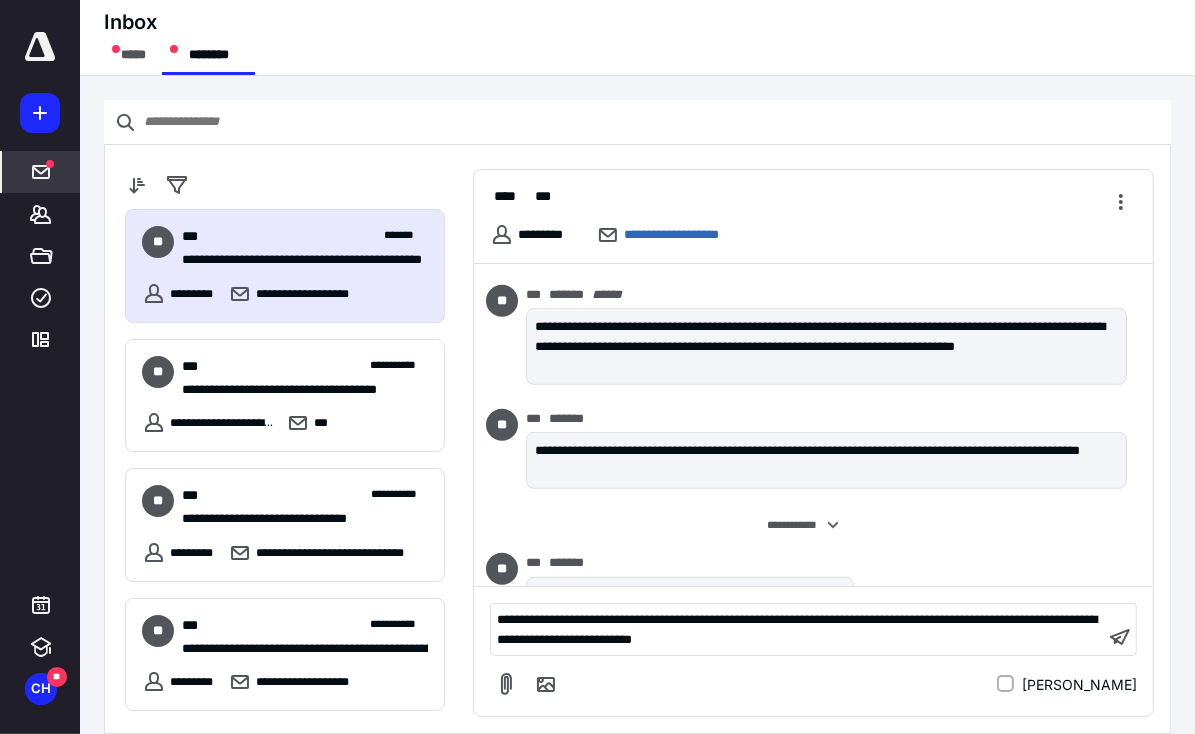 click on "**********" at bounding box center [797, 629] 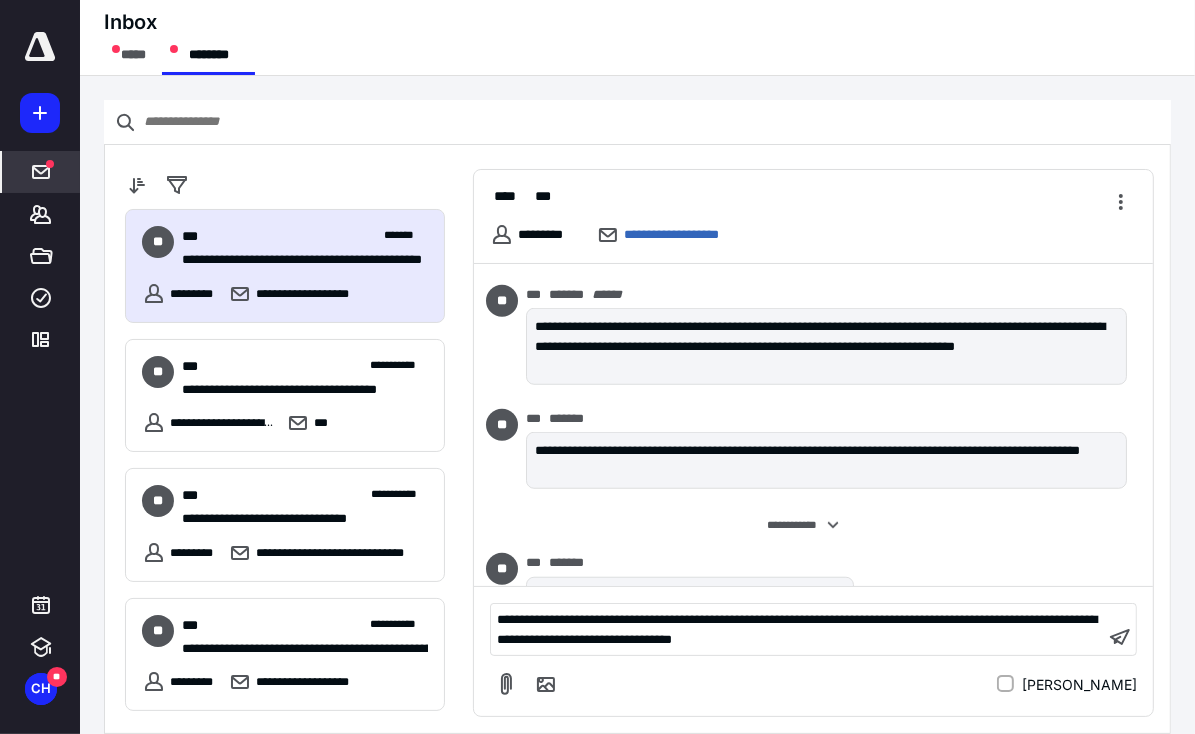 click on "**********" at bounding box center [797, 629] 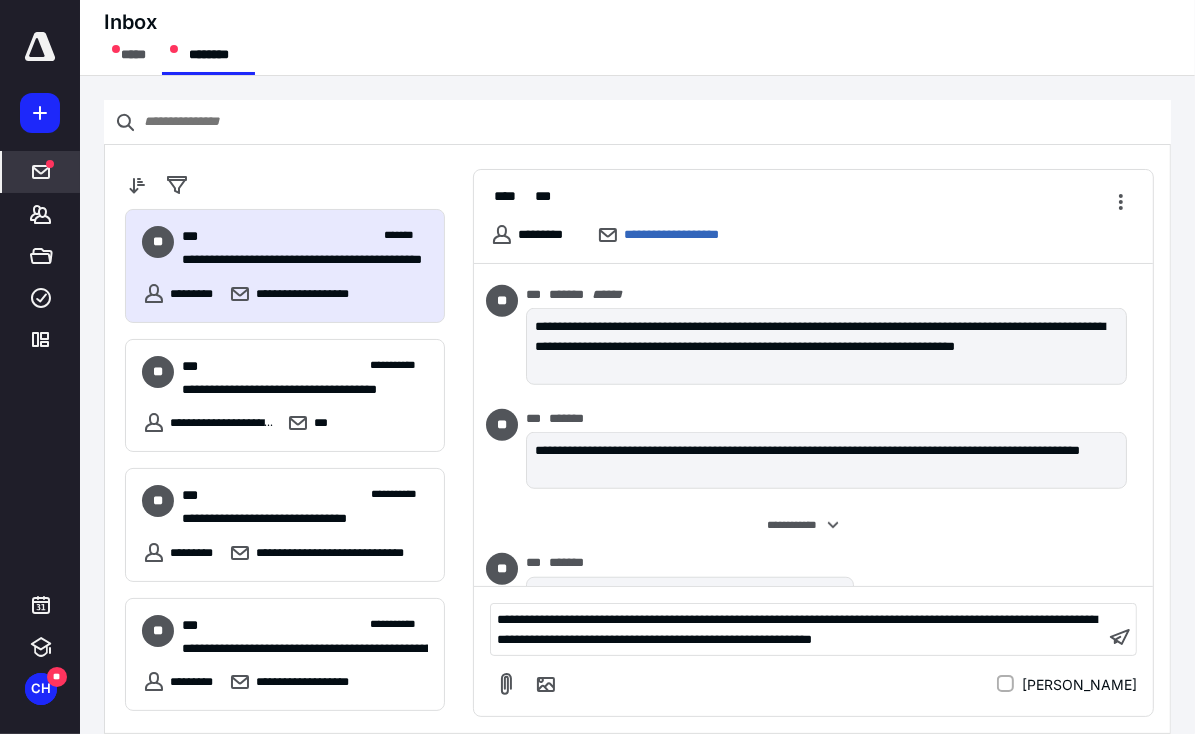 scroll, scrollTop: 7385, scrollLeft: 0, axis: vertical 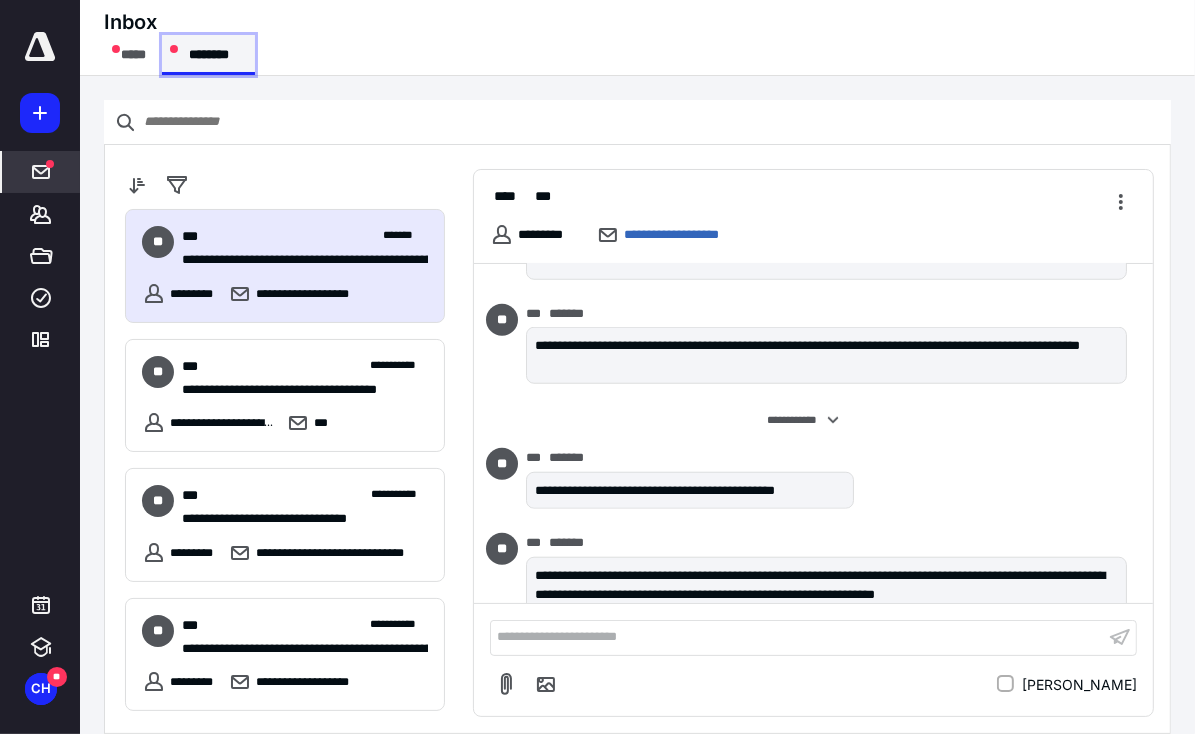 click on "********" at bounding box center [208, 55] 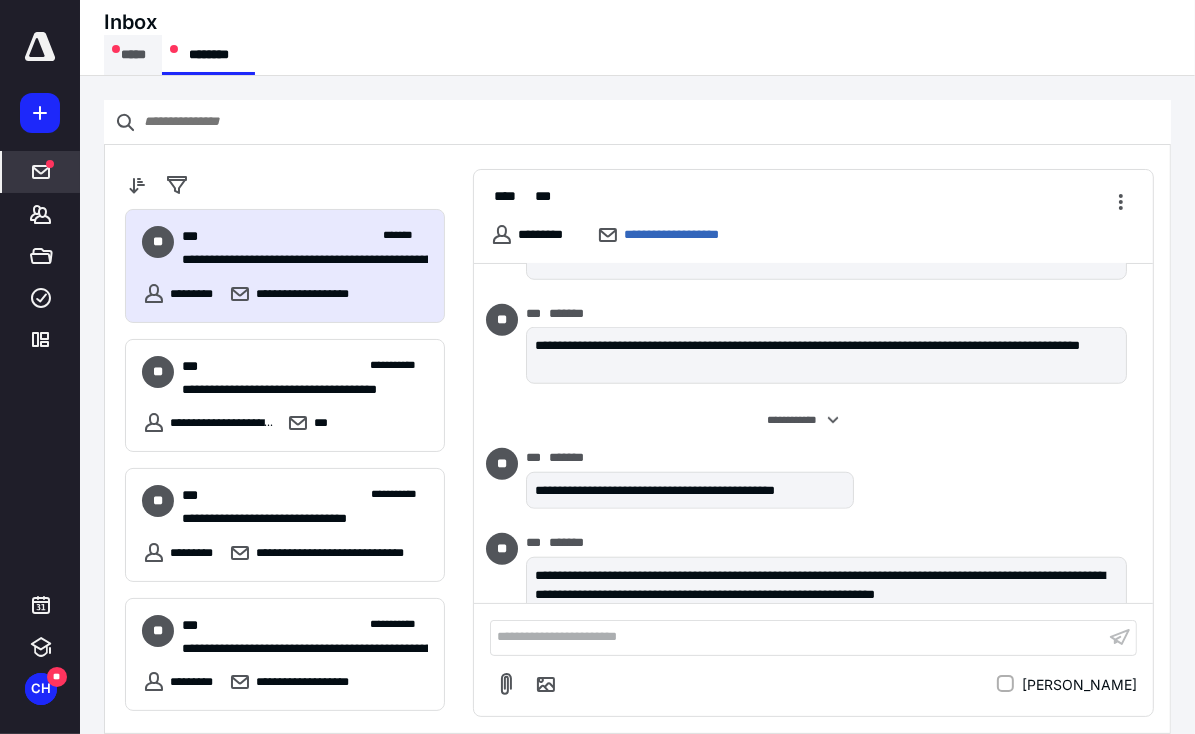 click on "*****" at bounding box center (133, 55) 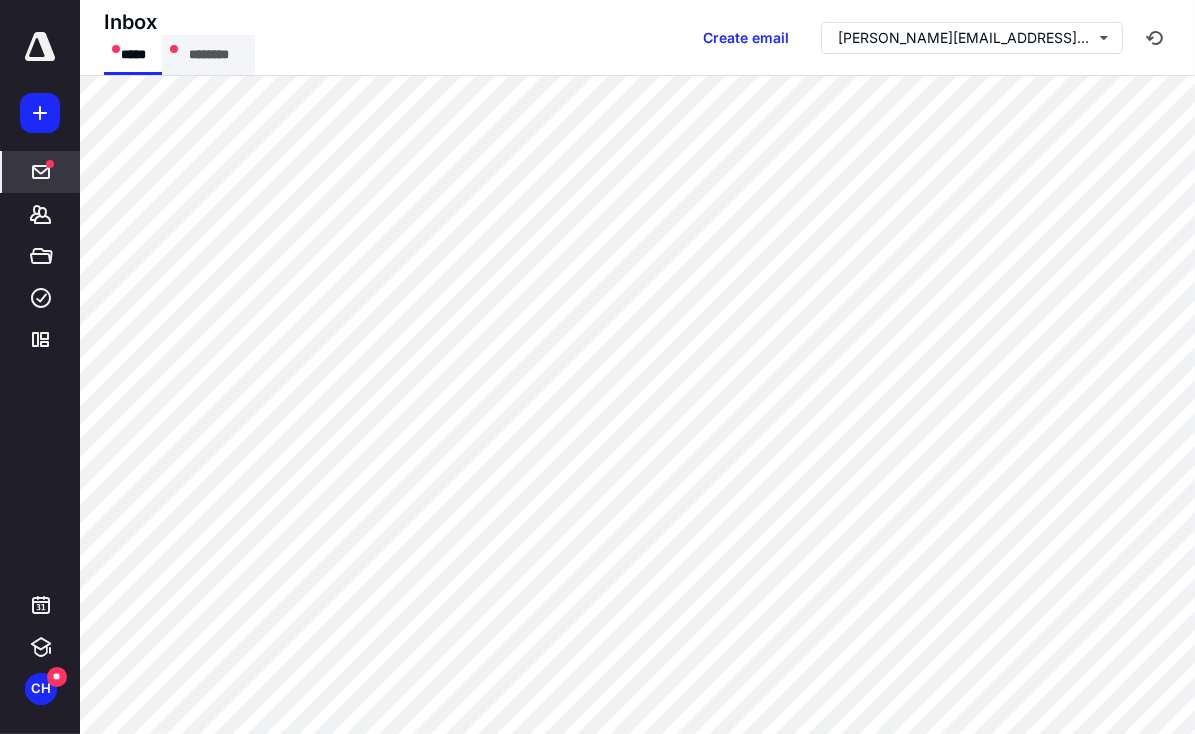 click on "********" at bounding box center [208, 55] 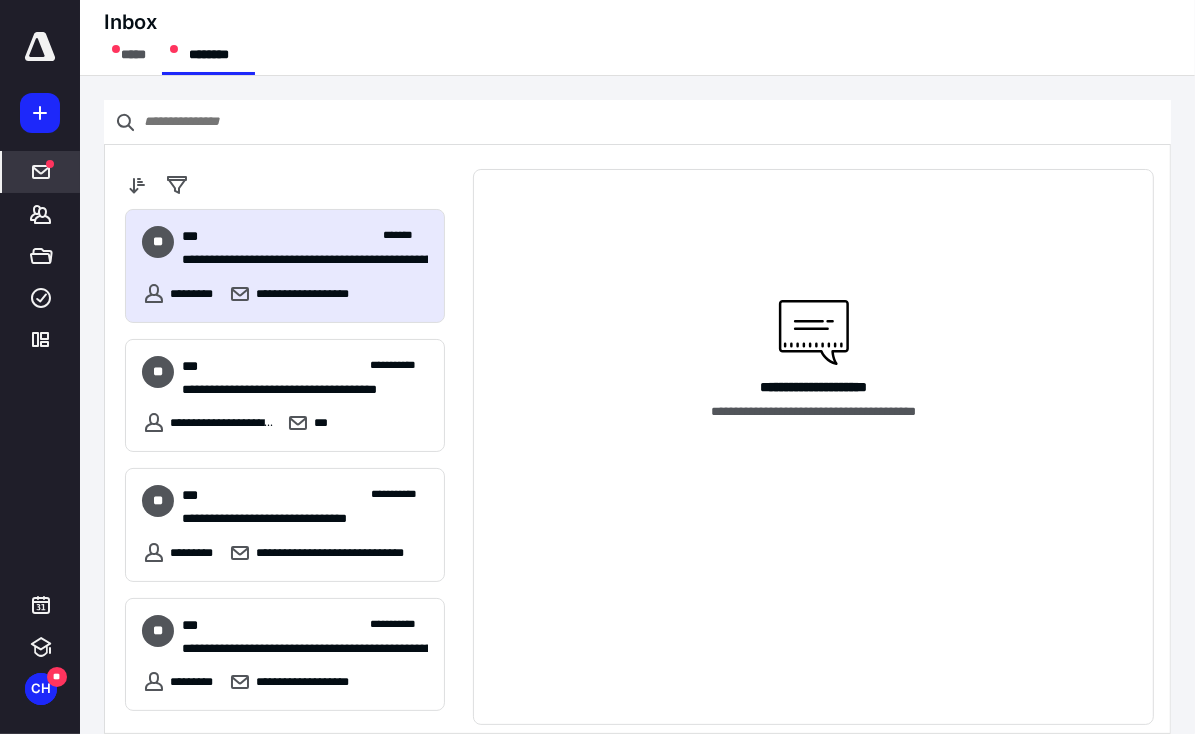 click on "**" at bounding box center (158, 242) 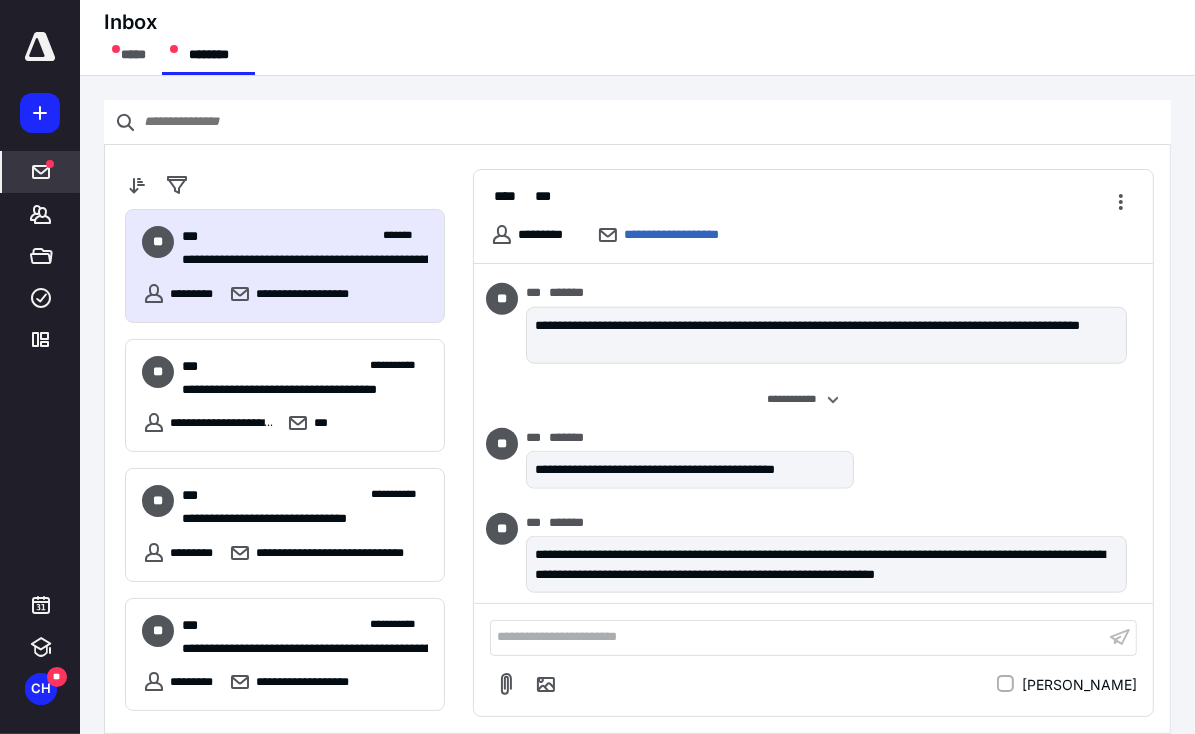 scroll, scrollTop: 7385, scrollLeft: 0, axis: vertical 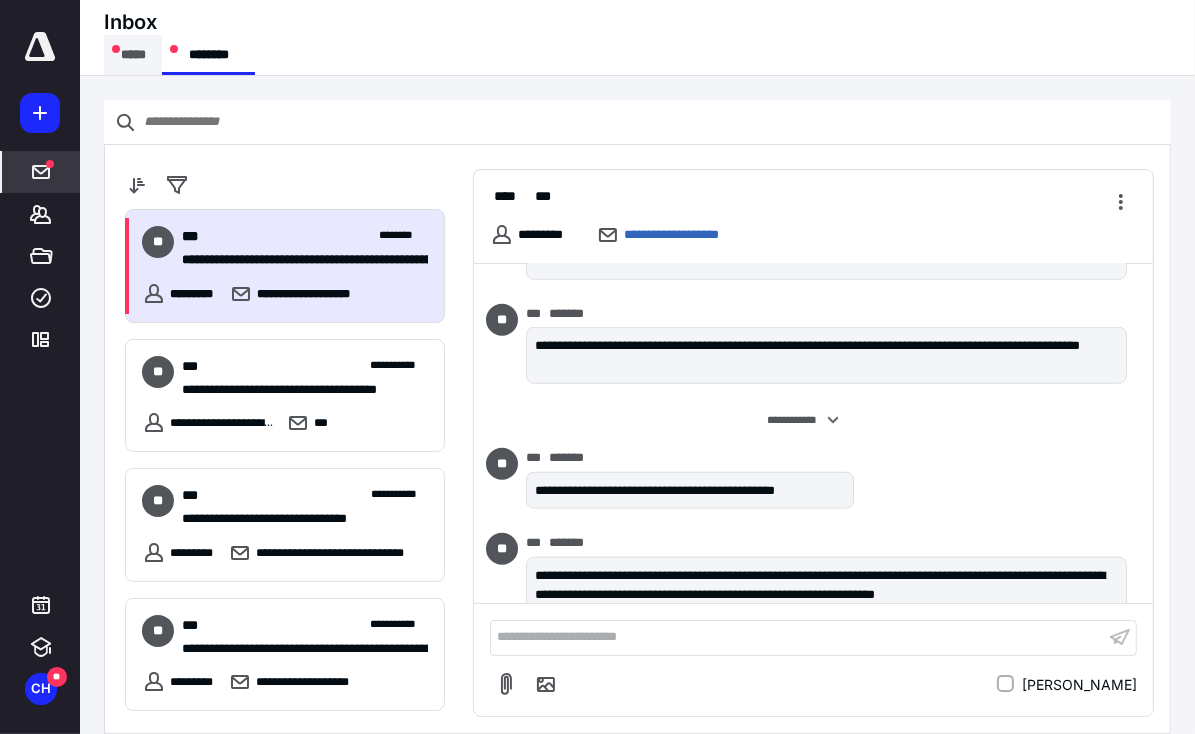 click on "*****" at bounding box center [133, 55] 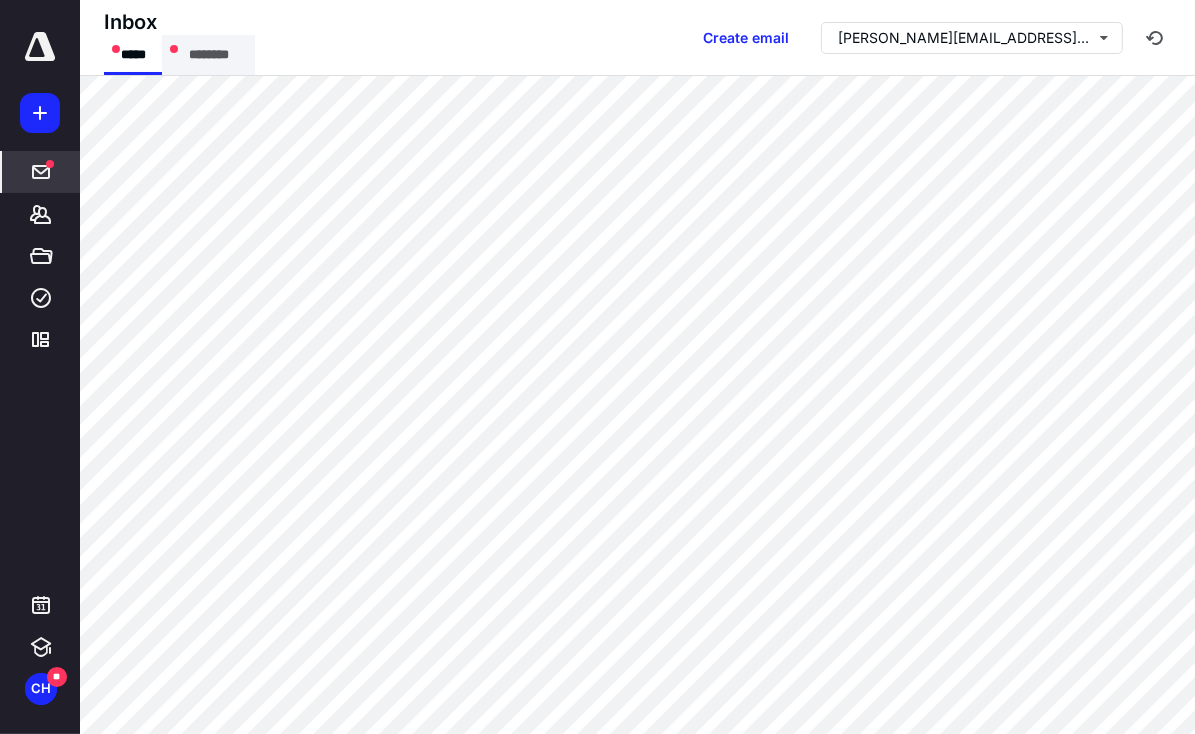 click on "********" at bounding box center (208, 55) 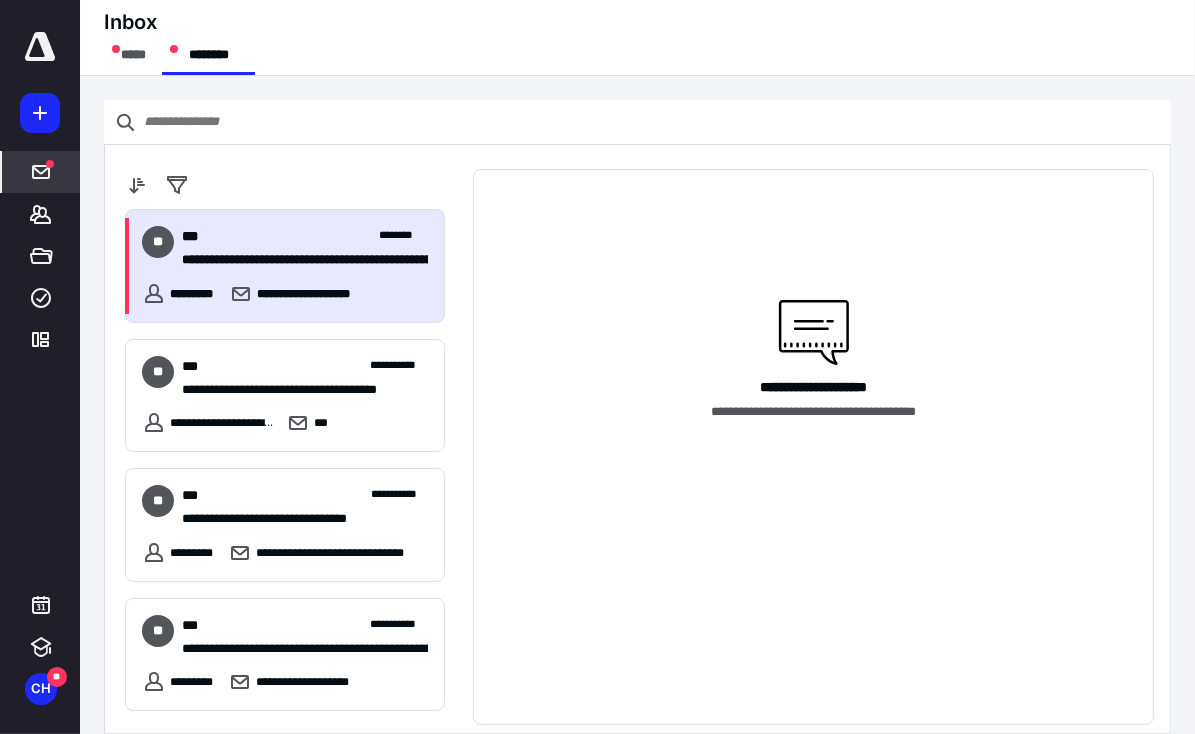 click on "*** ********" at bounding box center [305, 236] 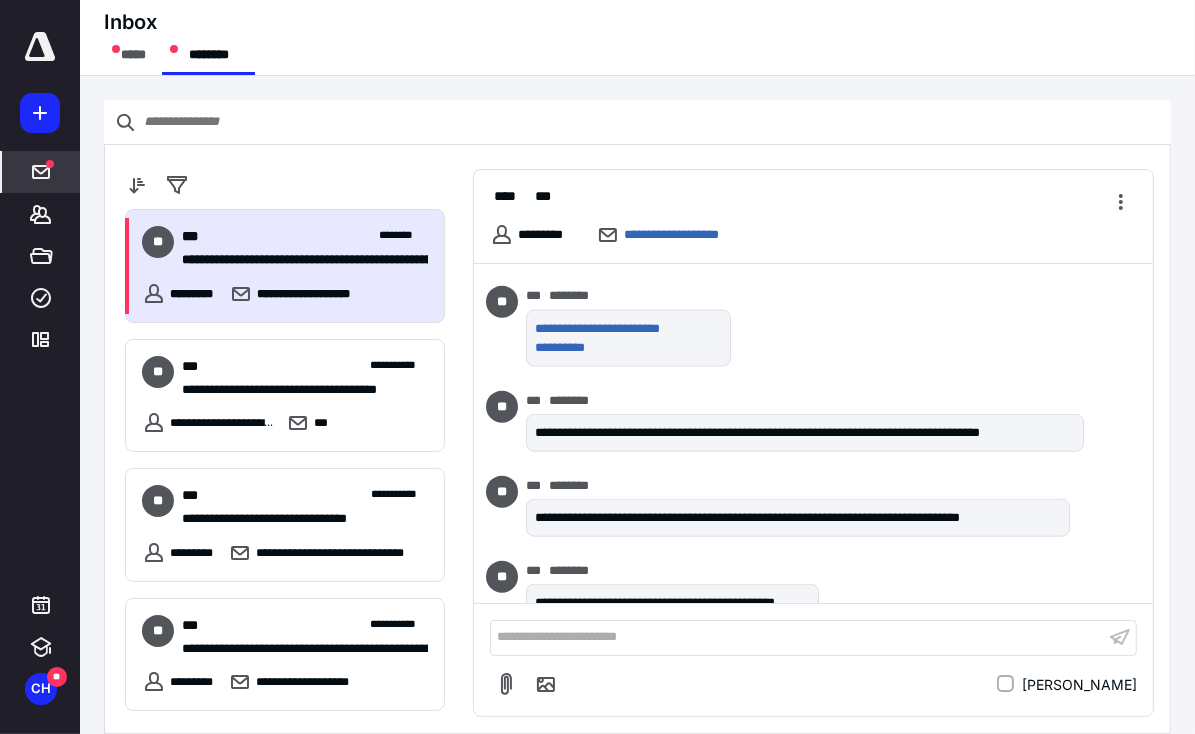 scroll, scrollTop: 7525, scrollLeft: 0, axis: vertical 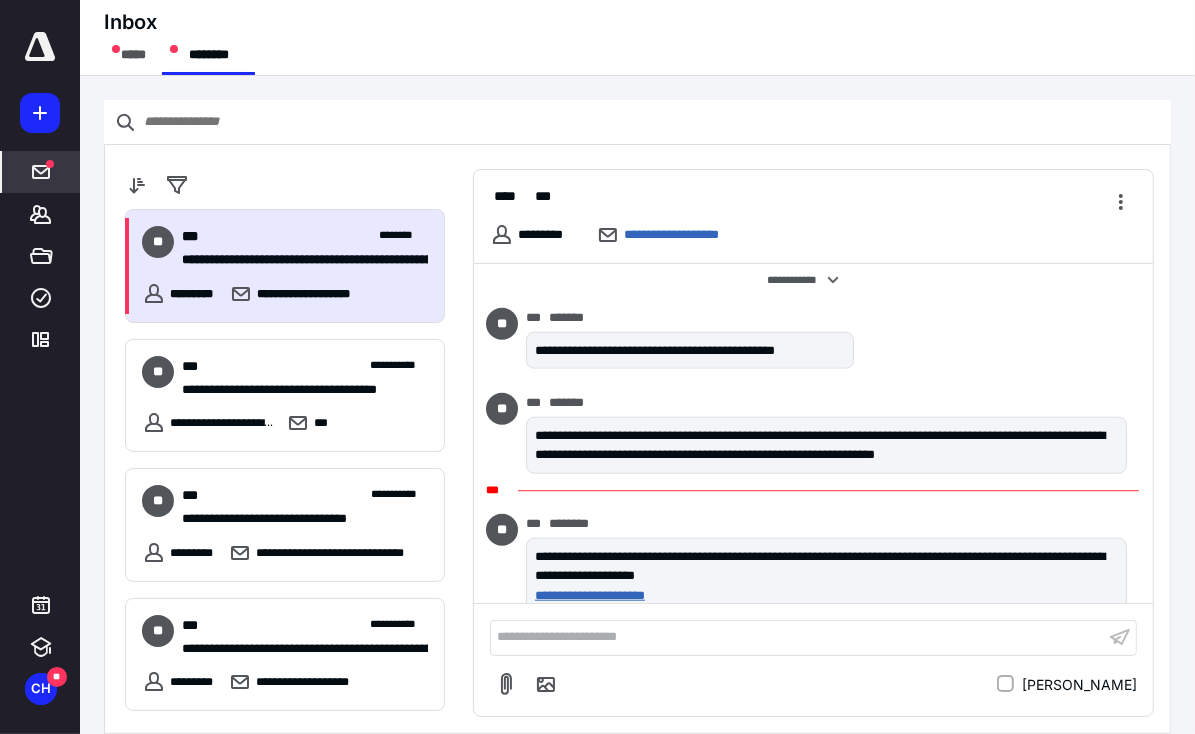 click on "**********" at bounding box center [822, 596] 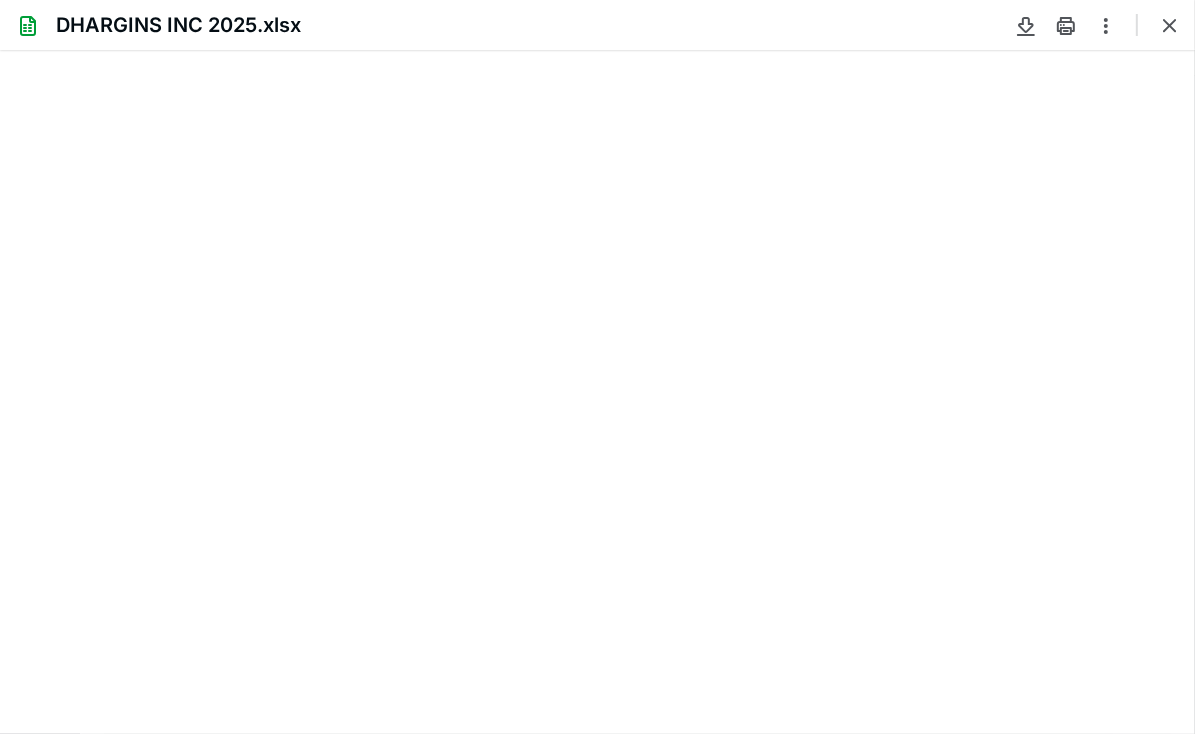 scroll, scrollTop: 0, scrollLeft: 0, axis: both 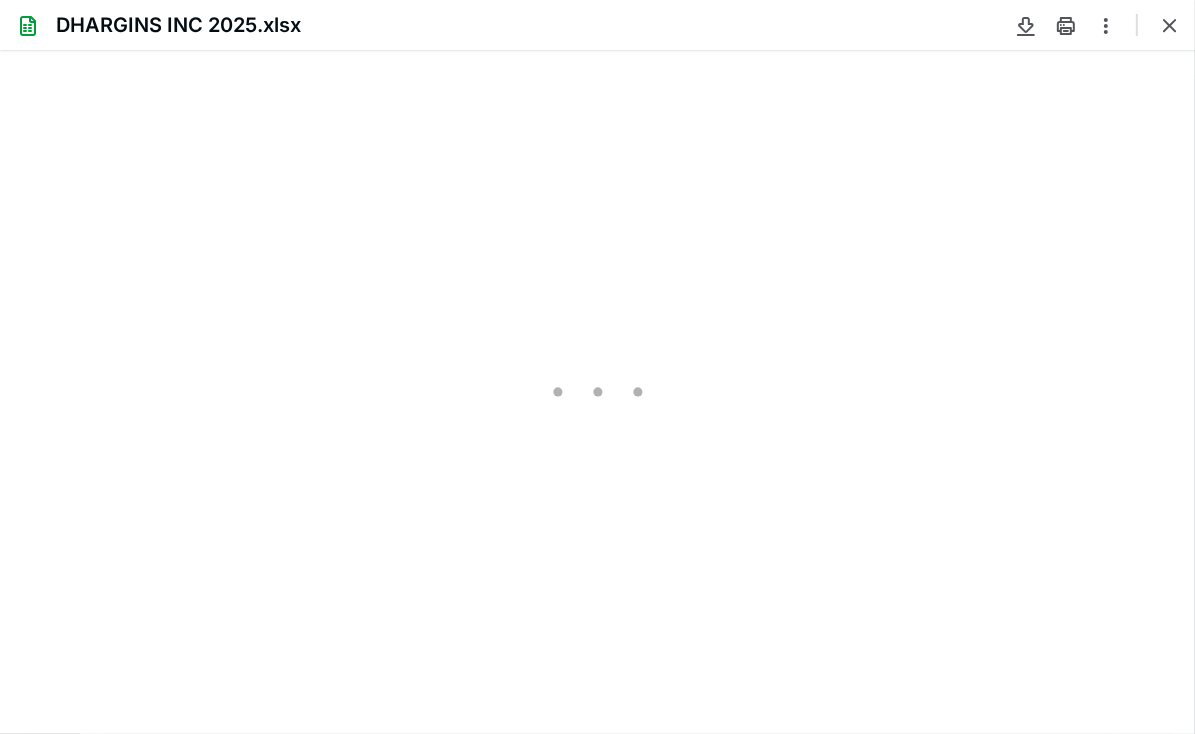 type on "84" 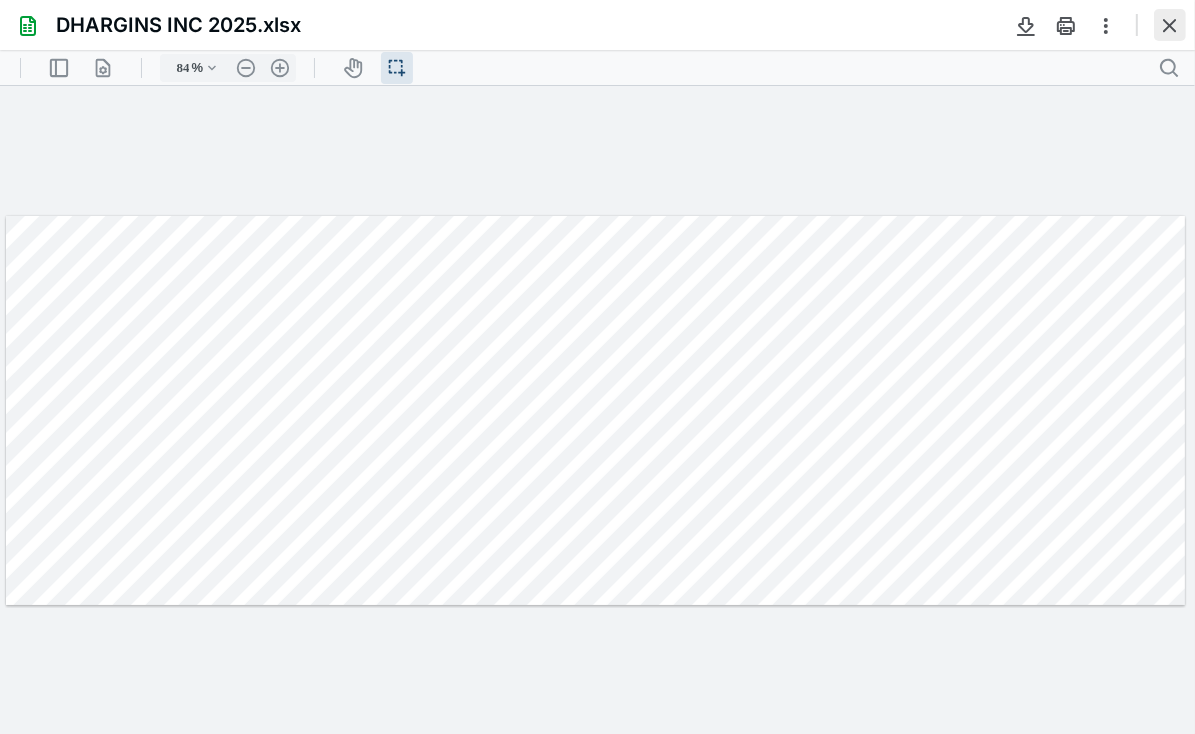 click at bounding box center (1170, 25) 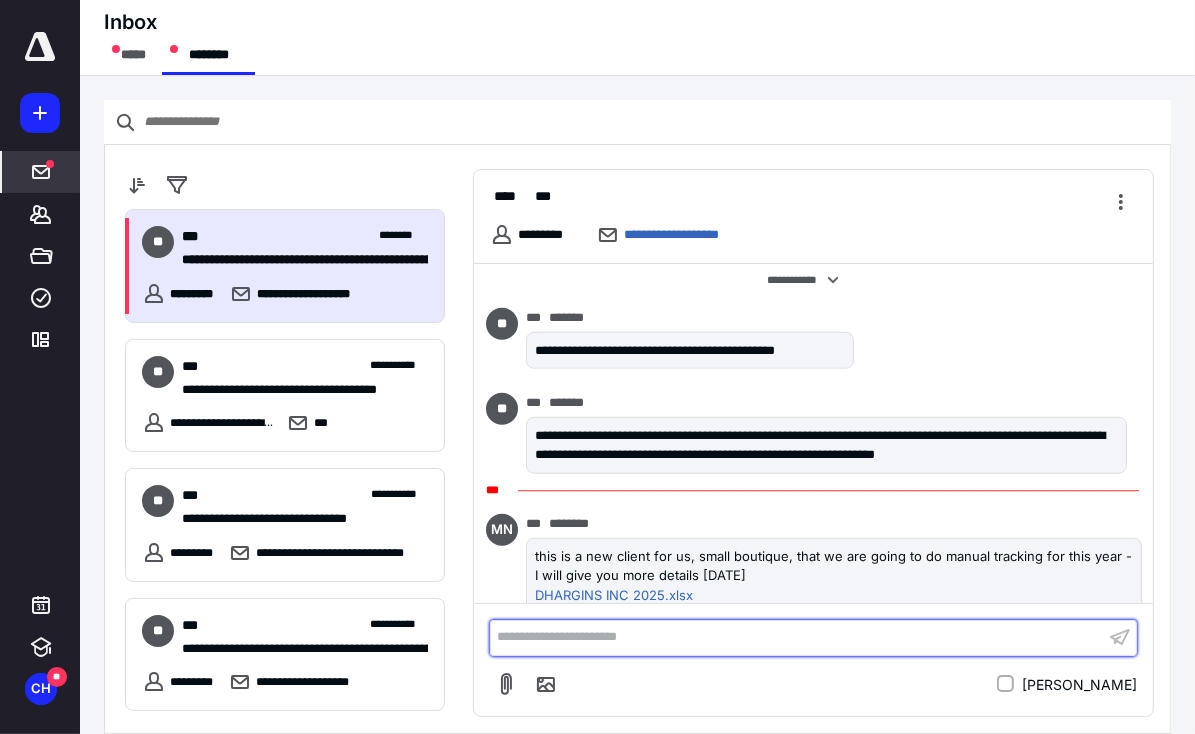 click on "**********" at bounding box center [797, 637] 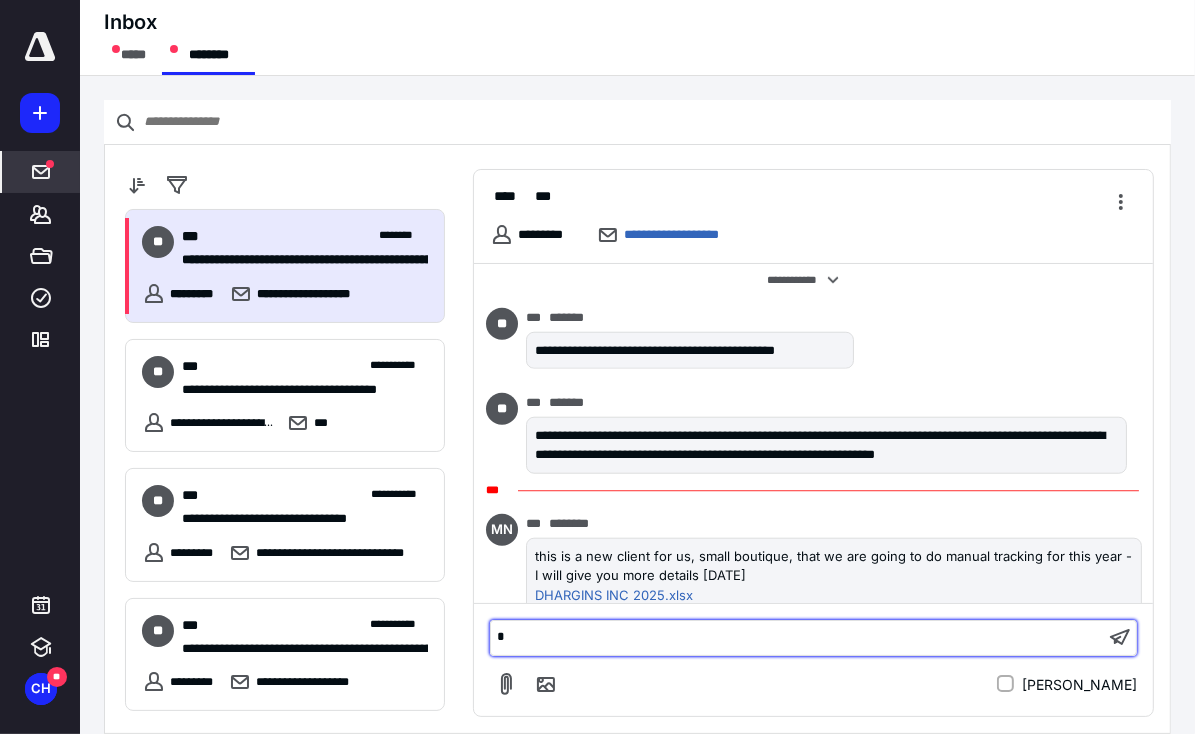 type 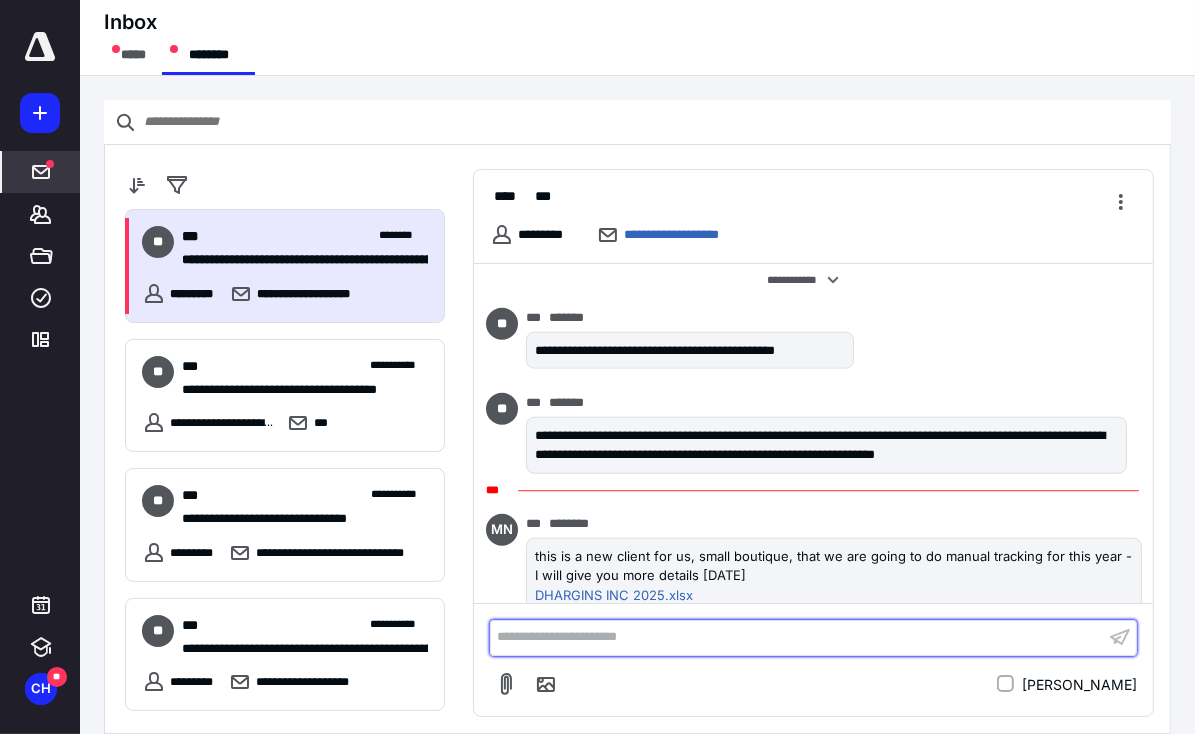 scroll, scrollTop: 7610, scrollLeft: 0, axis: vertical 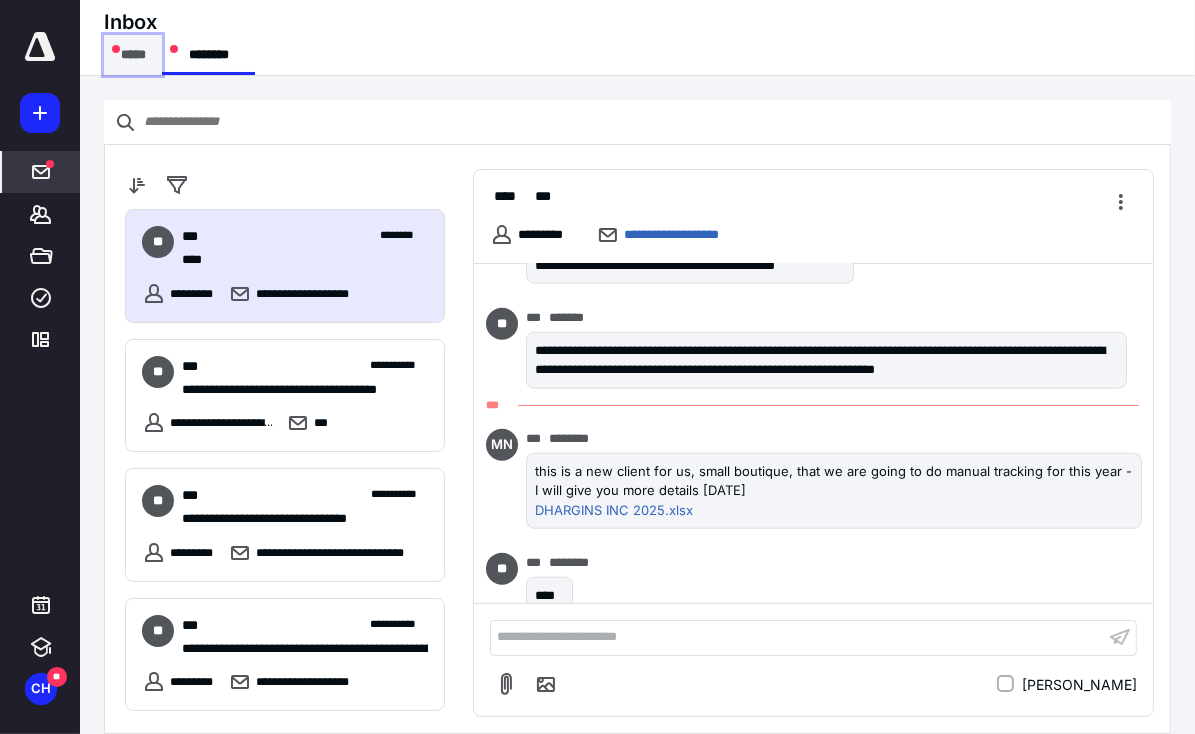 click on "*****" at bounding box center (133, 55) 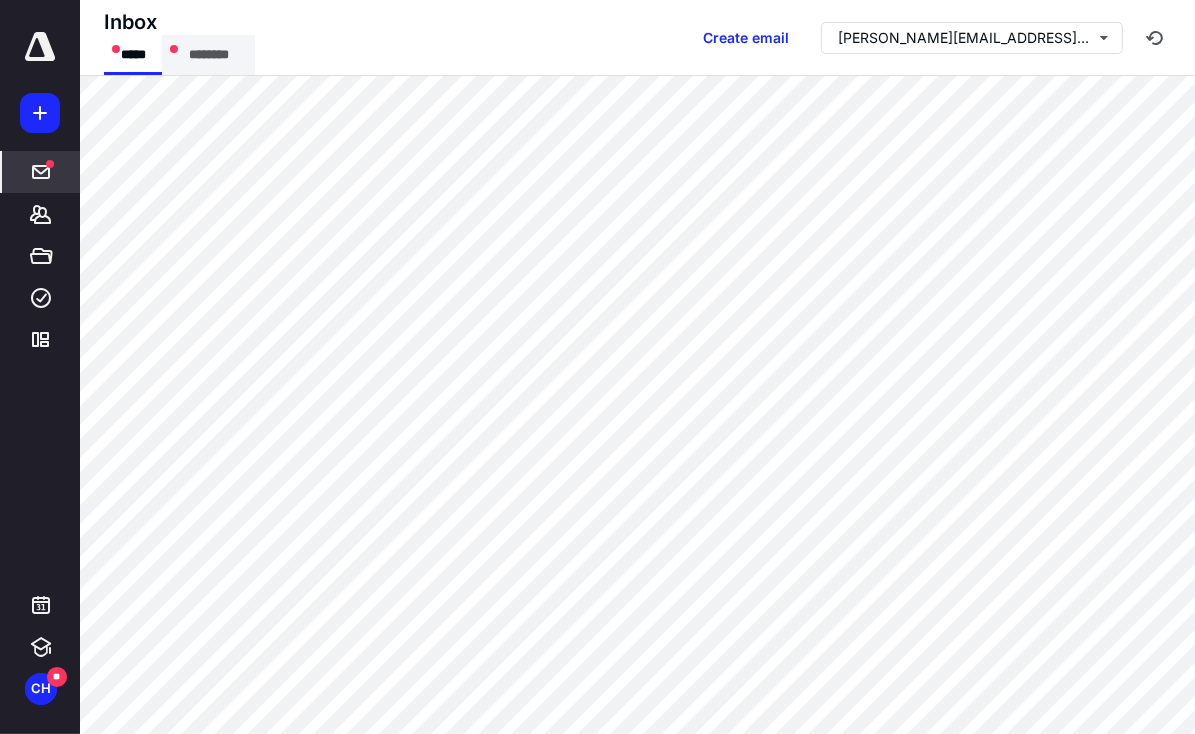 click on "********" at bounding box center [208, 55] 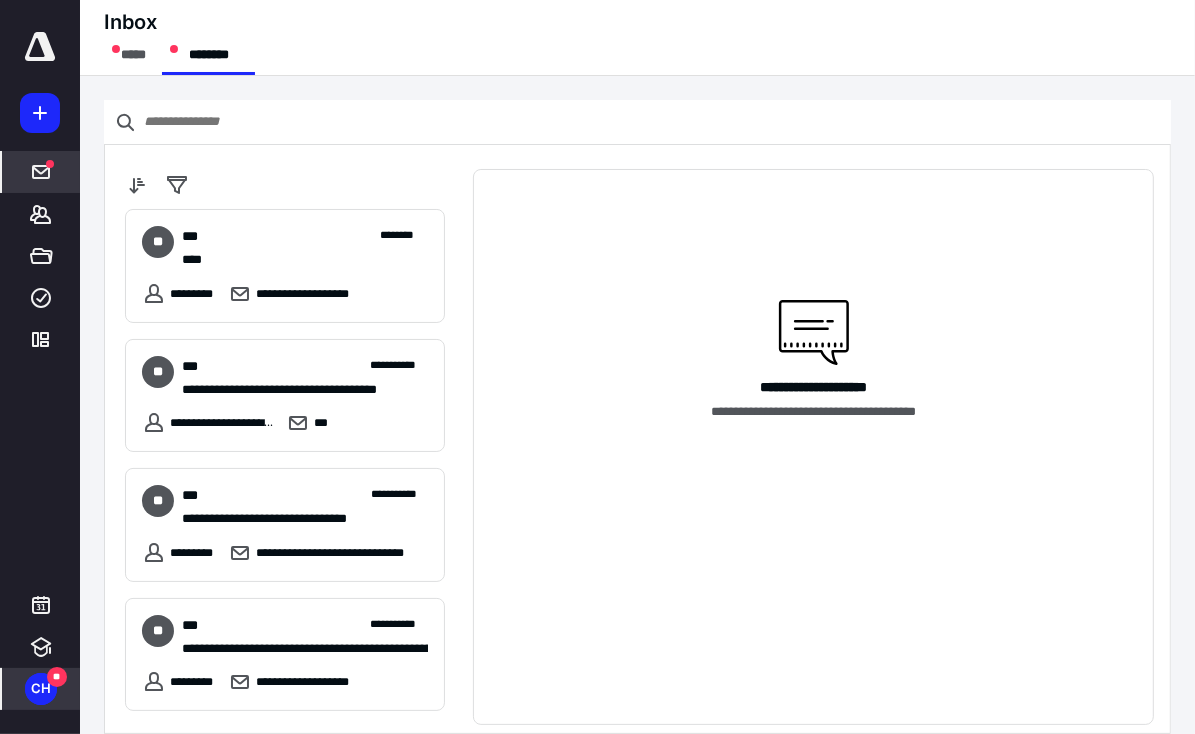 click on "CH" at bounding box center [41, 689] 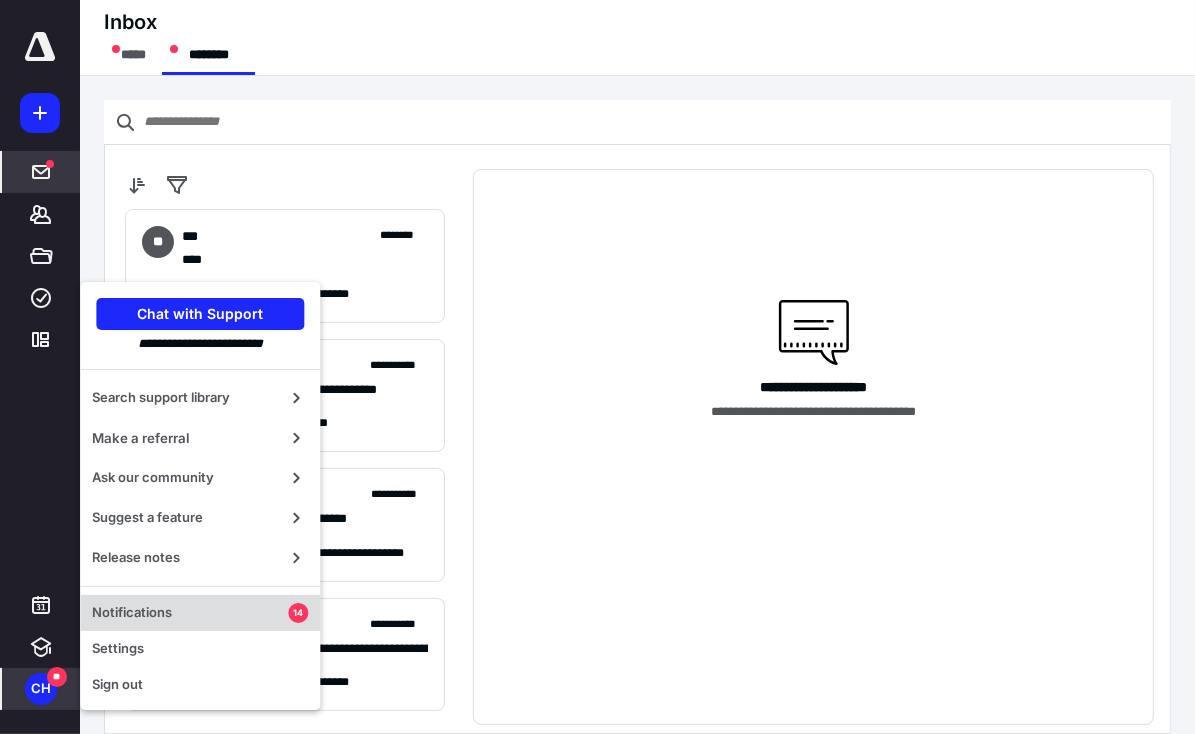 click on "Notifications" at bounding box center (190, 613) 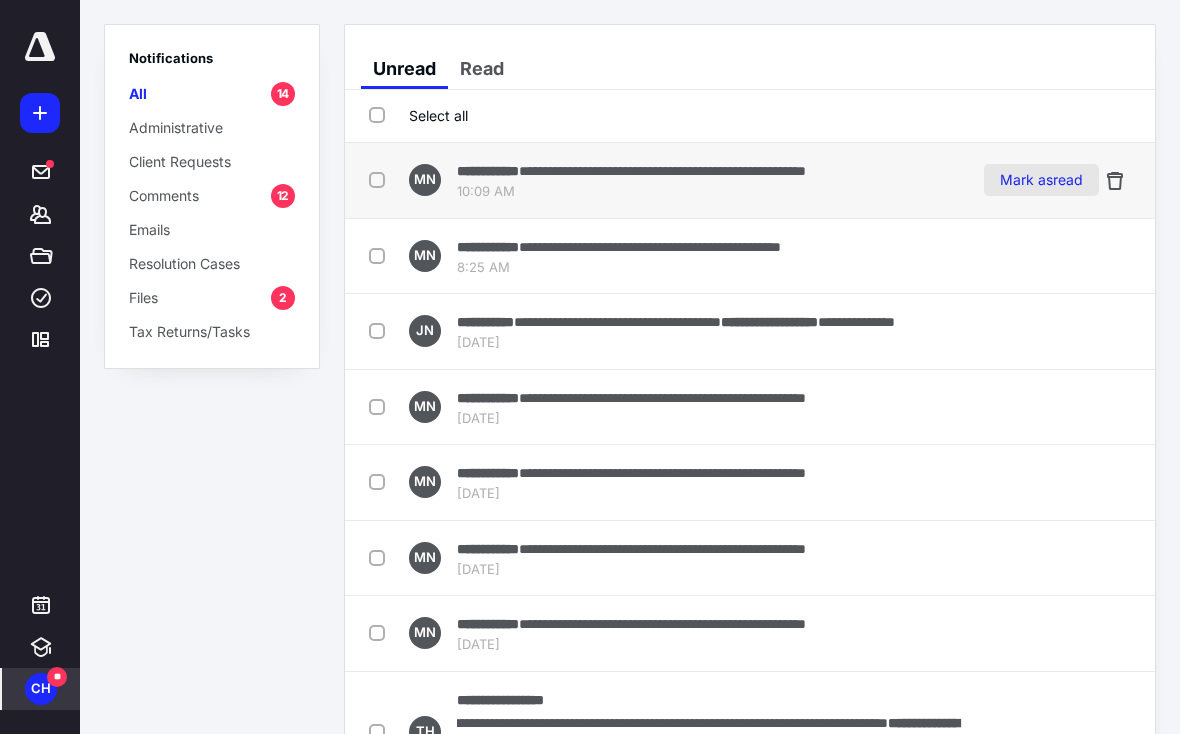 click on "Mark as  read" at bounding box center [1041, 180] 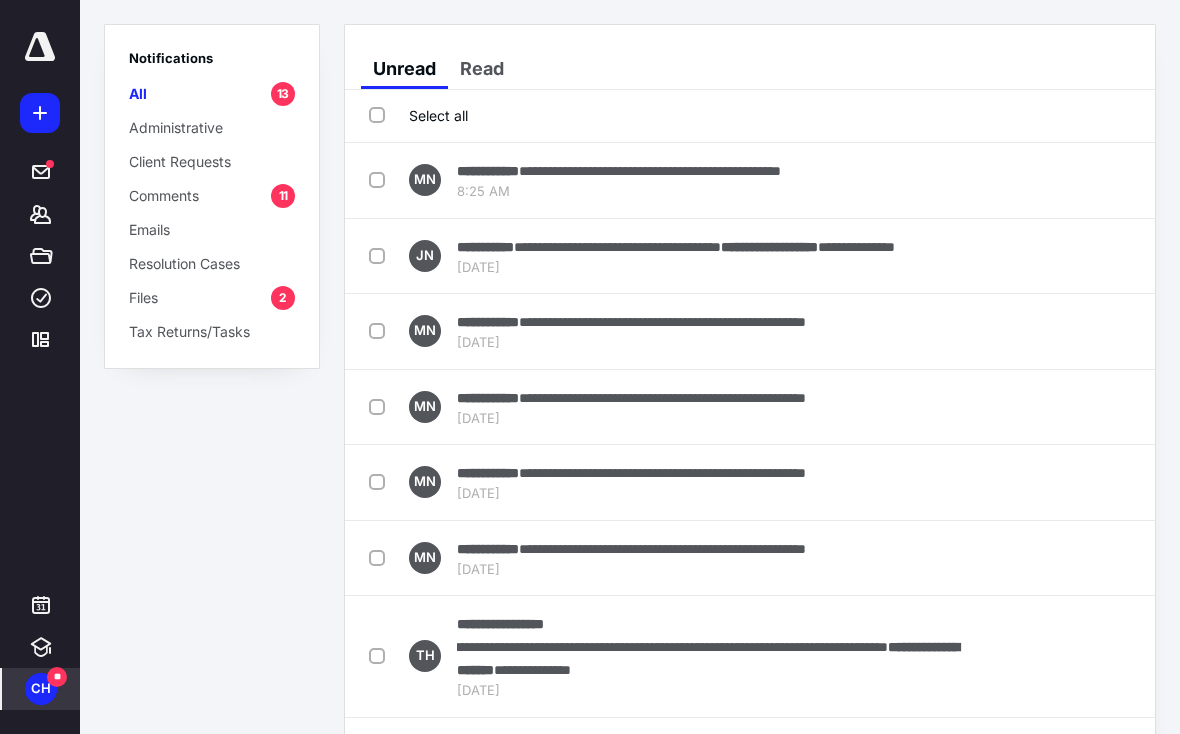 click on "Mark as  read" at bounding box center (1041, 180) 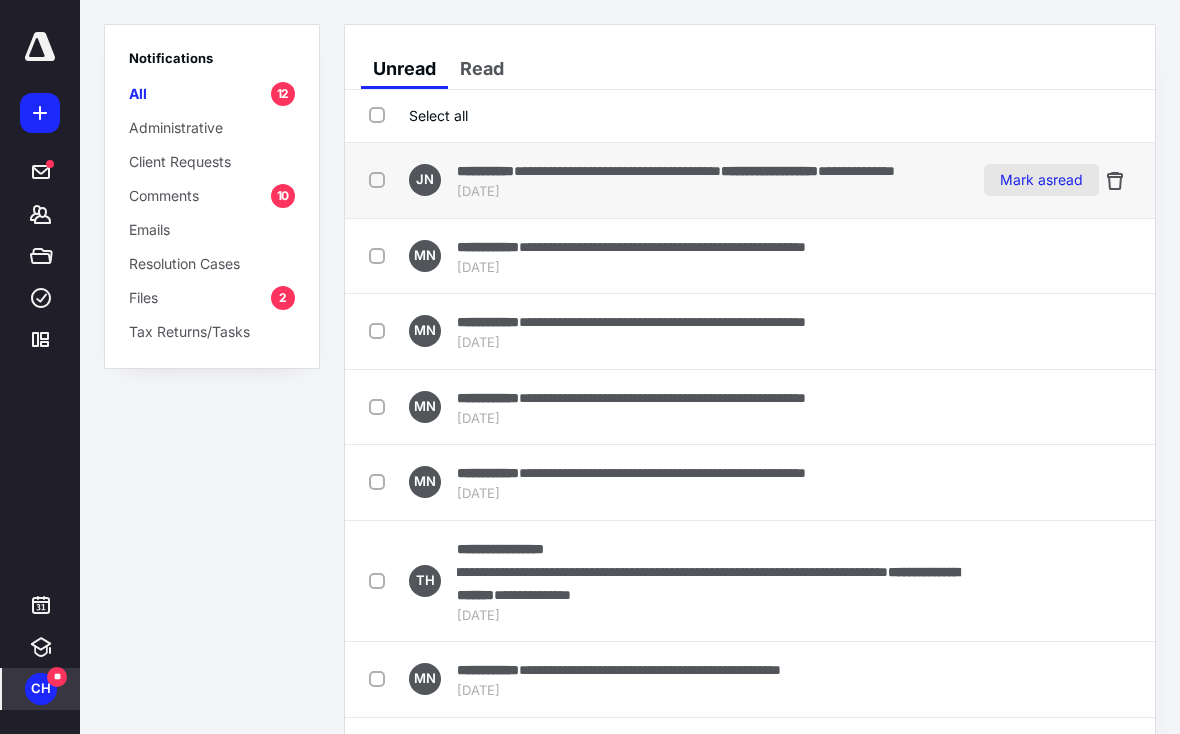 click on "Mark as  read" at bounding box center [1041, 180] 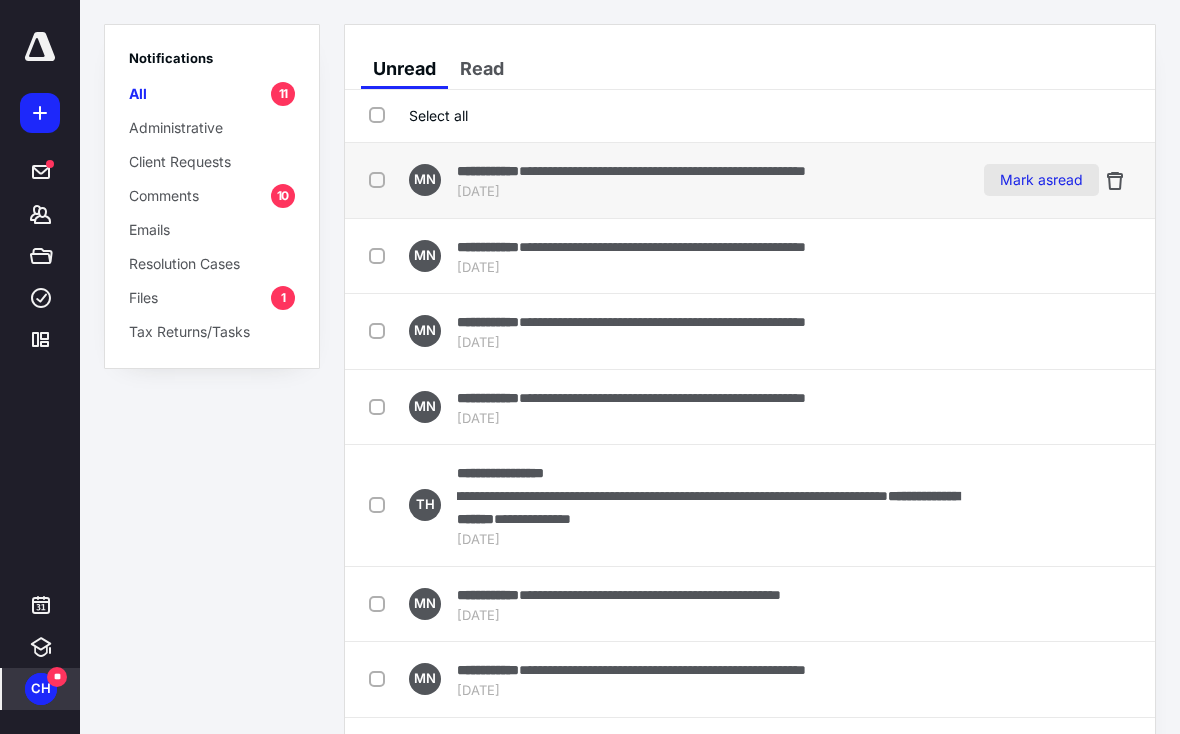 click on "Mark as  read" at bounding box center [1041, 180] 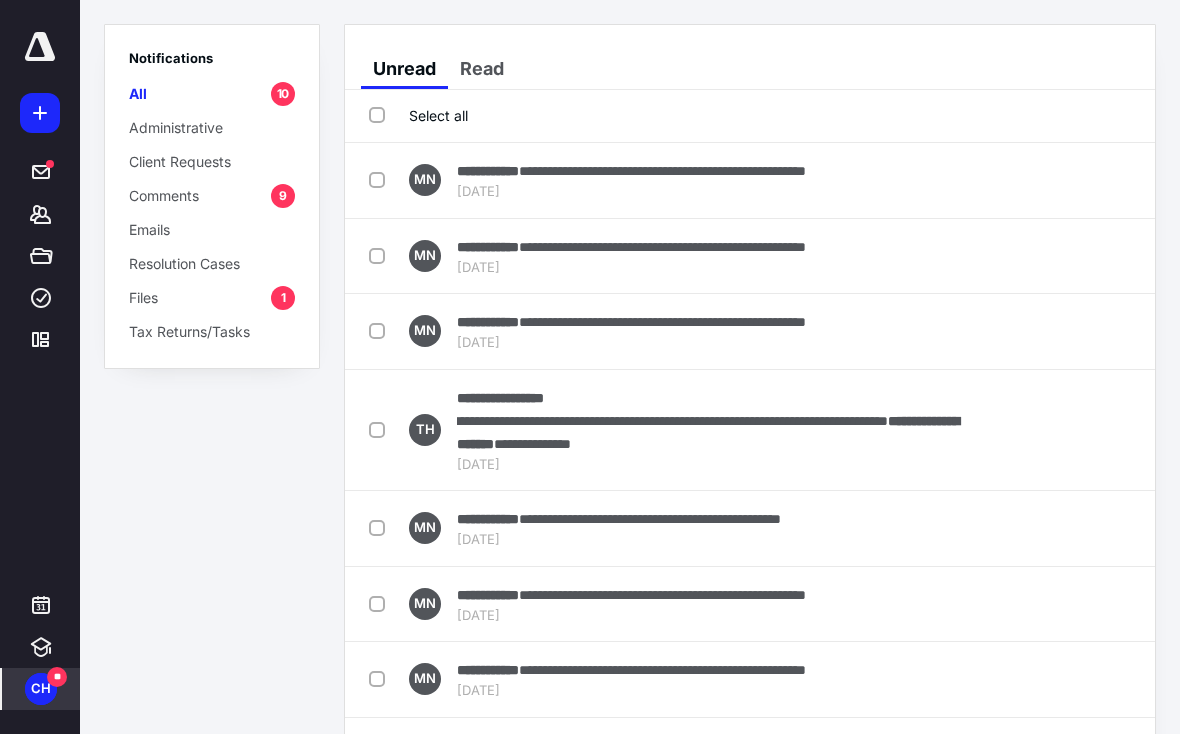 click on "Mark as  read" at bounding box center [1041, 180] 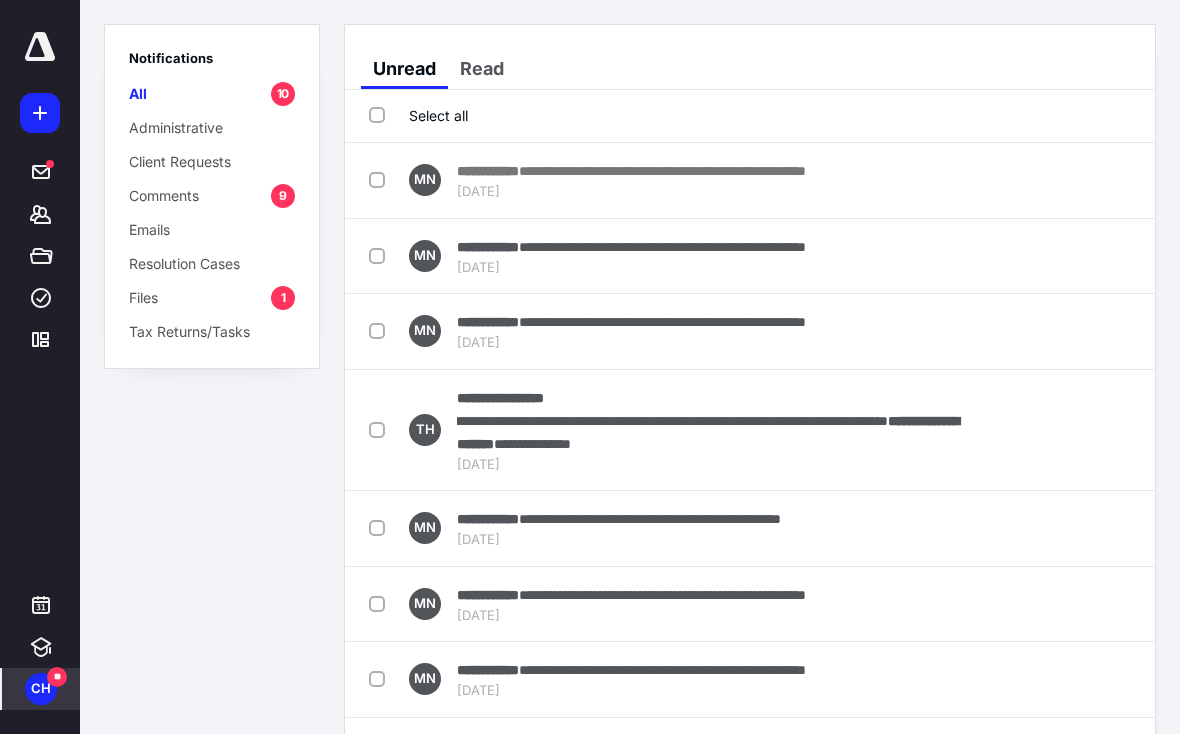 click on "Mark as  unread" at bounding box center [1034, 180] 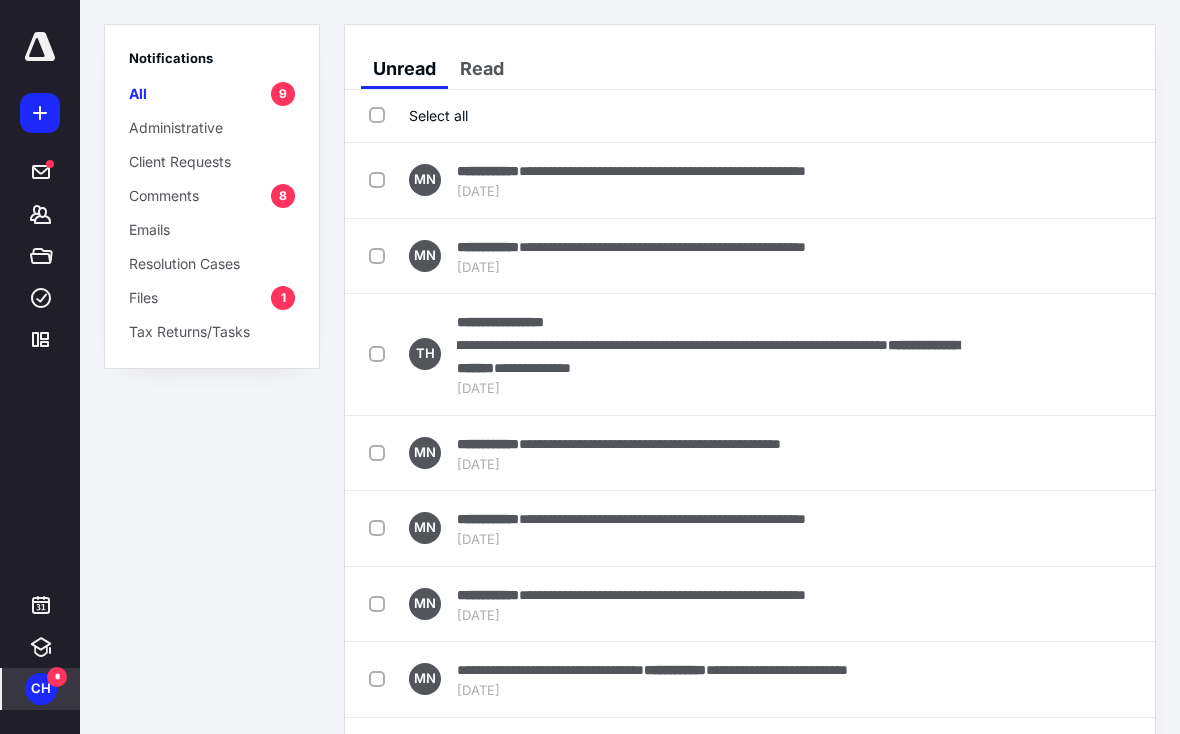 click on "Mark as  read" at bounding box center [1041, 180] 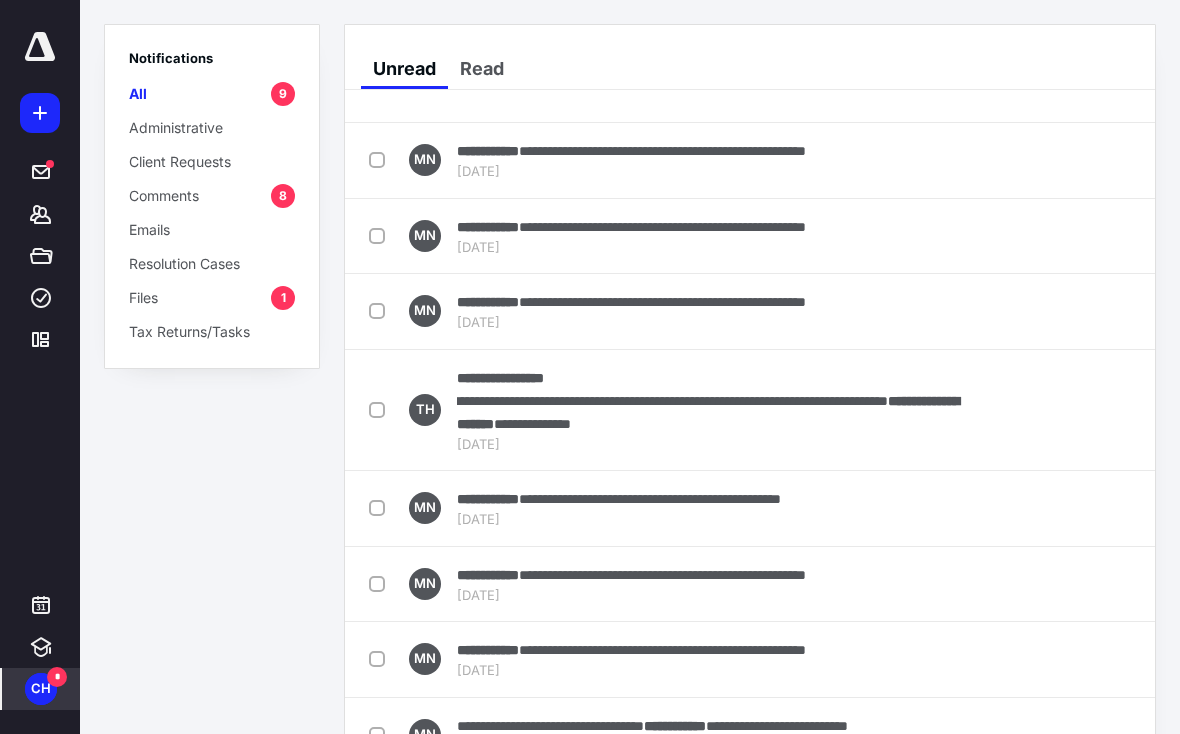 click on "Mark as  read" at bounding box center (1041, 160) 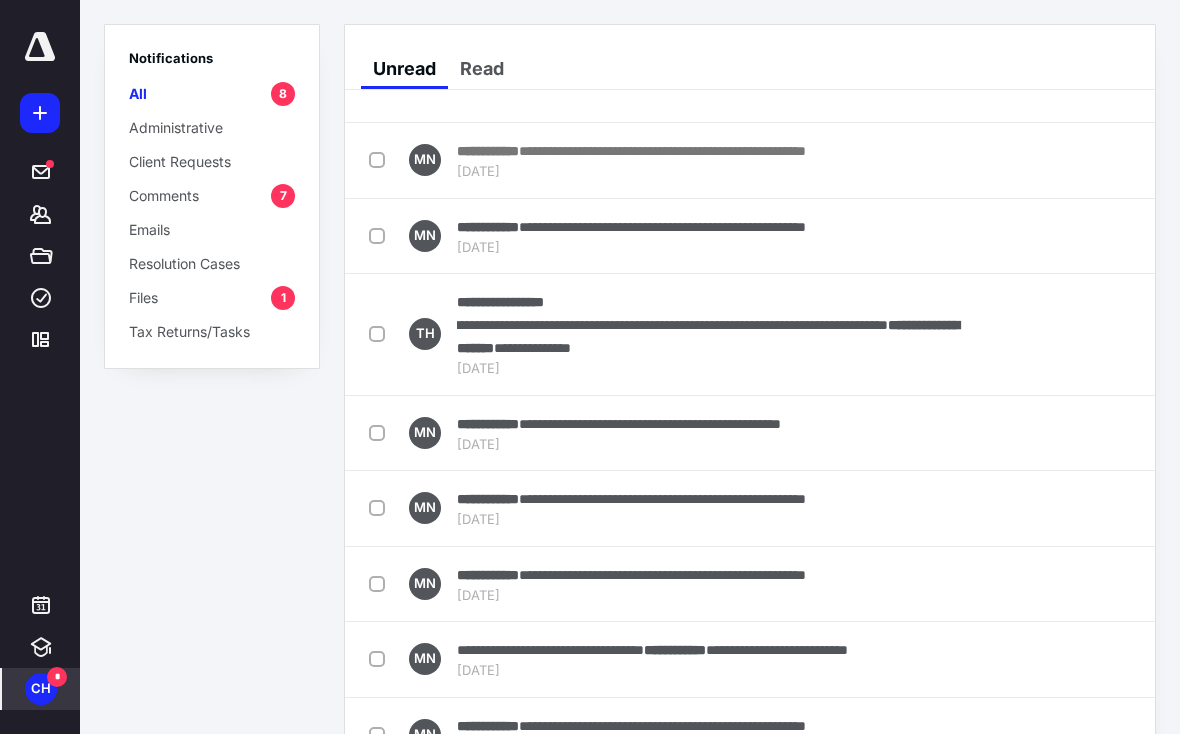 click on "Mark as  read" at bounding box center (1041, 236) 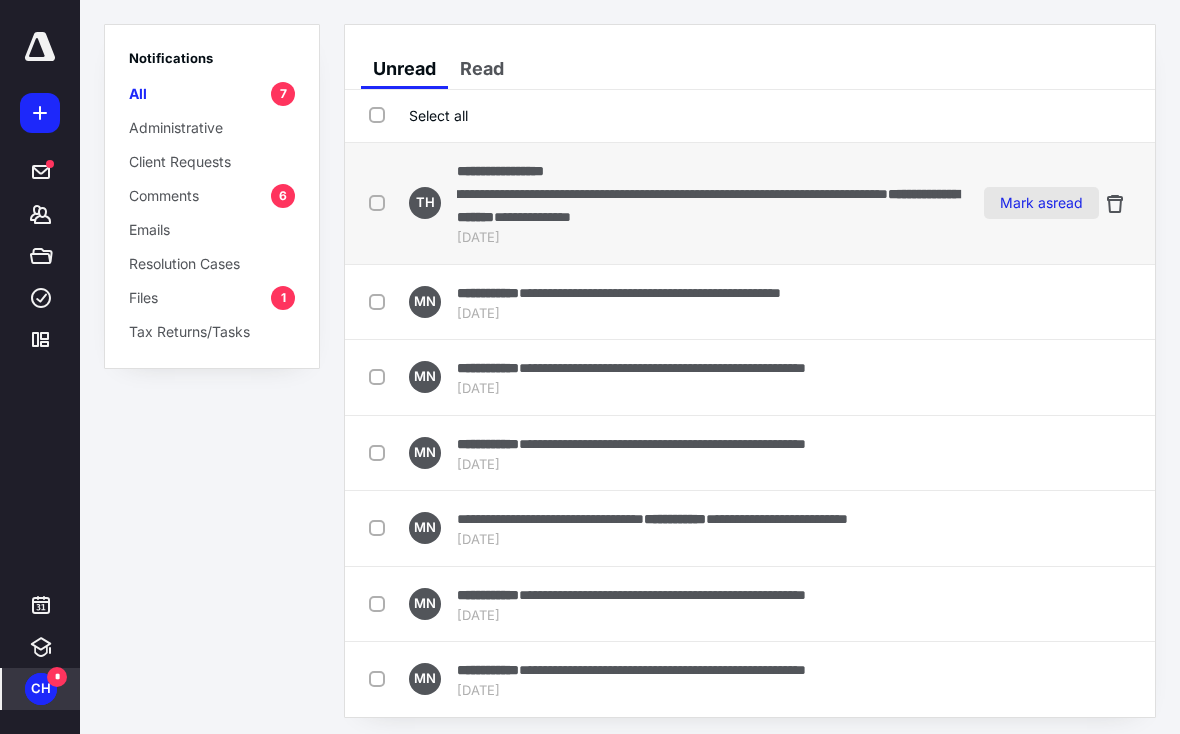 click on "Mark as  read" at bounding box center (1041, 203) 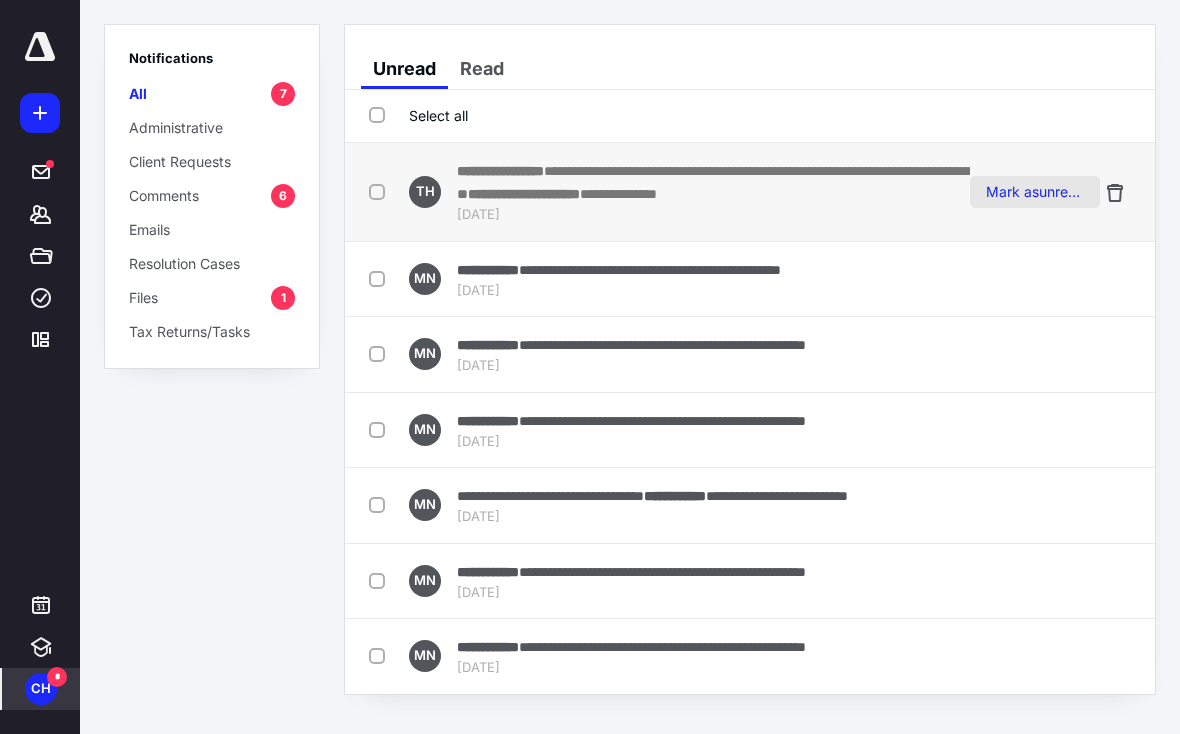click on "Mark as  unread" at bounding box center [1034, 192] 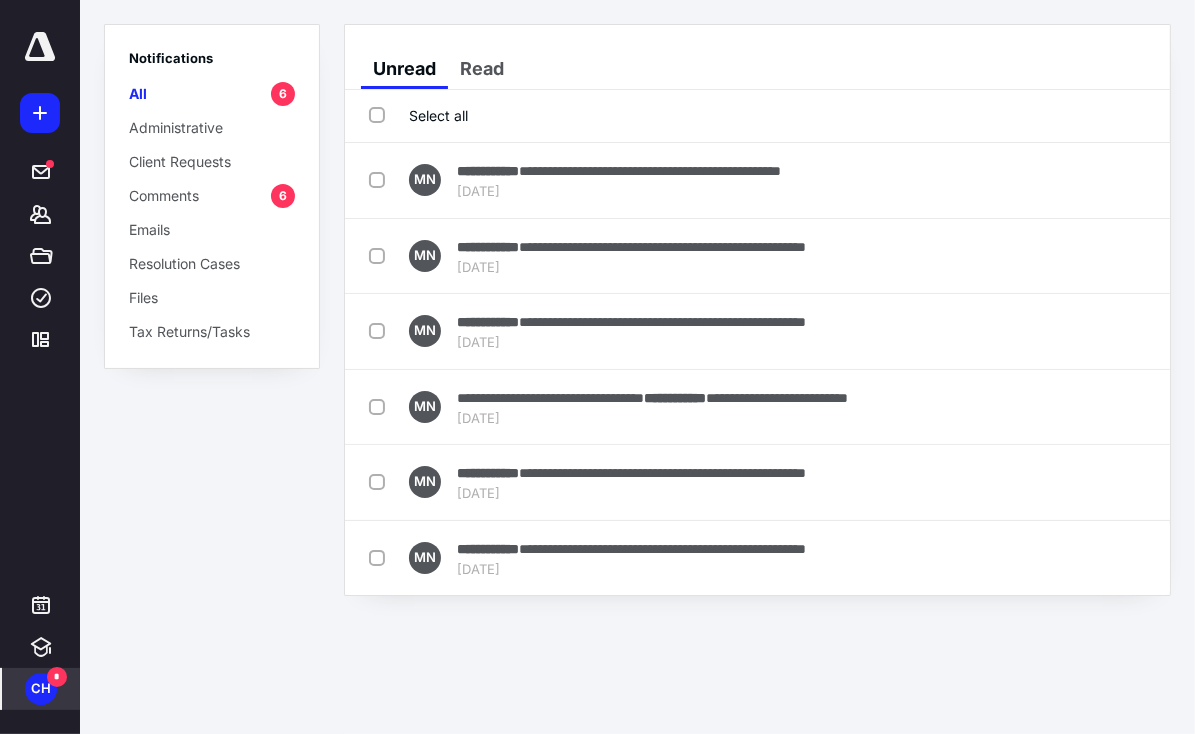 click on "**********" at bounding box center (757, 181) 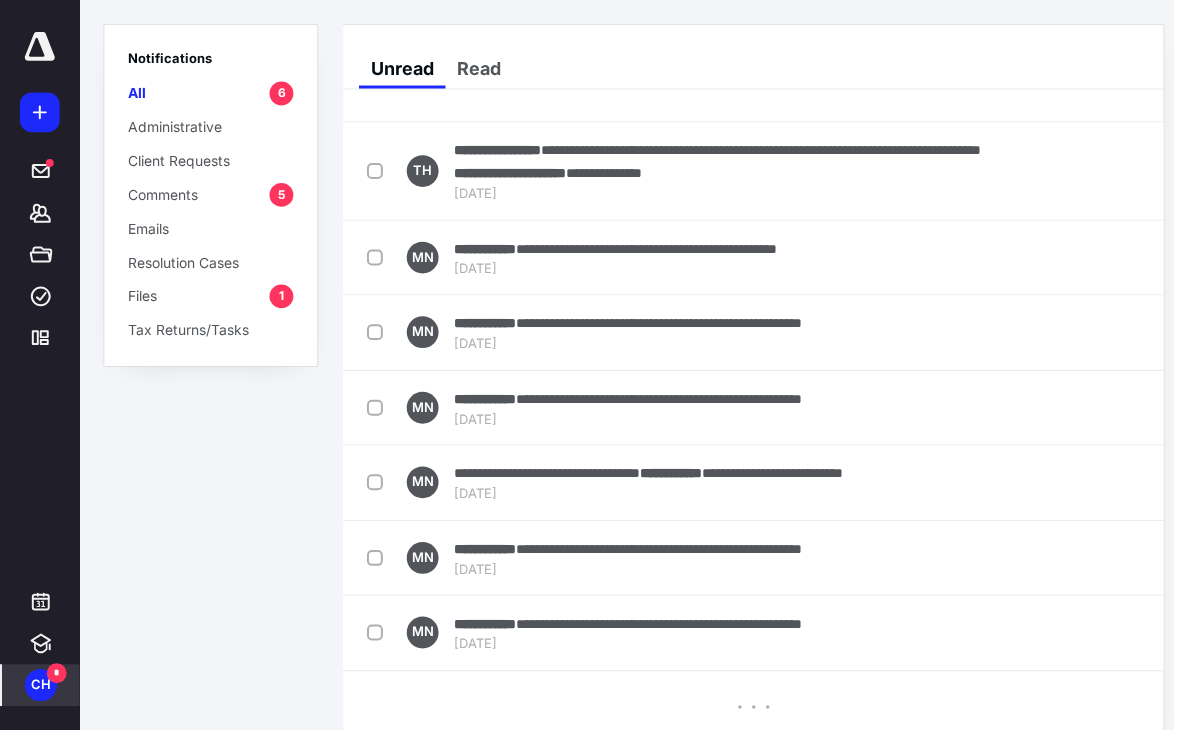 click on "Mark as  read" at bounding box center [1056, 172] 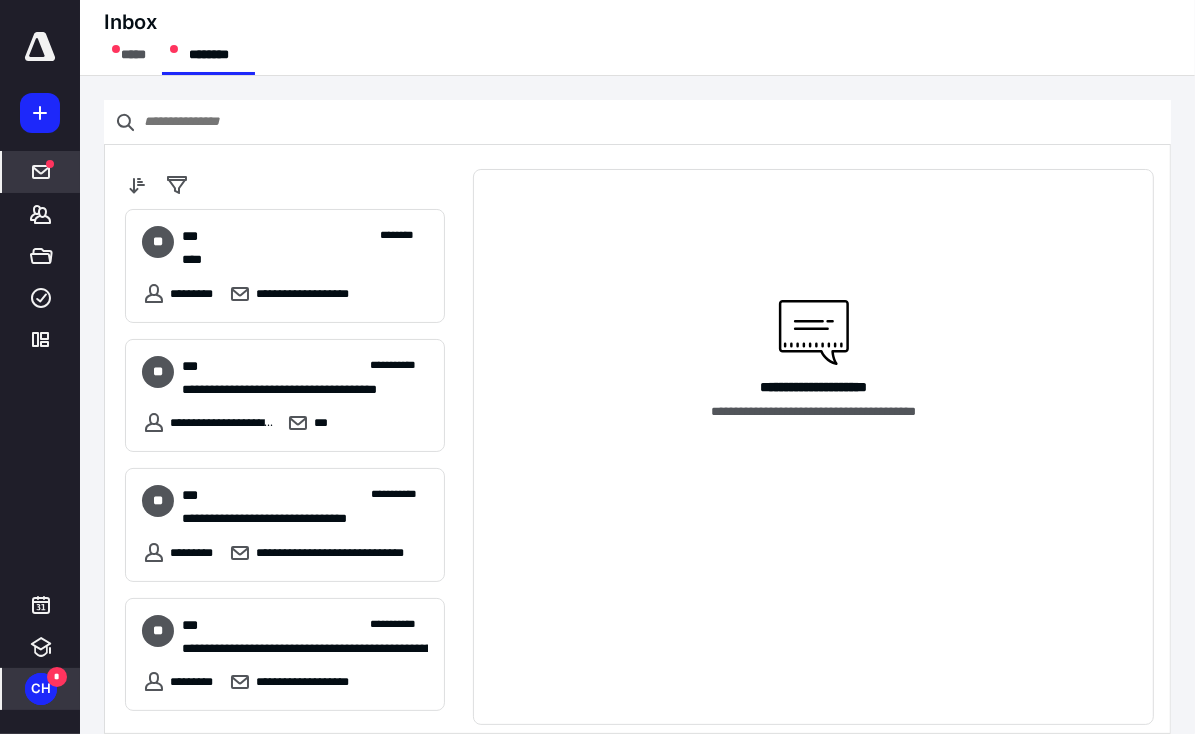 click on "CH" at bounding box center (41, 689) 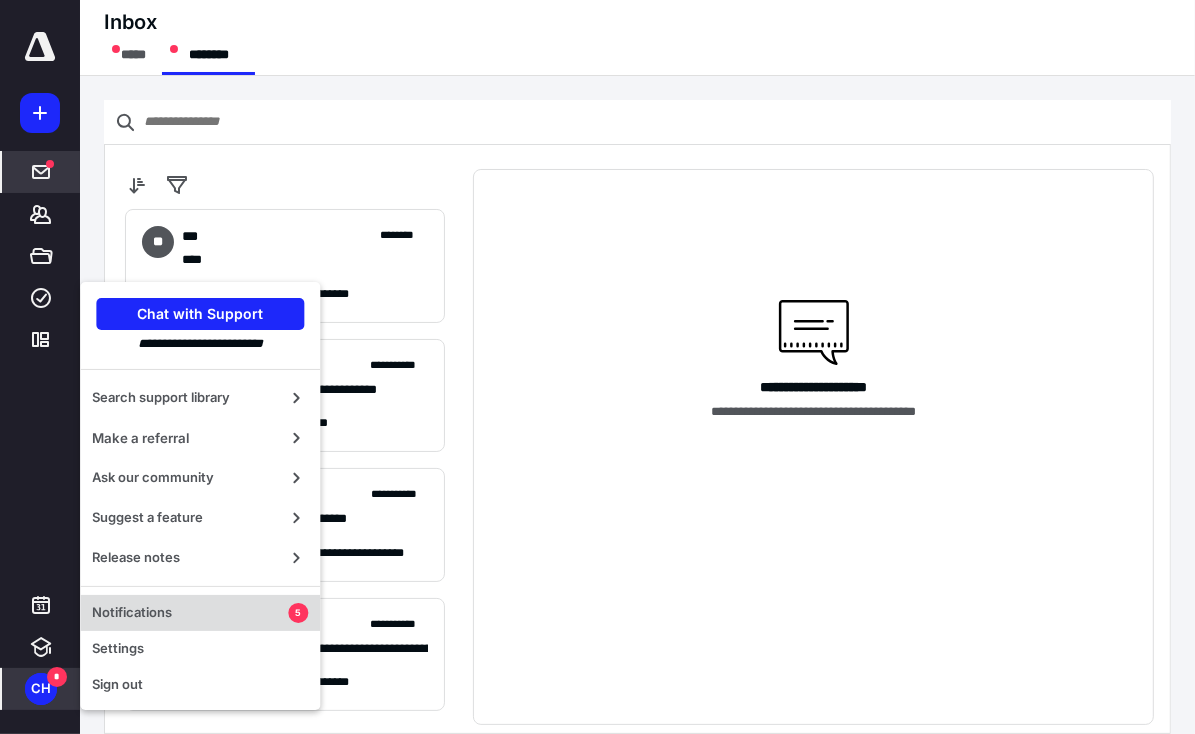 click on "Notifications" at bounding box center [190, 613] 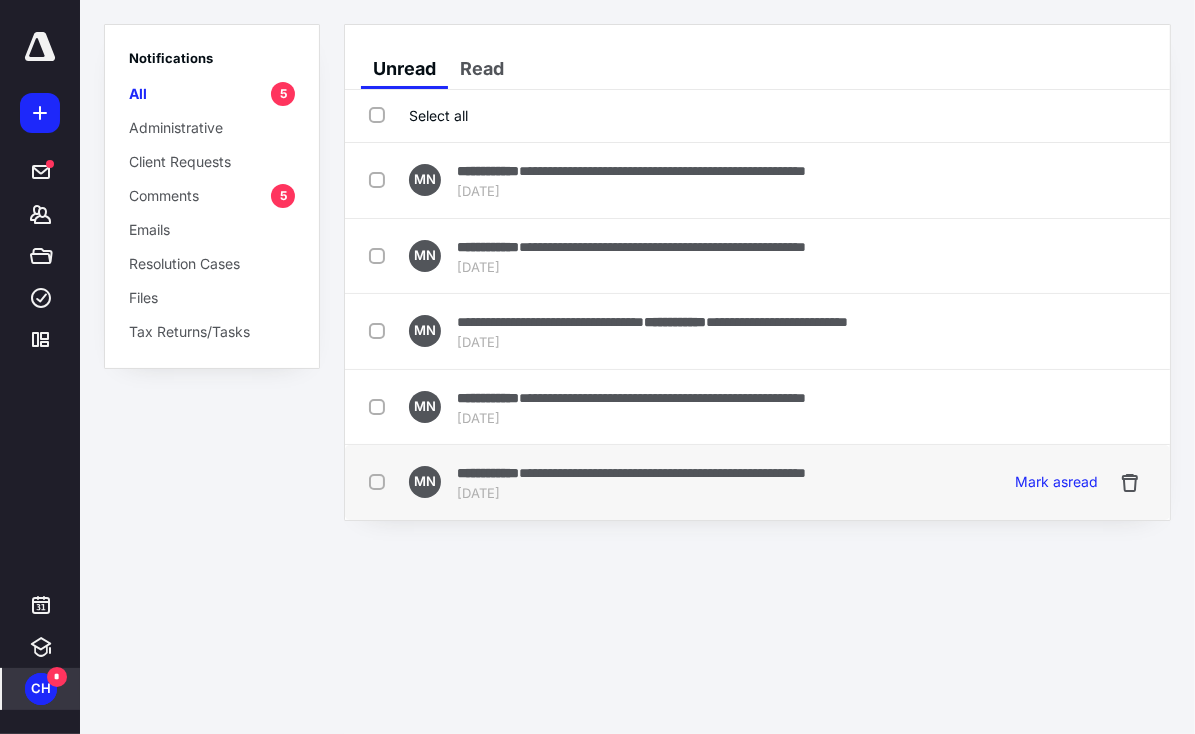 click on "**********" at bounding box center (662, 473) 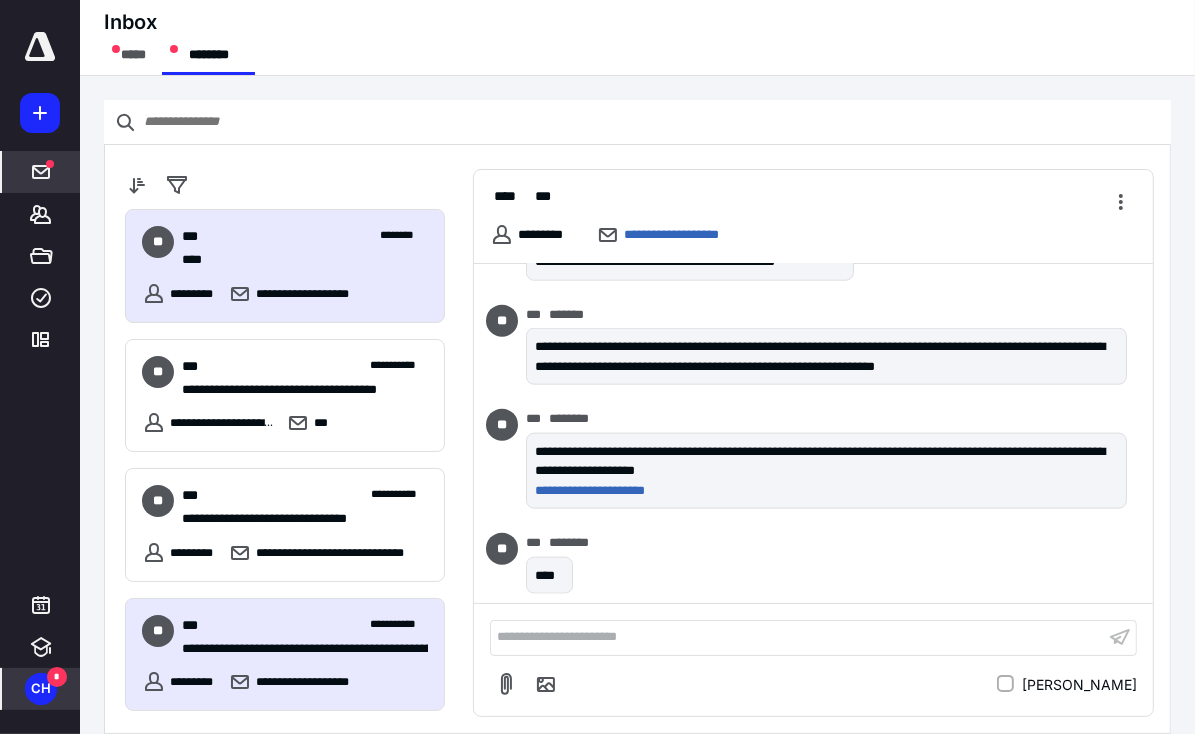 scroll, scrollTop: 7593, scrollLeft: 0, axis: vertical 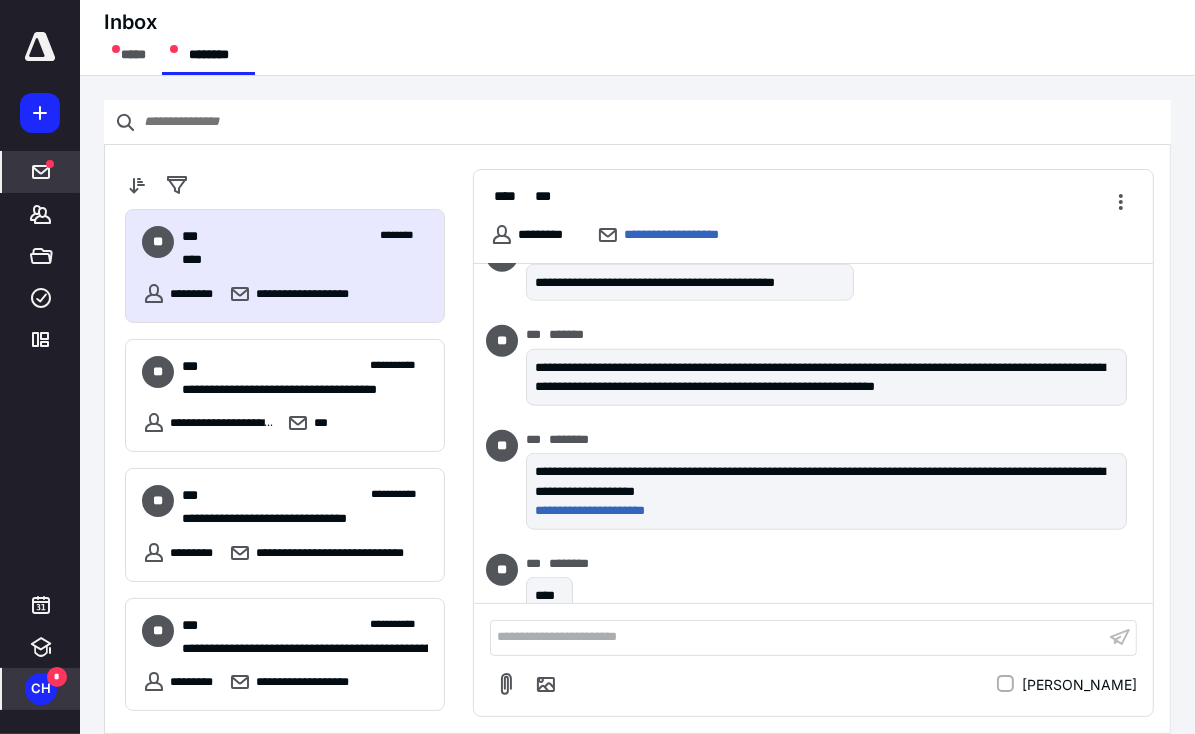 click on "CH" at bounding box center [41, 689] 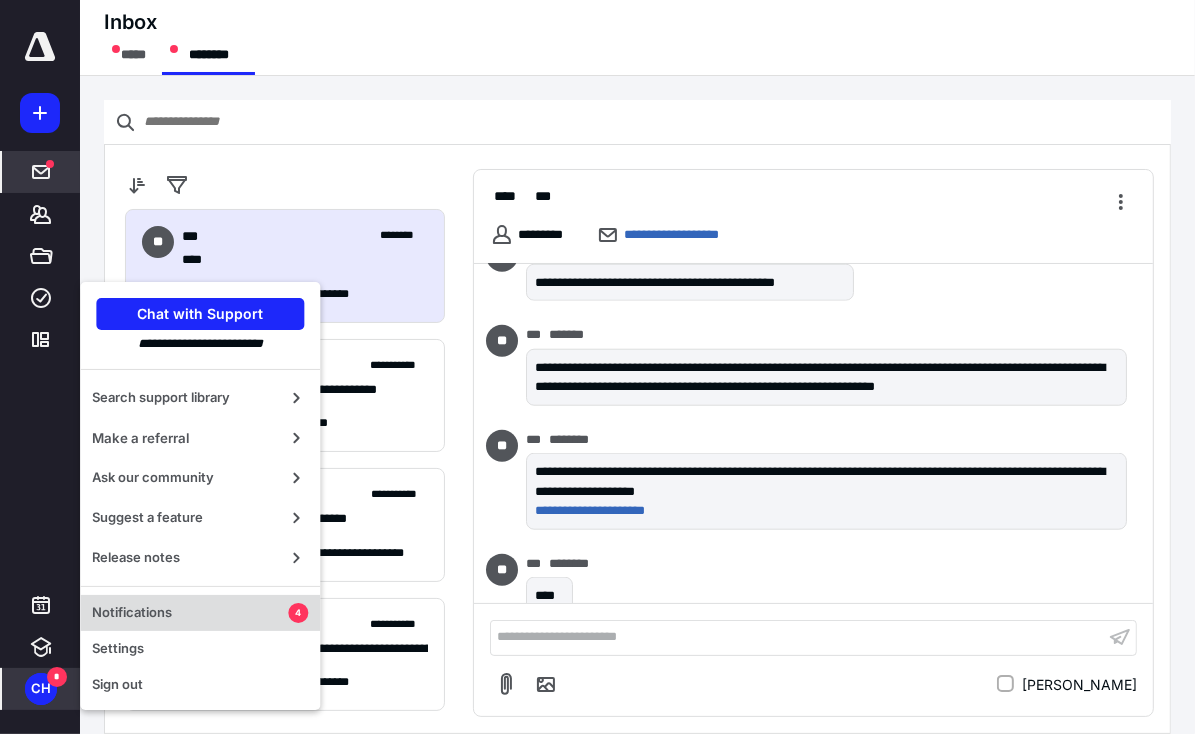 click on "Notifications" at bounding box center (190, 613) 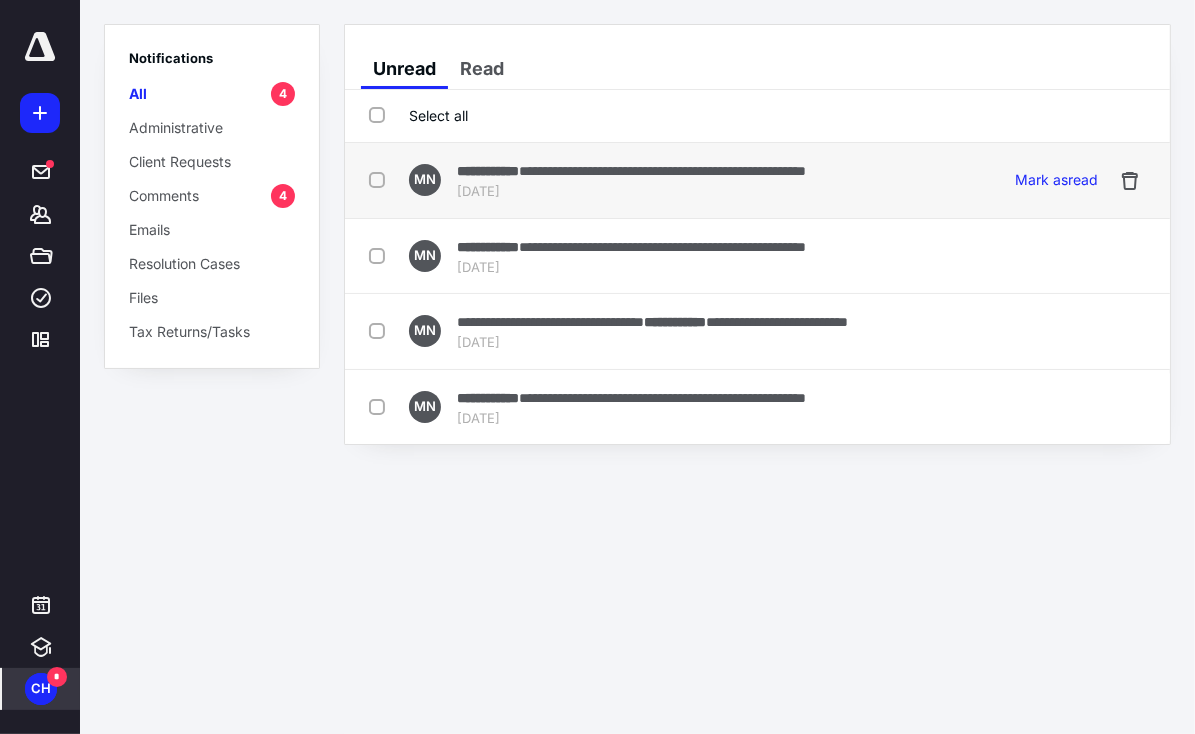 click on "**********" at bounding box center [662, 171] 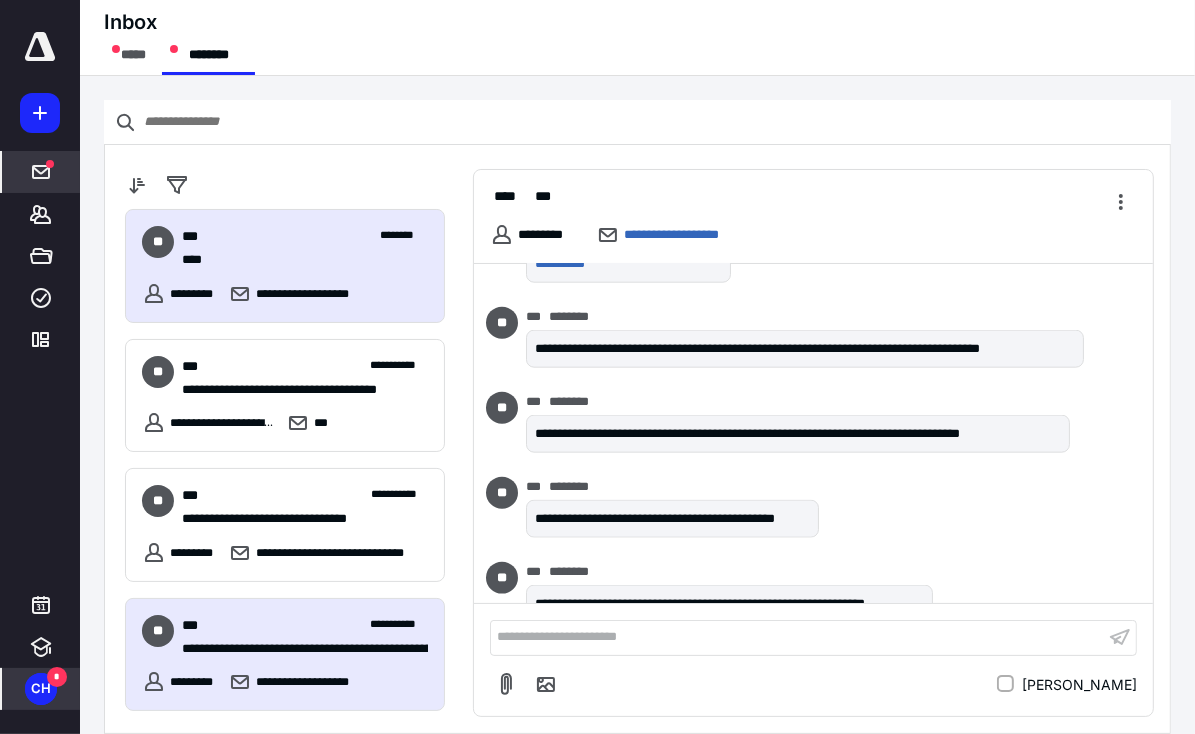 scroll, scrollTop: 7593, scrollLeft: 0, axis: vertical 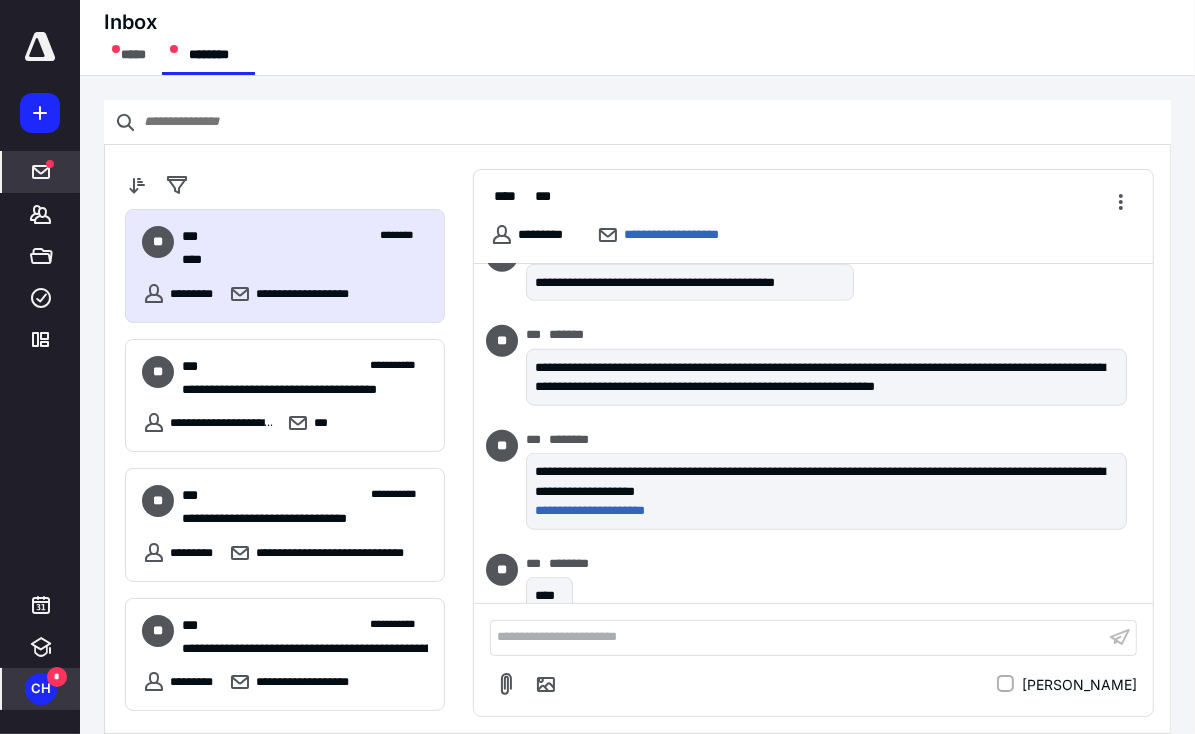 click on "CH" at bounding box center [41, 689] 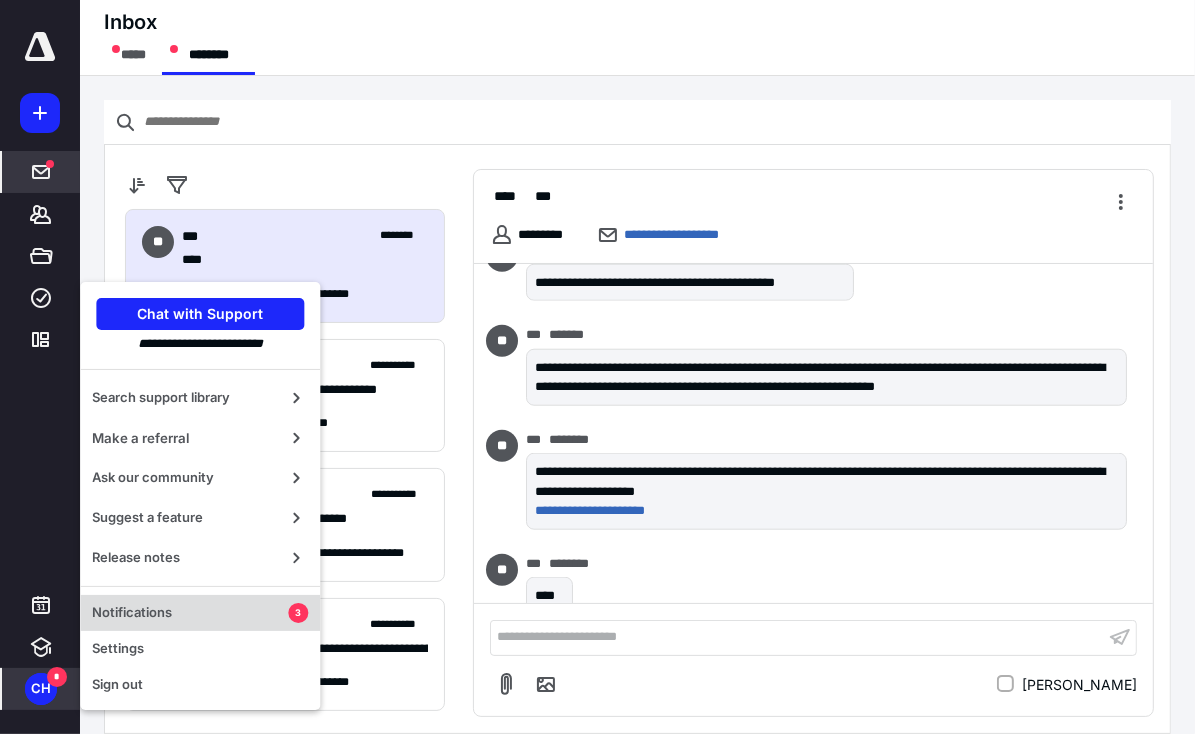 click on "Notifications 3" at bounding box center (200, 613) 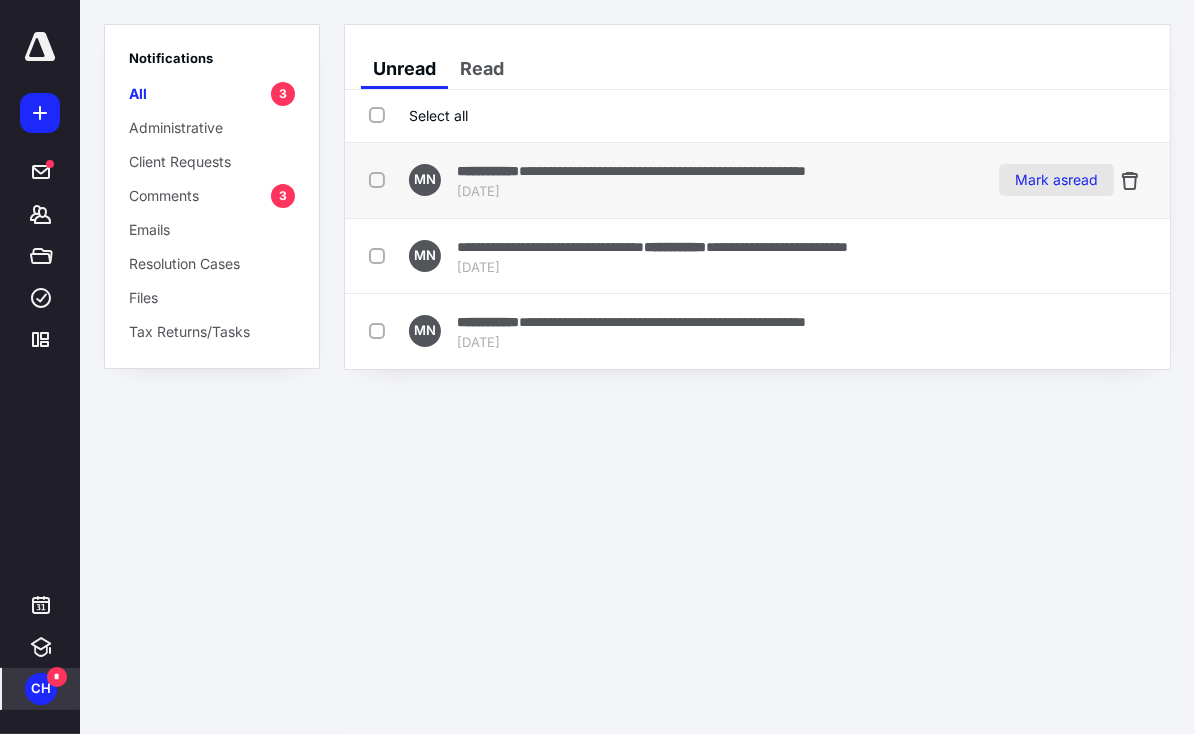 click on "Mark as  read" at bounding box center [1056, 180] 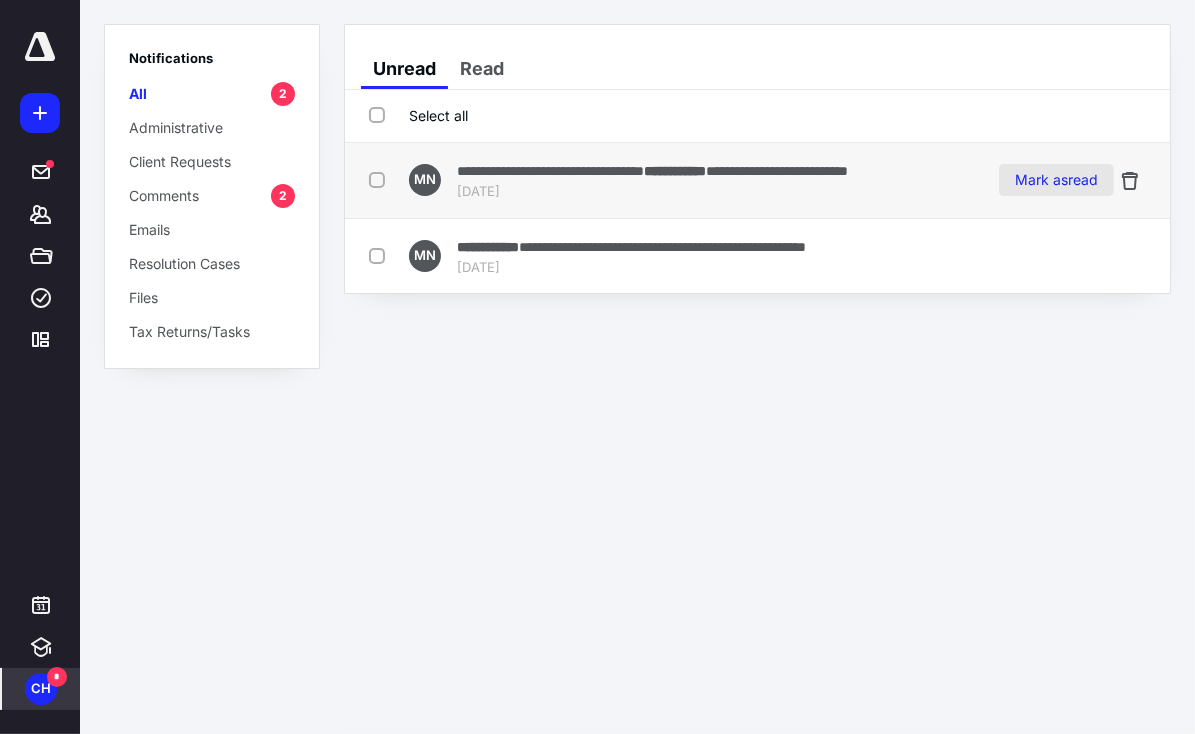 click on "Mark as  read" at bounding box center (1056, 180) 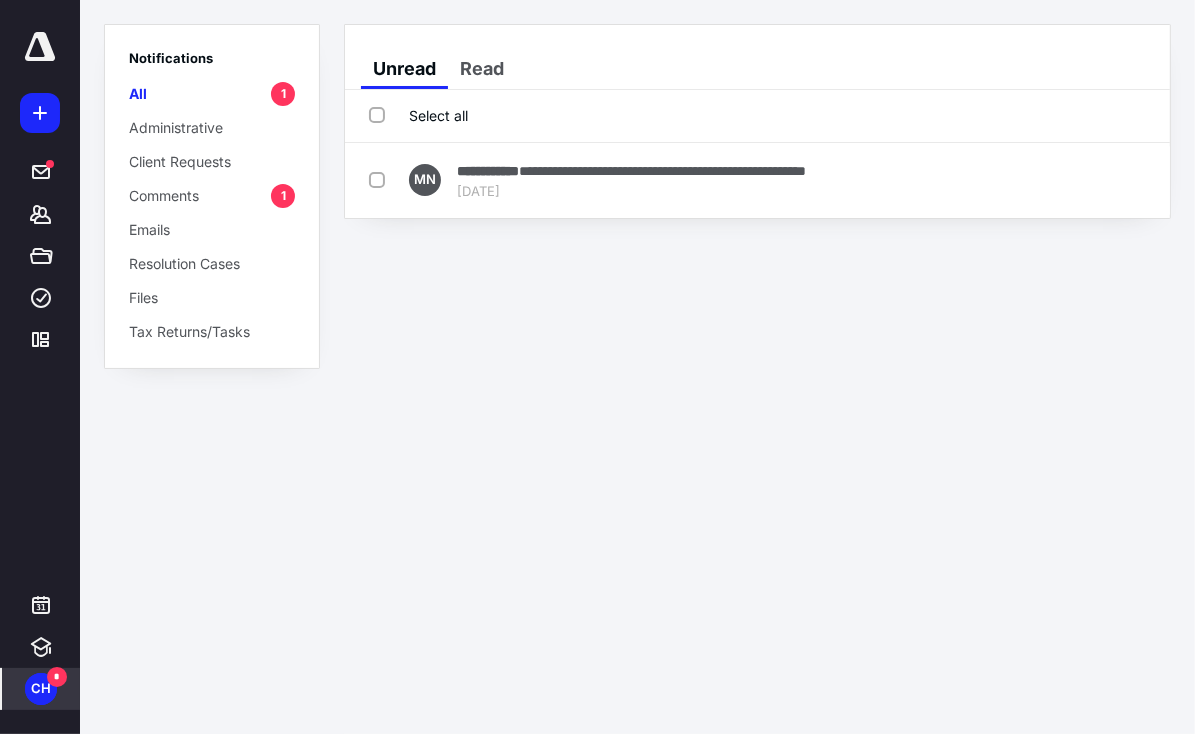 click on "Mark as  read" at bounding box center (1056, 180) 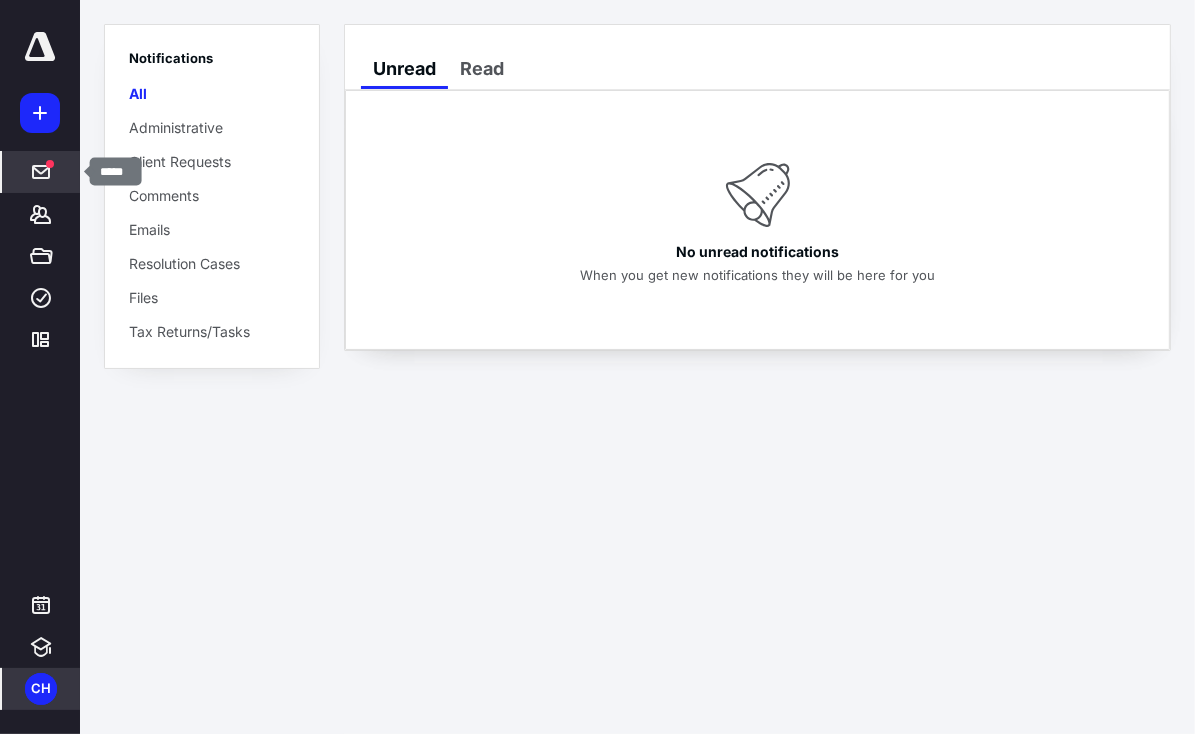 click at bounding box center [41, 172] 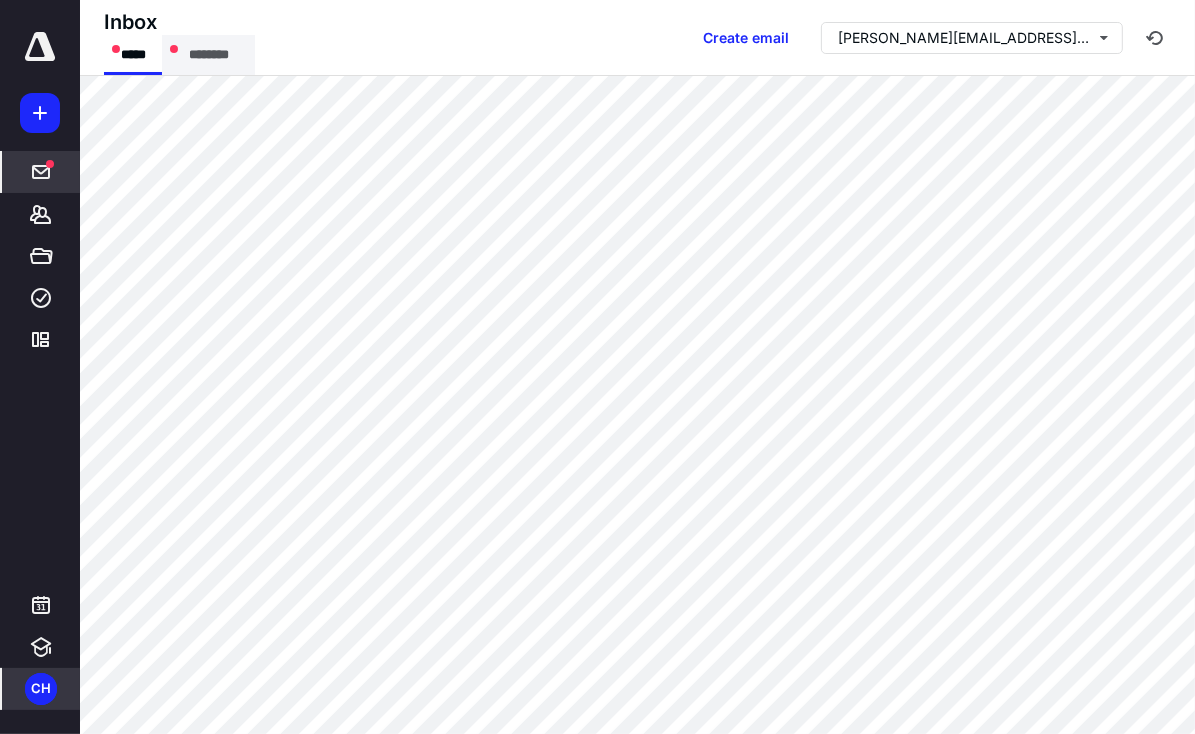 click on "********" at bounding box center [208, 55] 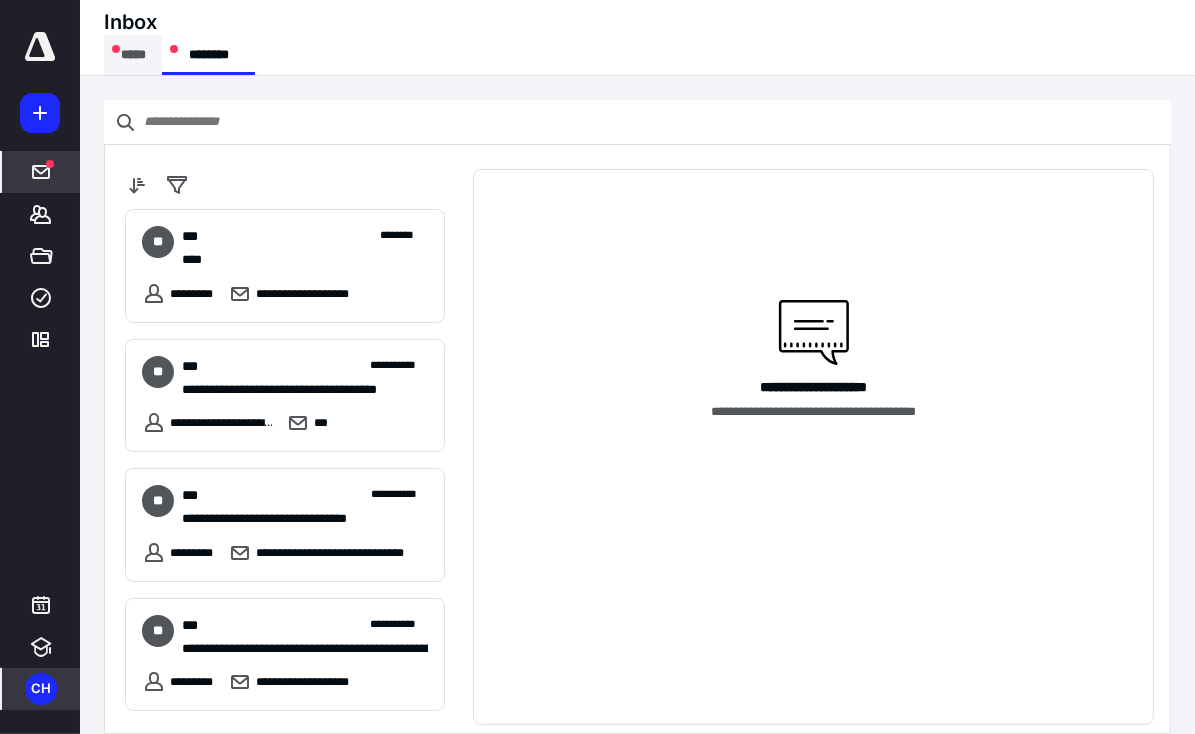 click on "*****" at bounding box center [133, 55] 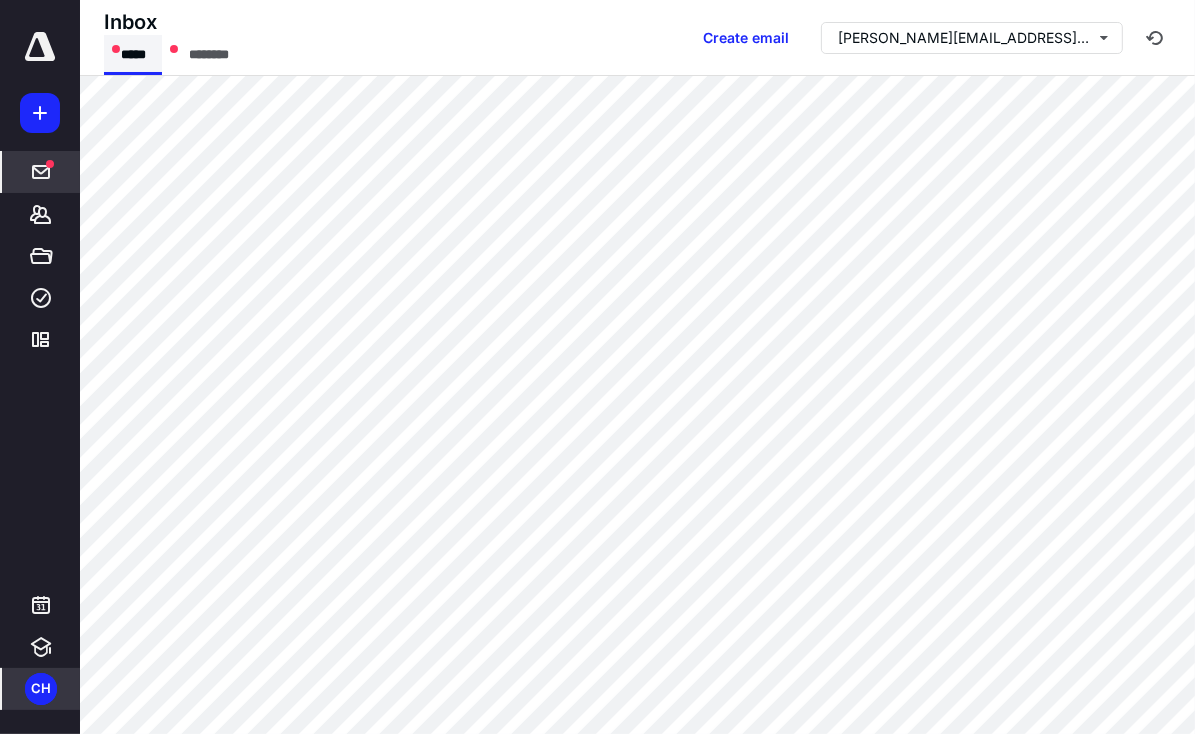 click on "*****" at bounding box center (133, 55) 